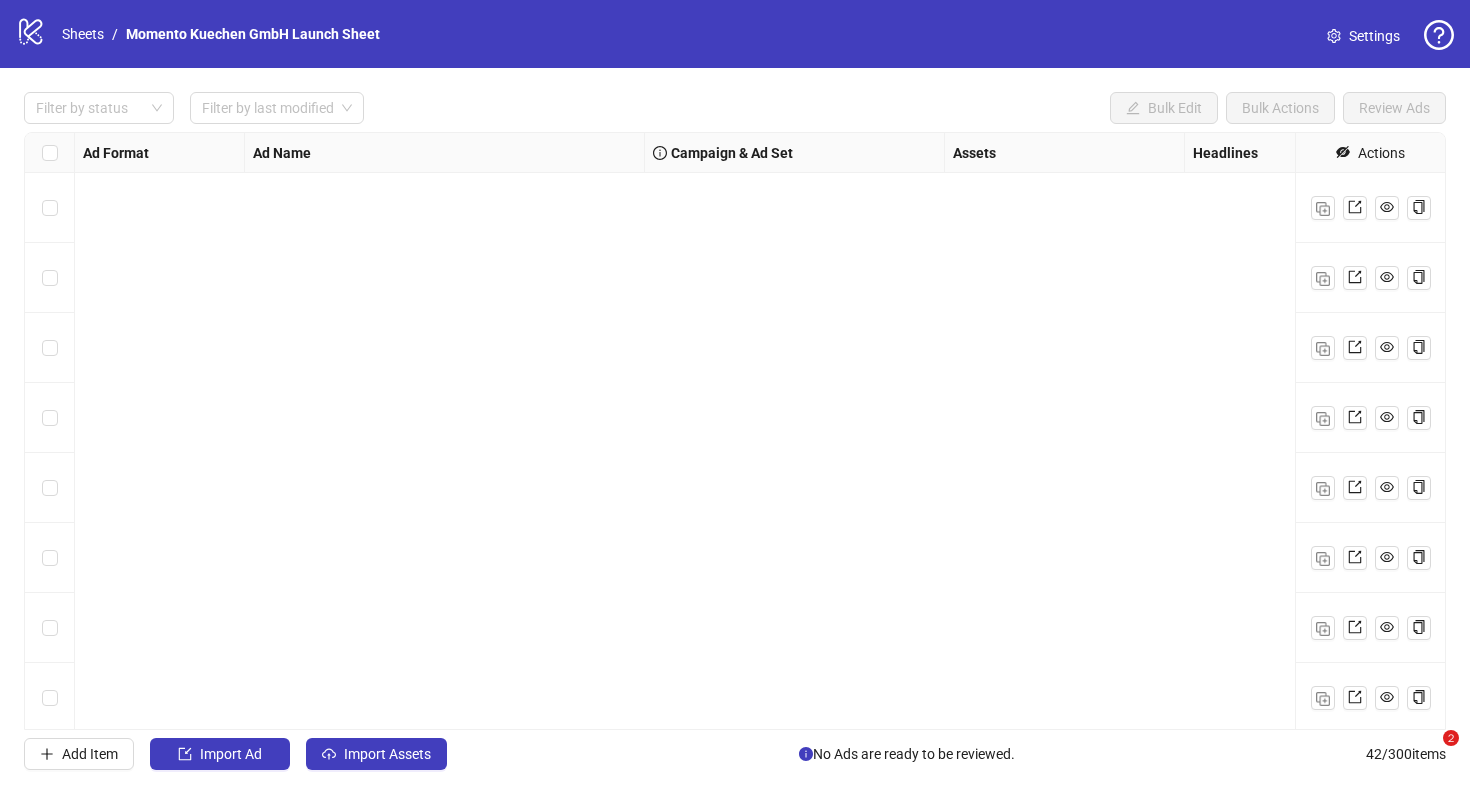 scroll, scrollTop: 0, scrollLeft: 0, axis: both 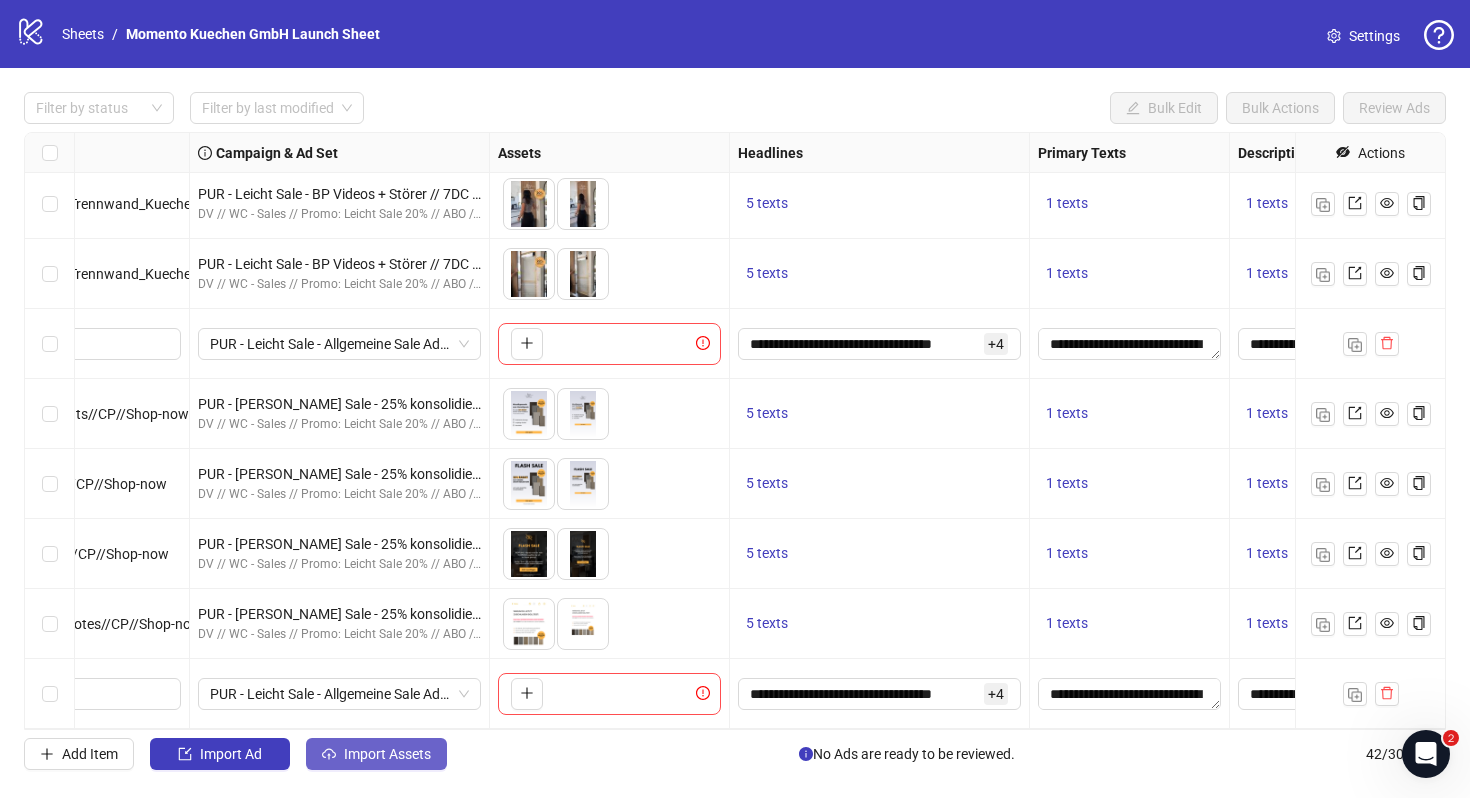 click on "Import Assets" at bounding box center [387, 754] 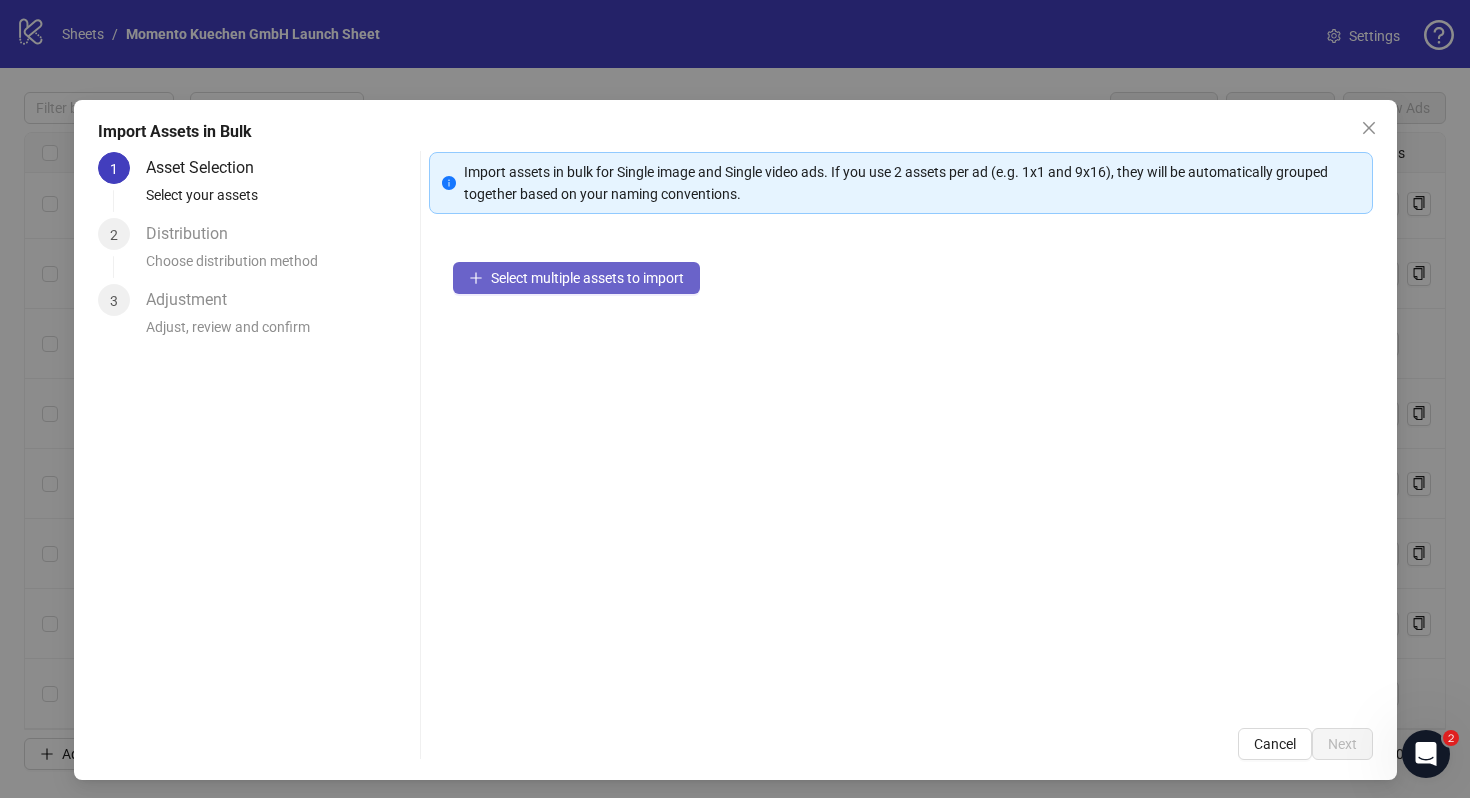 click on "Select multiple assets to import" at bounding box center [587, 278] 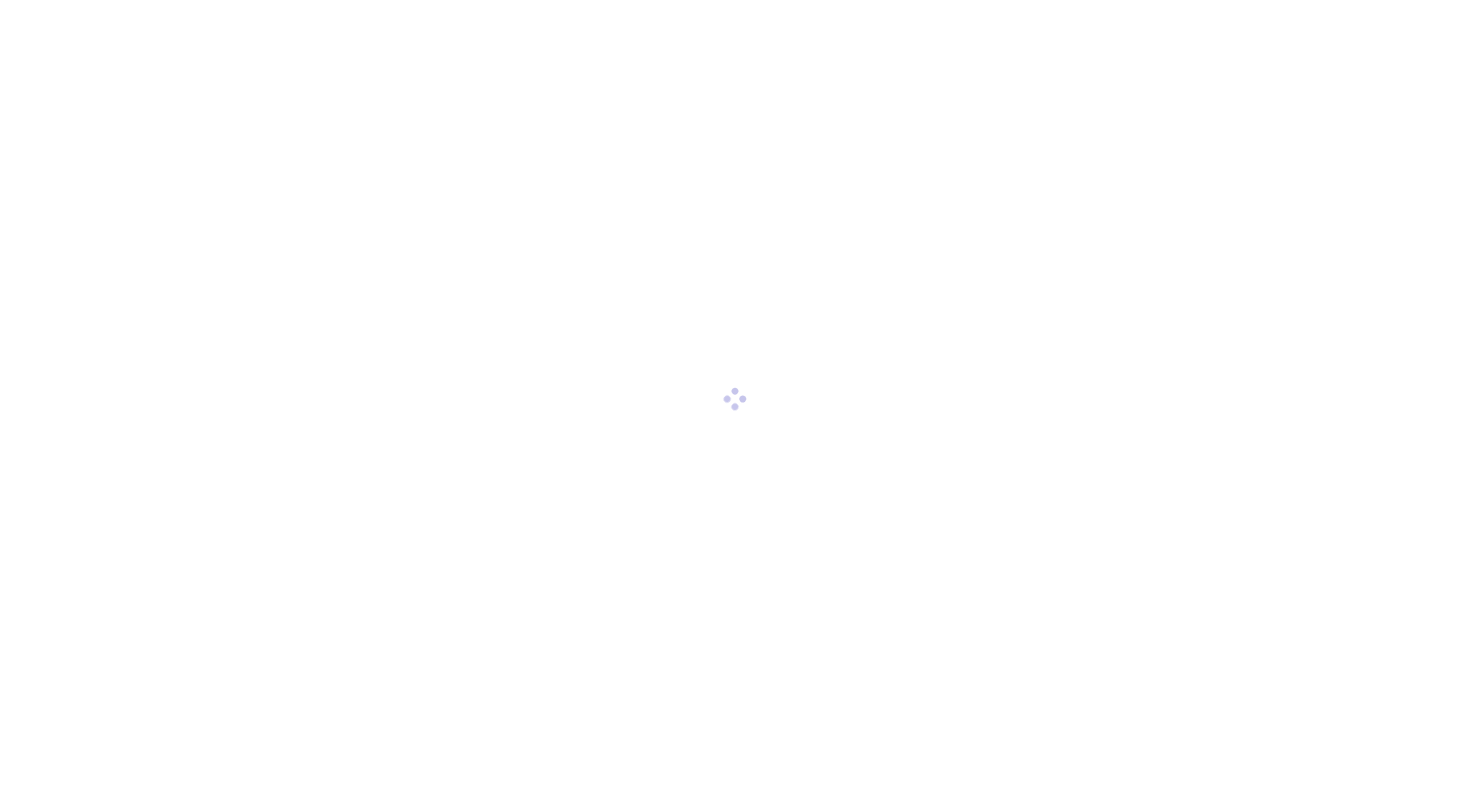 scroll, scrollTop: 0, scrollLeft: 0, axis: both 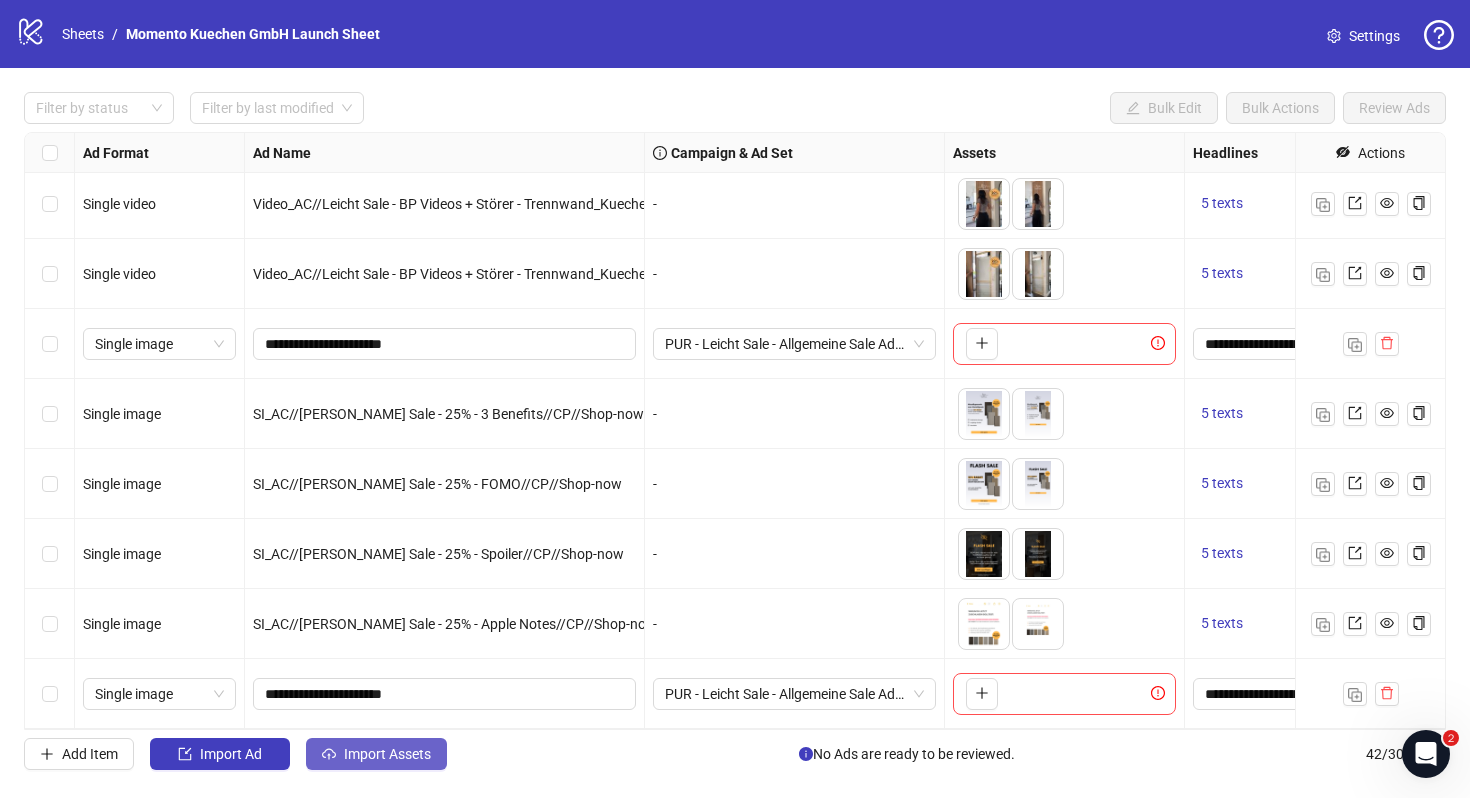 click on "Import Assets" at bounding box center [376, 754] 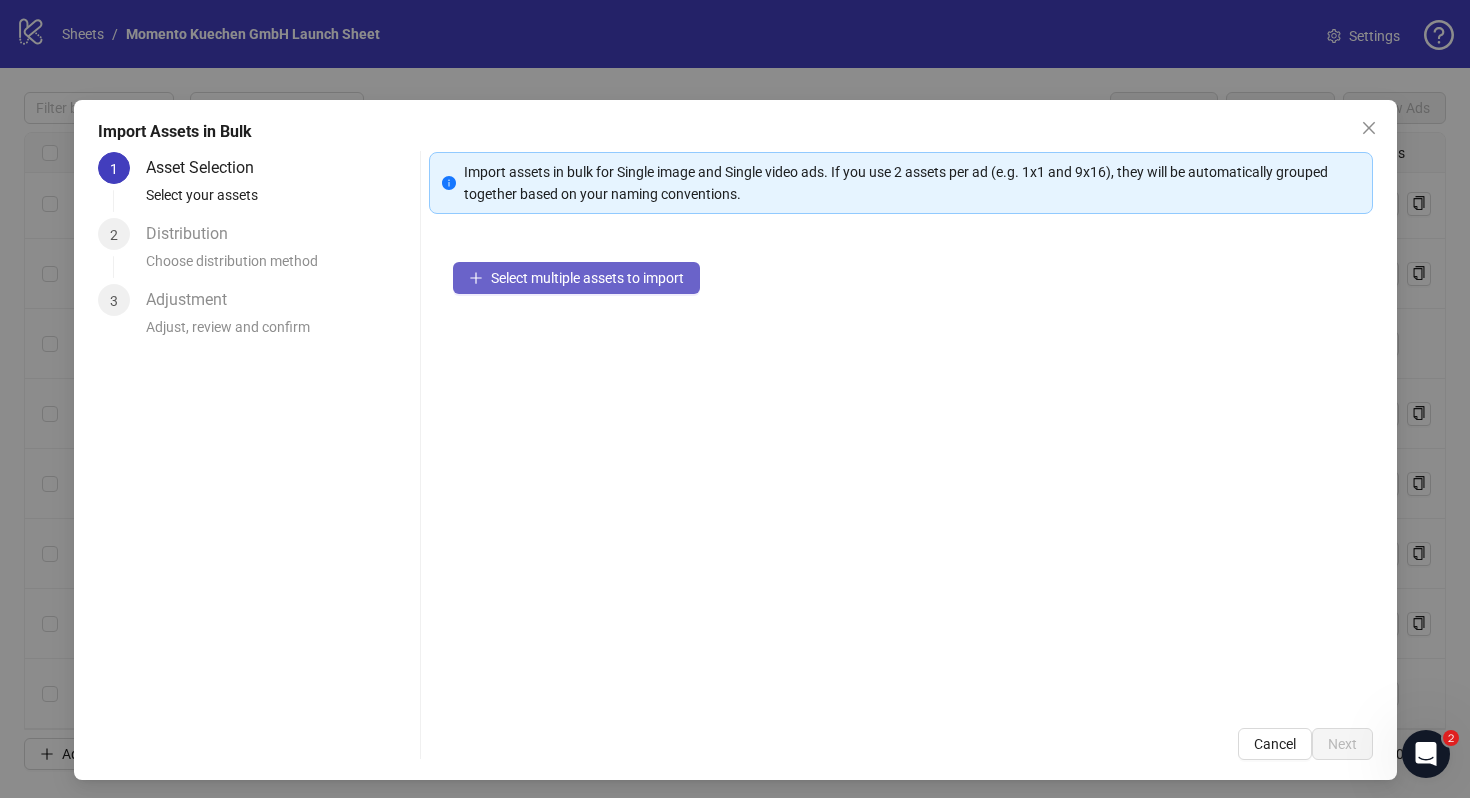 click on "Select multiple assets to import" at bounding box center [576, 278] 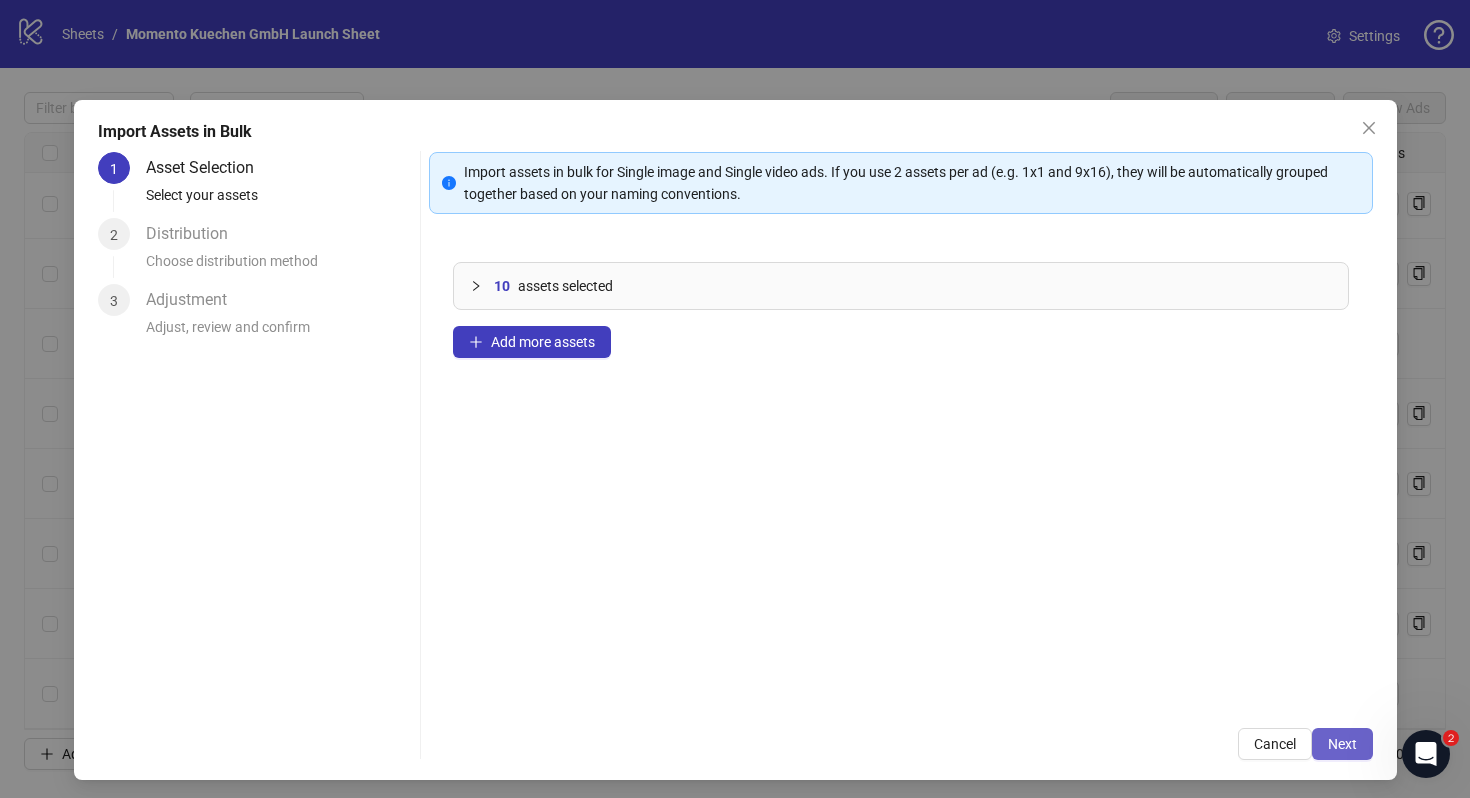 click on "Next" at bounding box center (1342, 744) 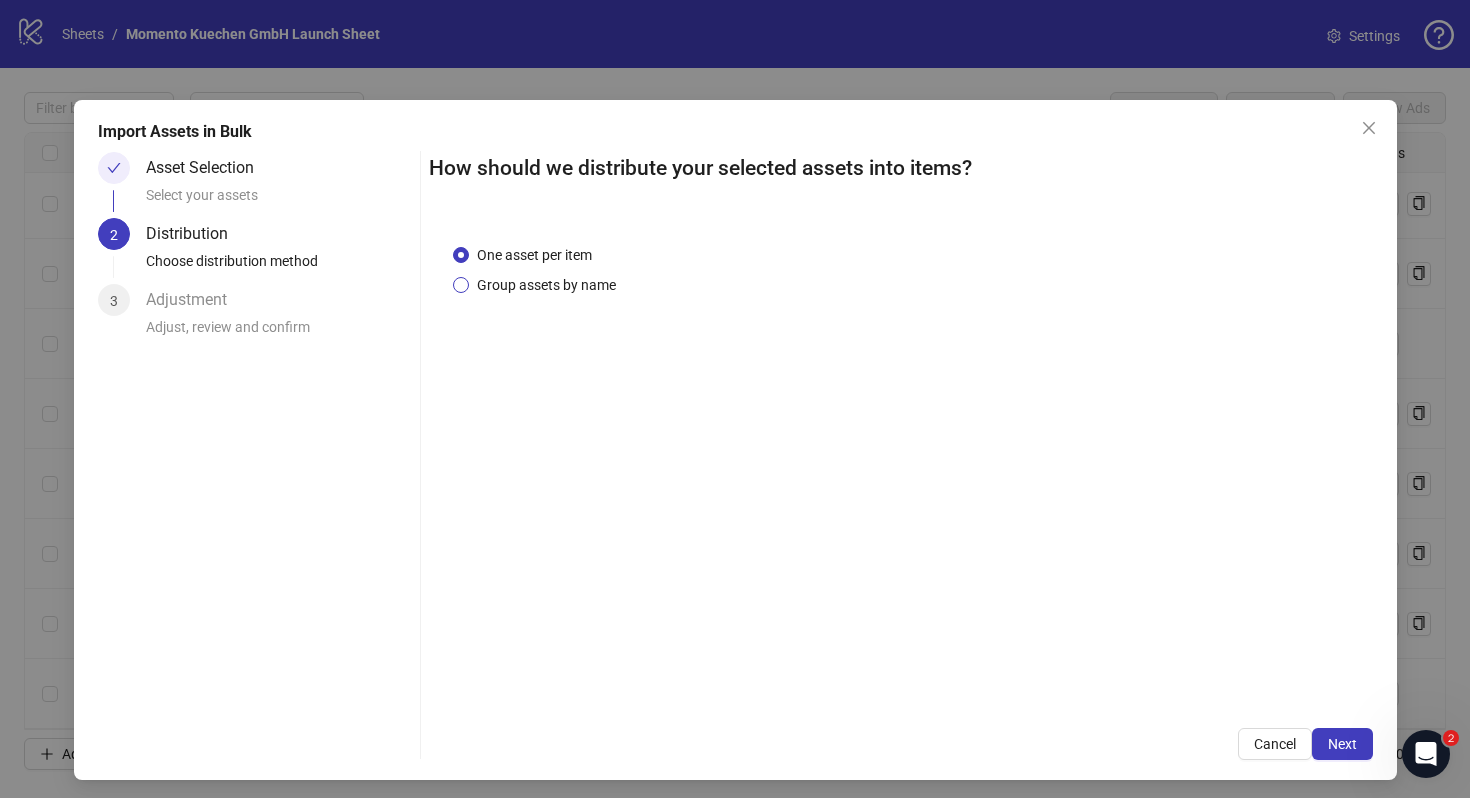 click on "Group assets by name" at bounding box center (546, 285) 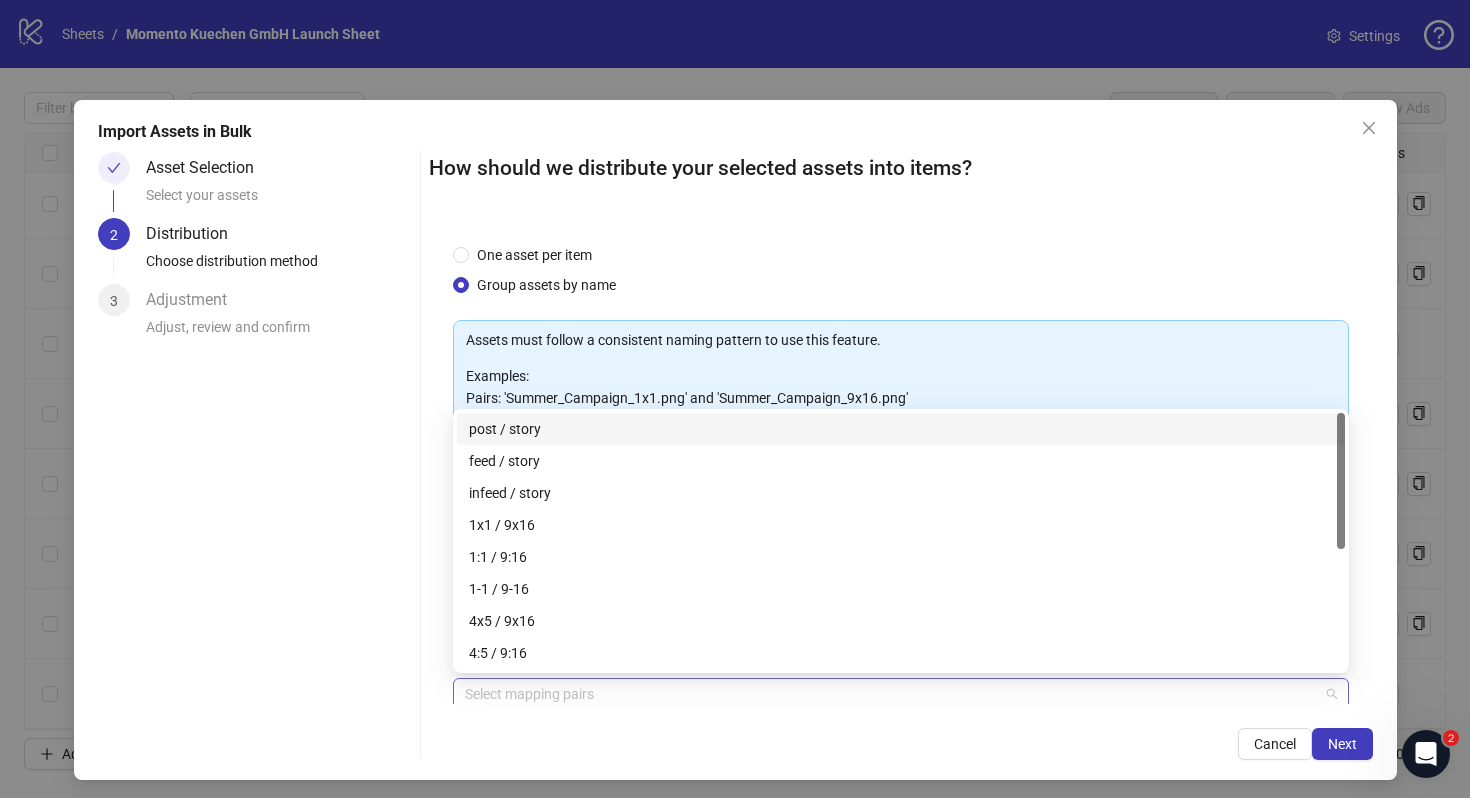 click at bounding box center [890, 694] 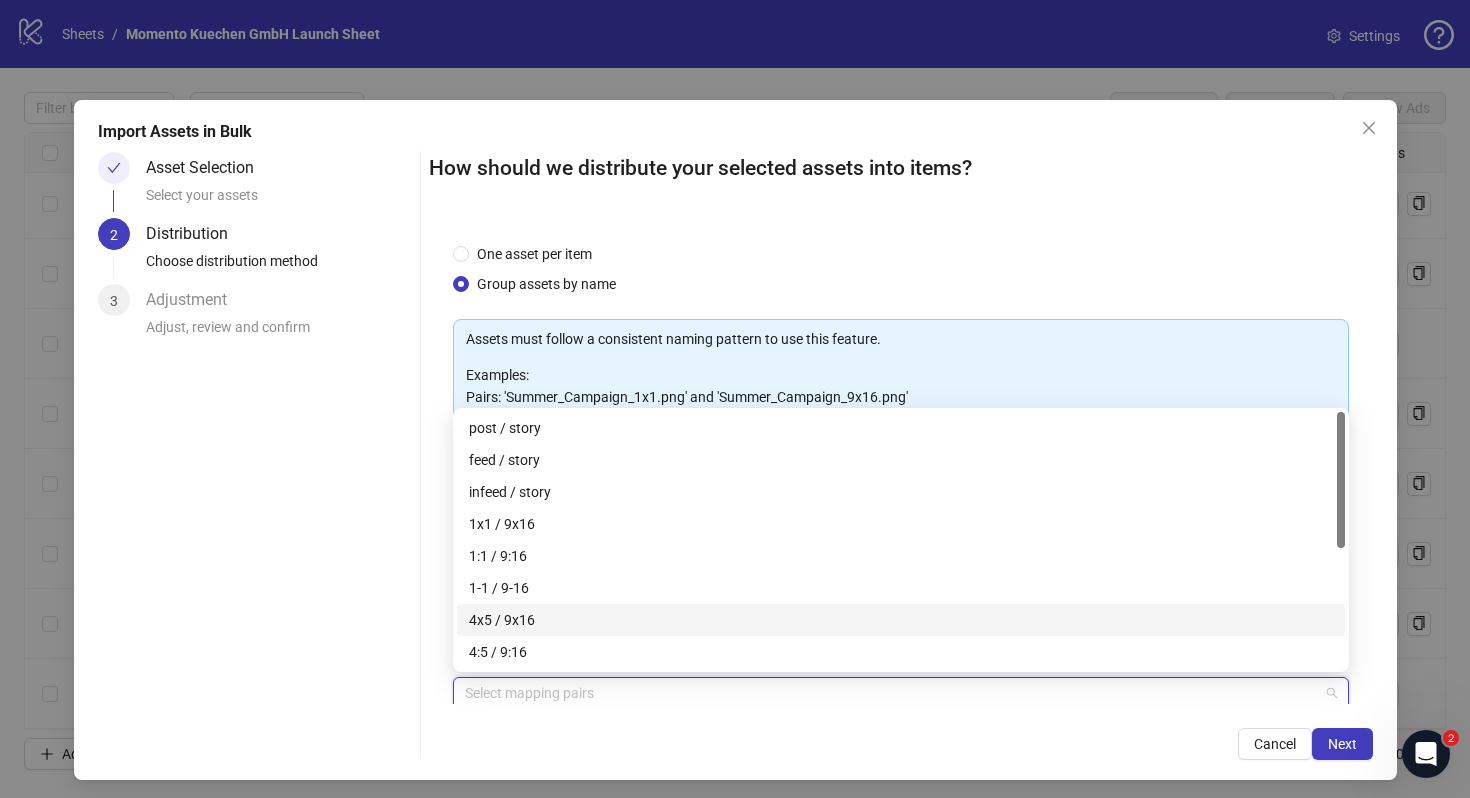 click on "4x5 / 9x16" at bounding box center (901, 620) 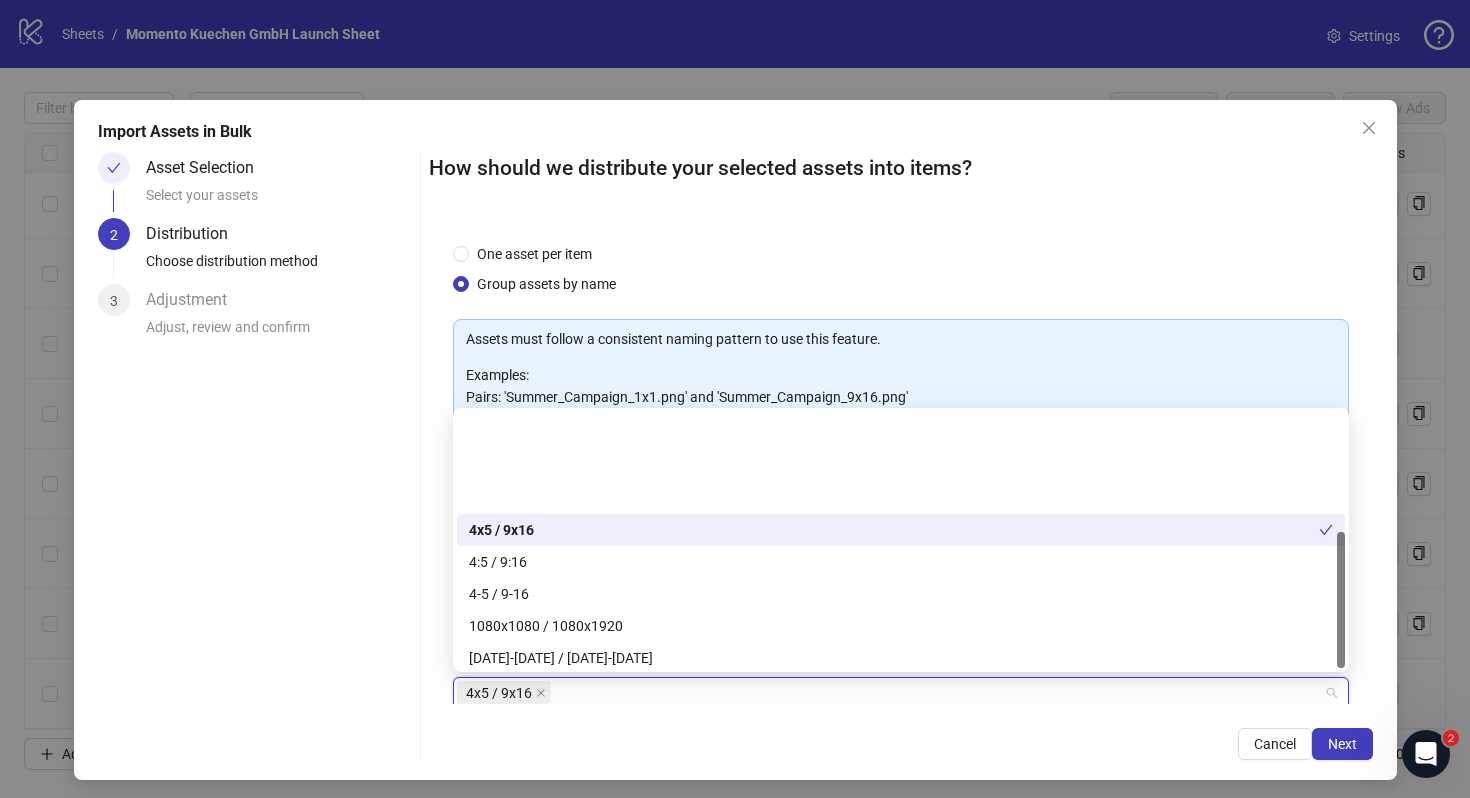 scroll, scrollTop: 224, scrollLeft: 0, axis: vertical 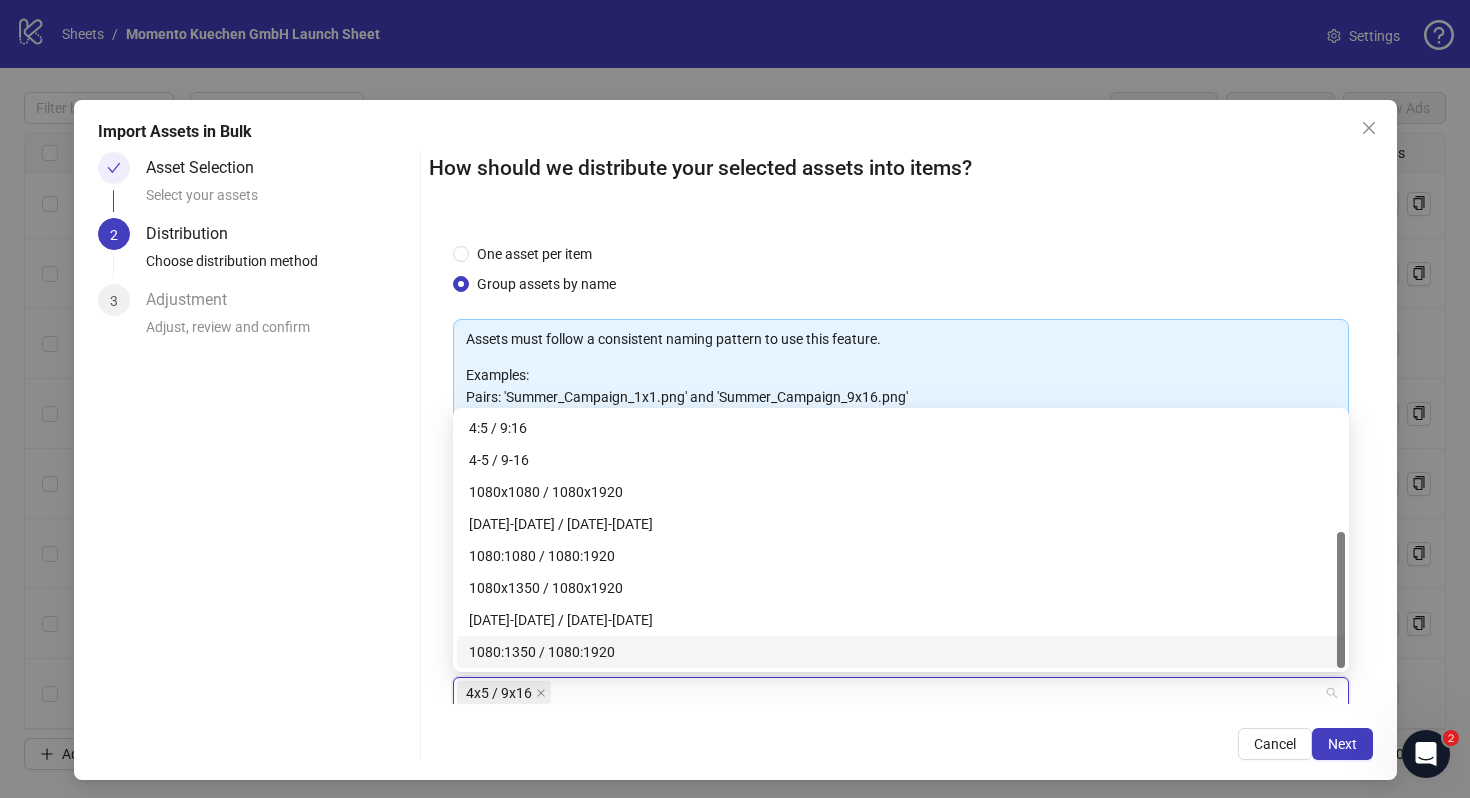 click on "4x5 / 9x16" at bounding box center [890, 693] 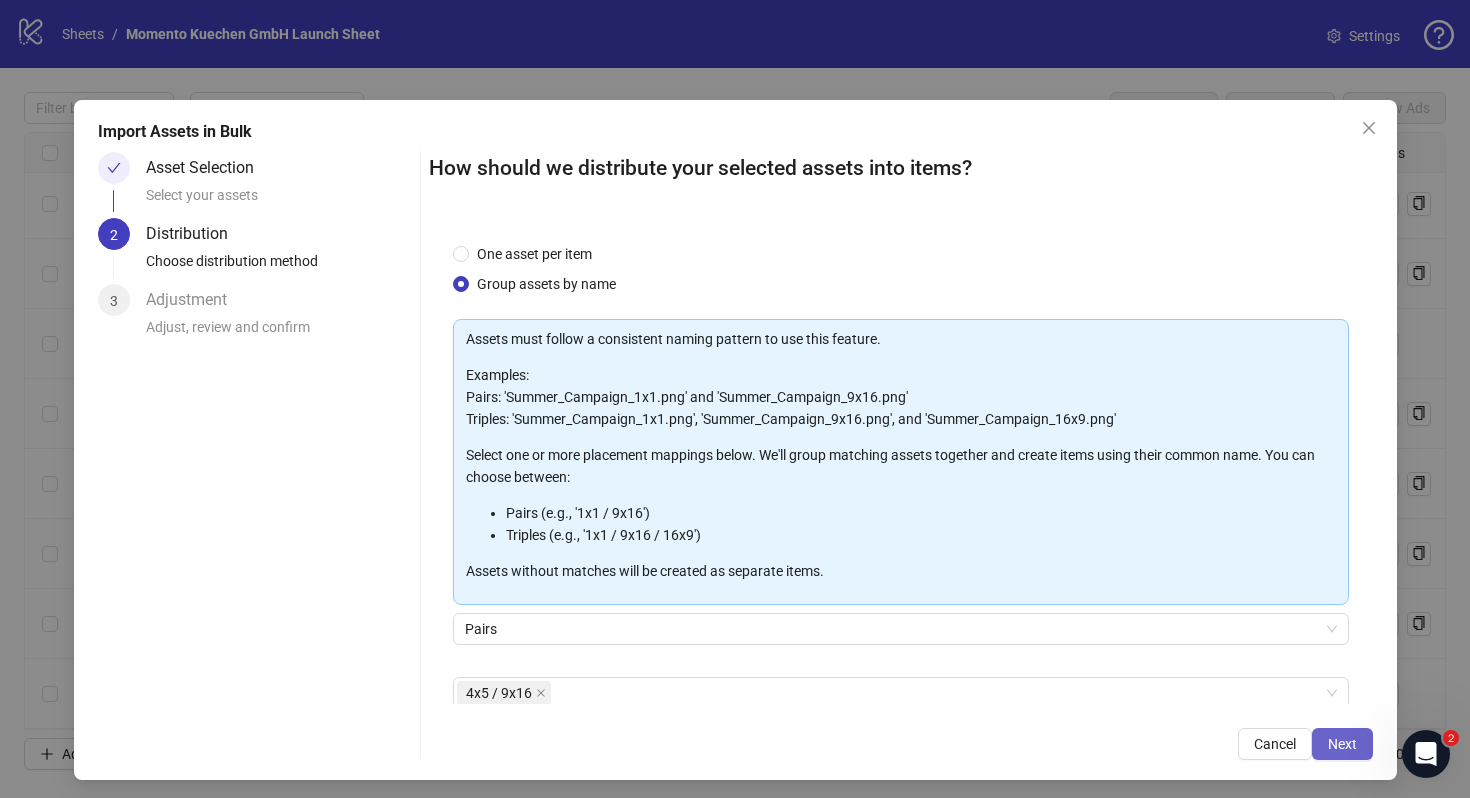 click on "Next" at bounding box center [1342, 744] 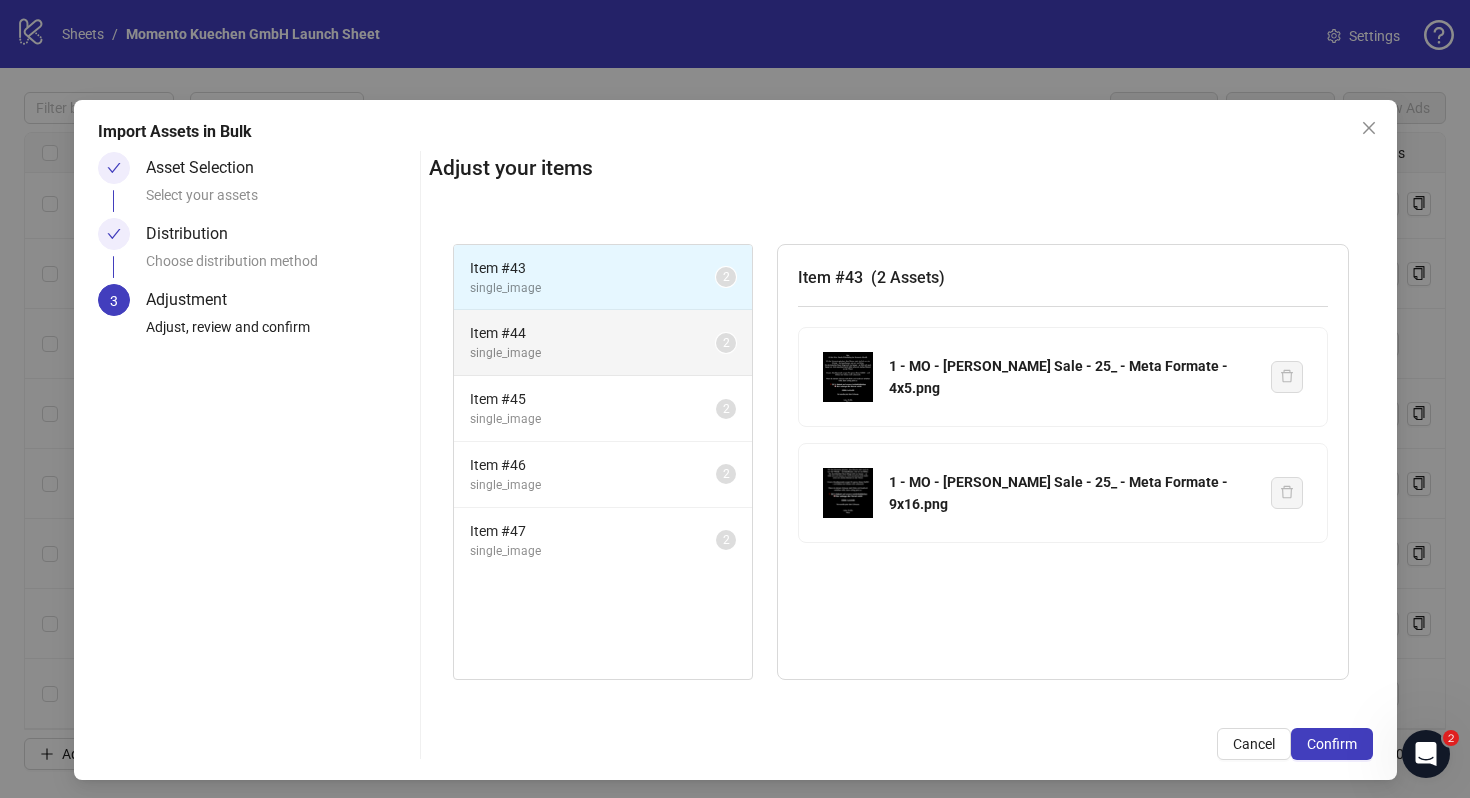 click on "single_image" at bounding box center (593, 353) 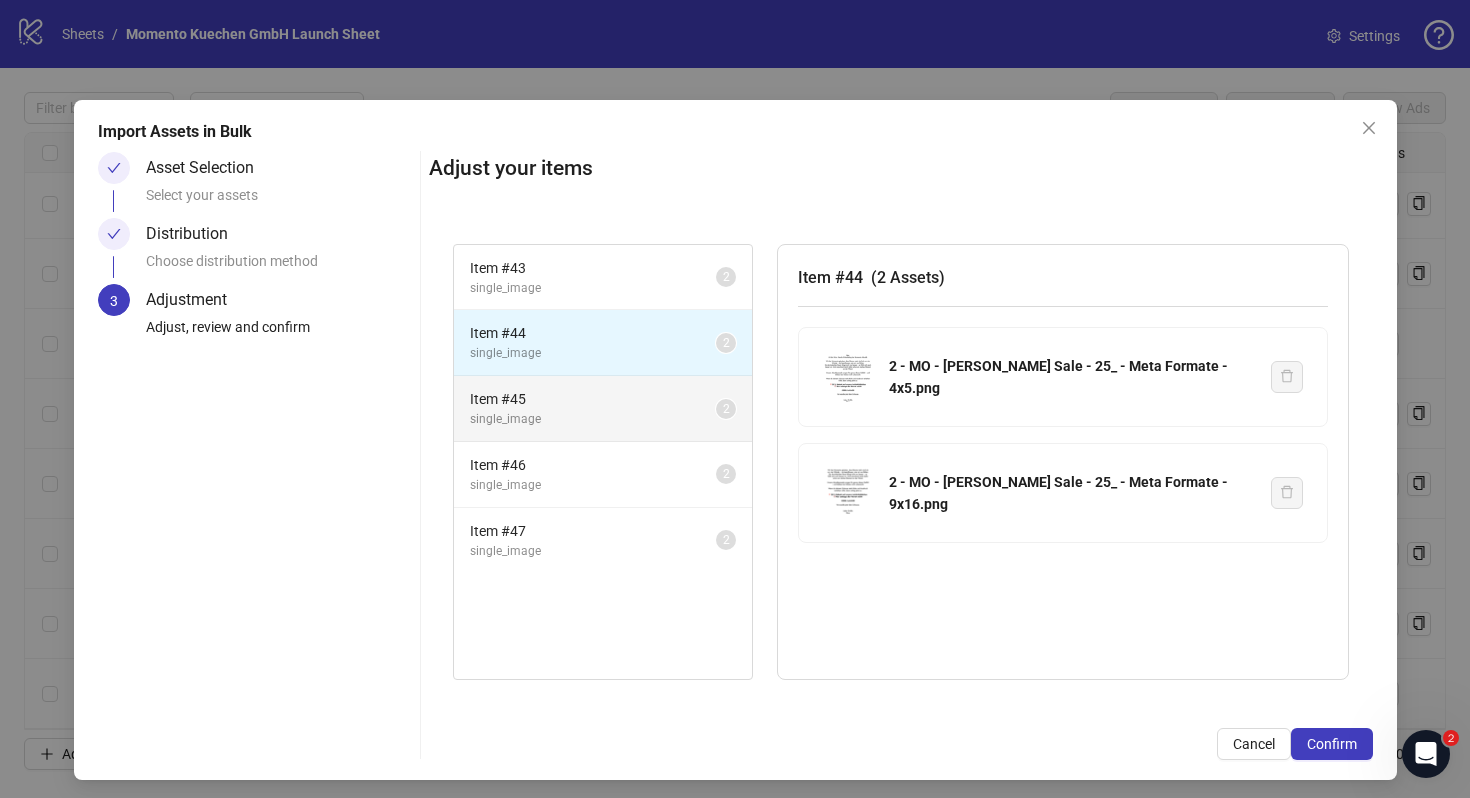 click on "Item # 45" at bounding box center [593, 399] 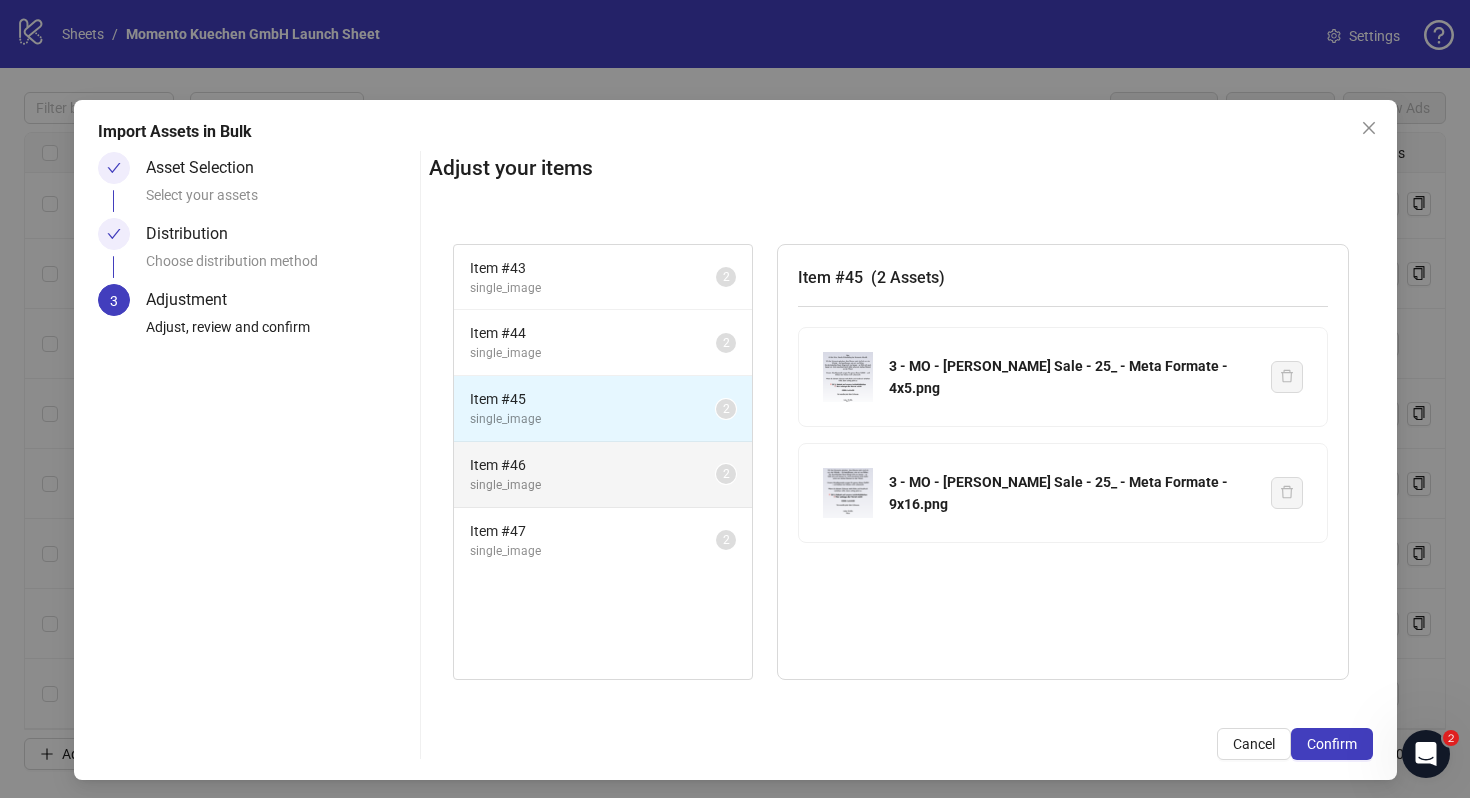 click on "Item # 46" at bounding box center (593, 465) 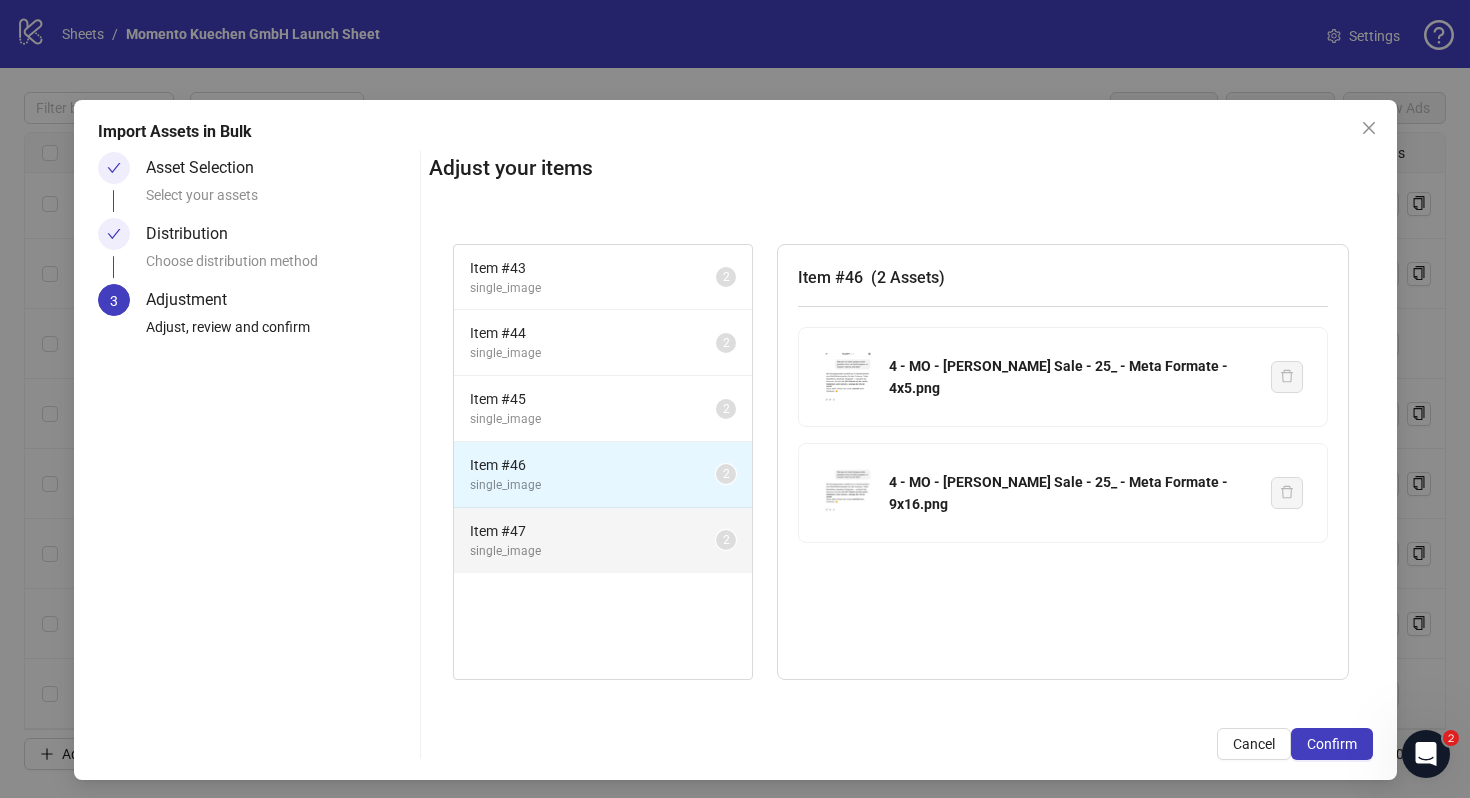 click on "Item # 47" at bounding box center [593, 531] 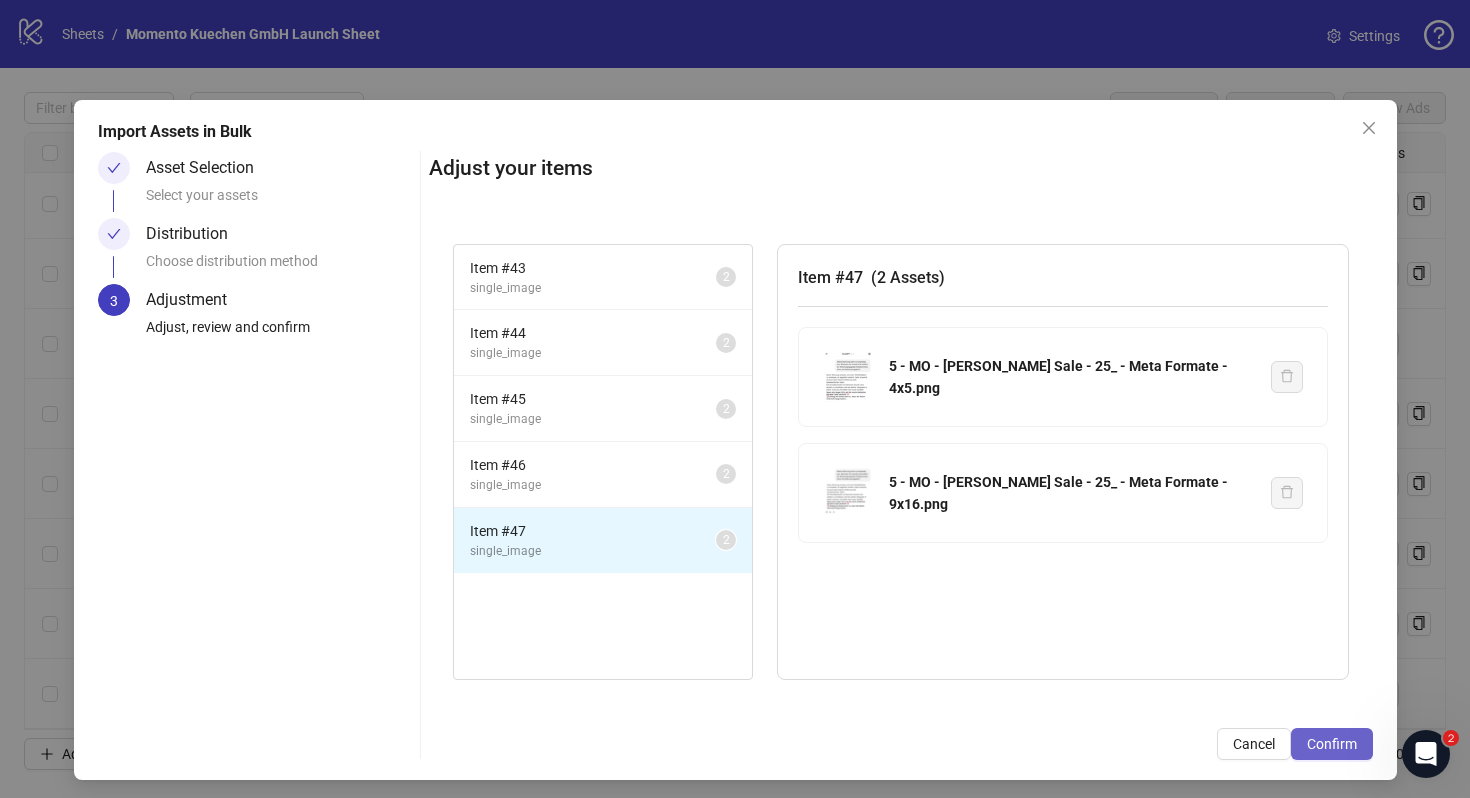 click on "Confirm" at bounding box center (1332, 744) 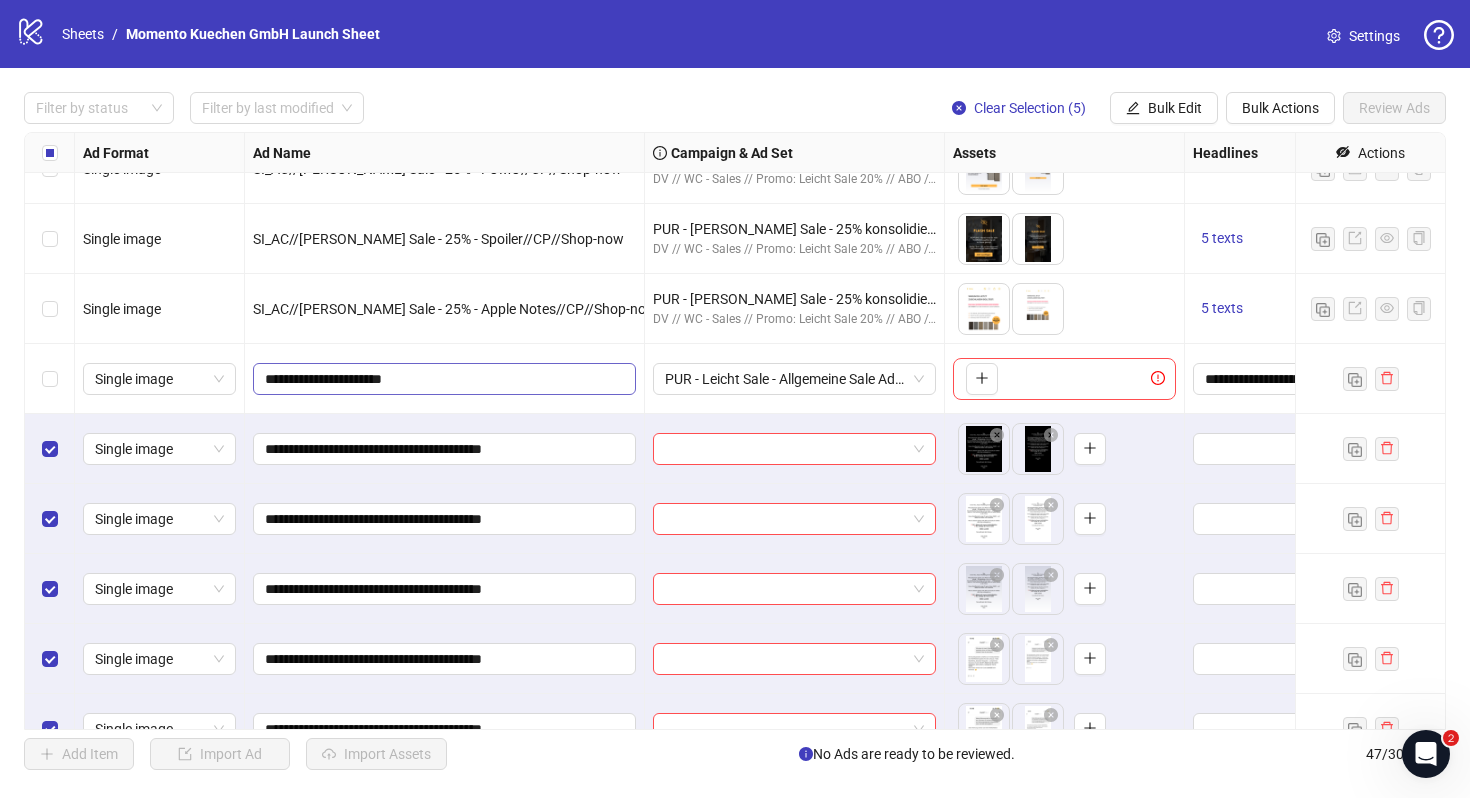 scroll, scrollTop: 2695, scrollLeft: 0, axis: vertical 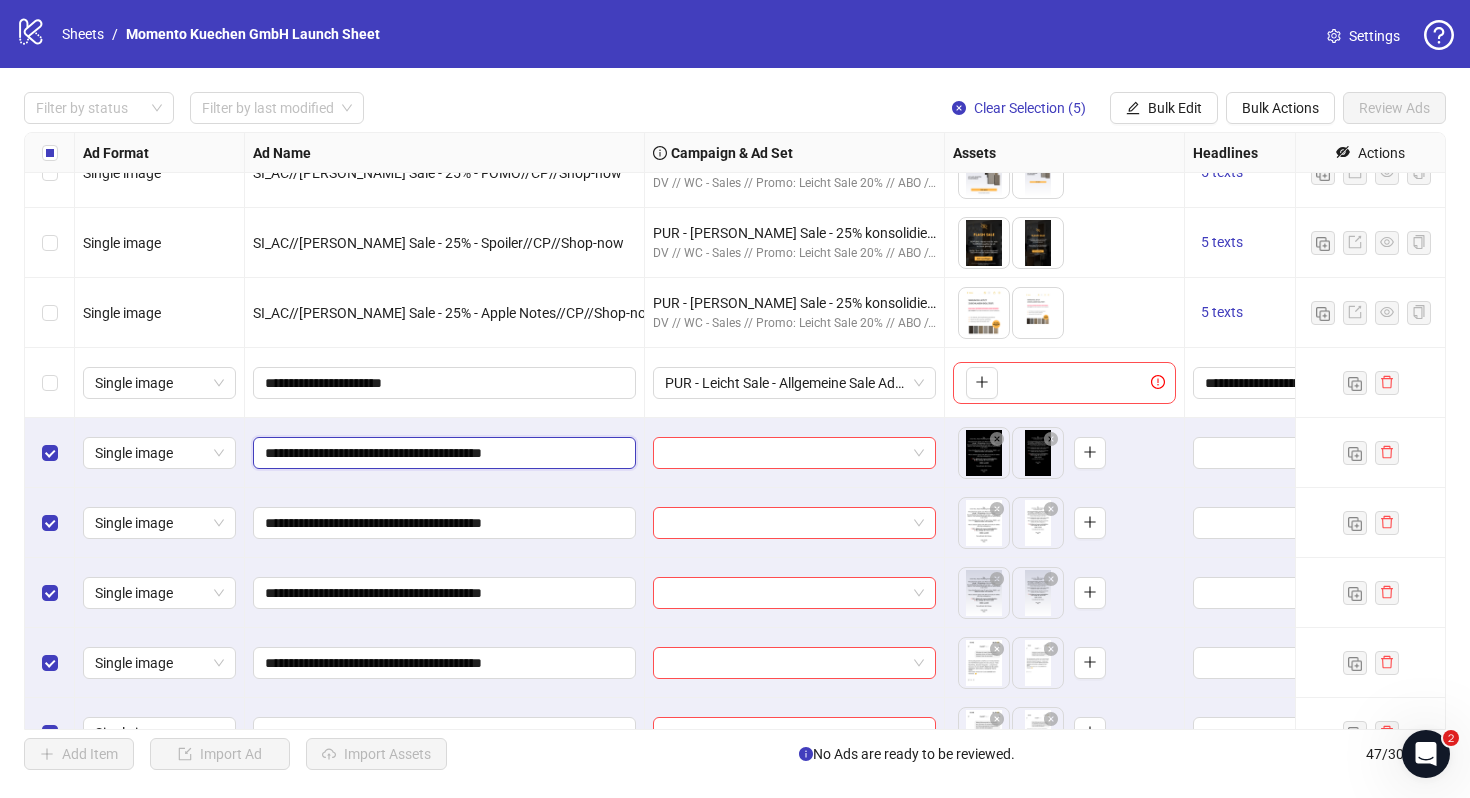 click on "**********" at bounding box center [442, 453] 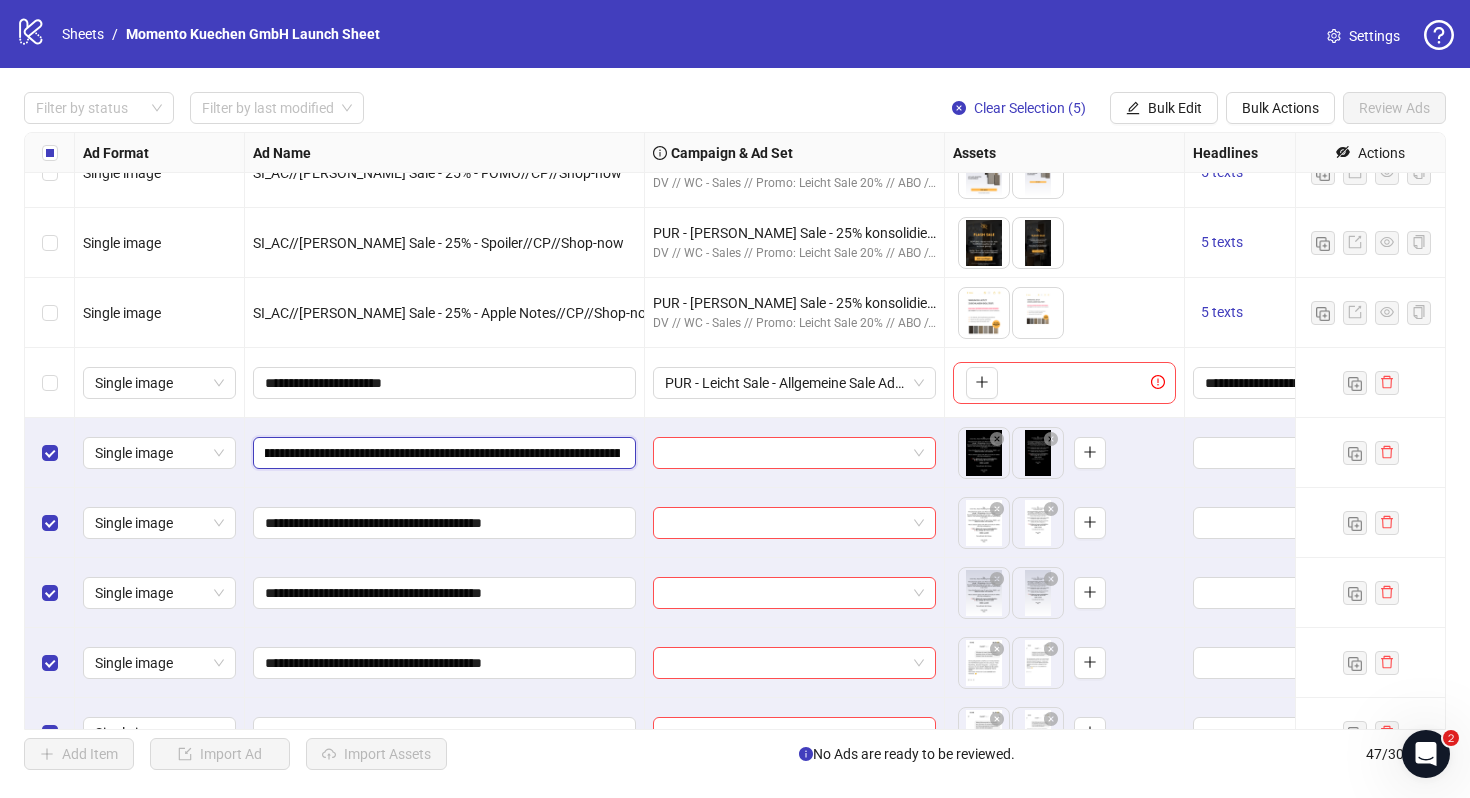 scroll, scrollTop: 0, scrollLeft: 134, axis: horizontal 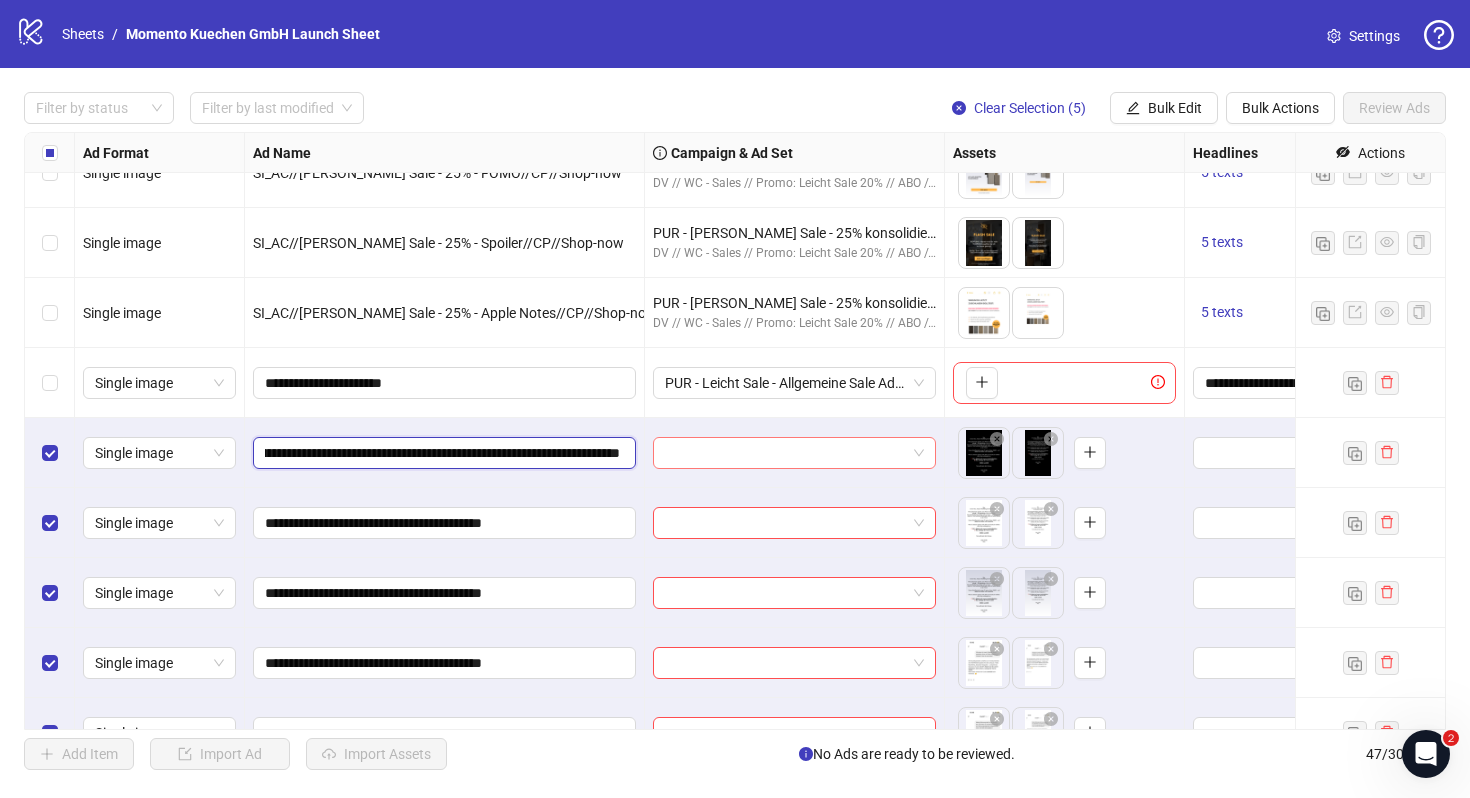 drag, startPoint x: 596, startPoint y: 457, endPoint x: 677, endPoint y: 457, distance: 81 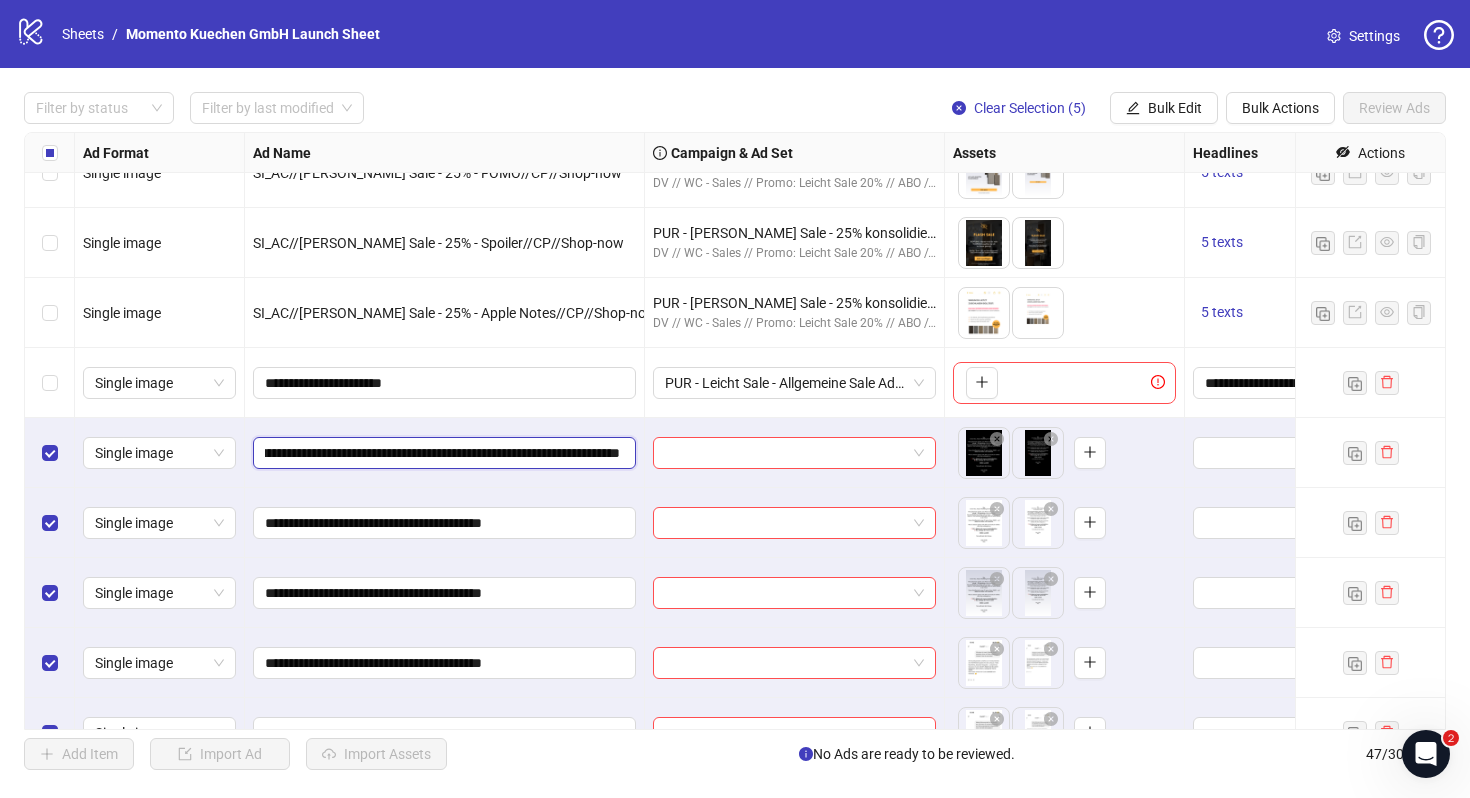 type on "**********" 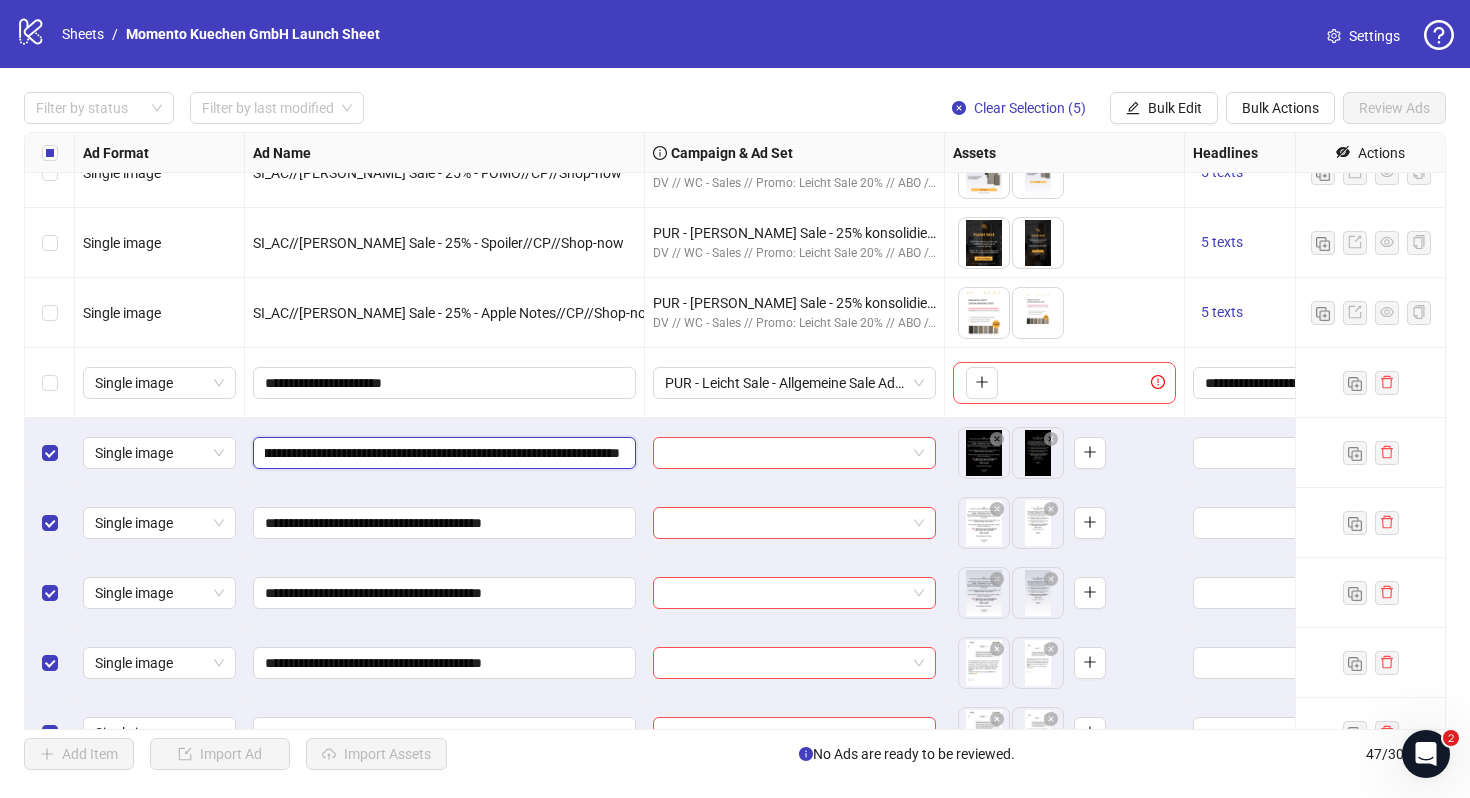 scroll, scrollTop: 0, scrollLeft: 134, axis: horizontal 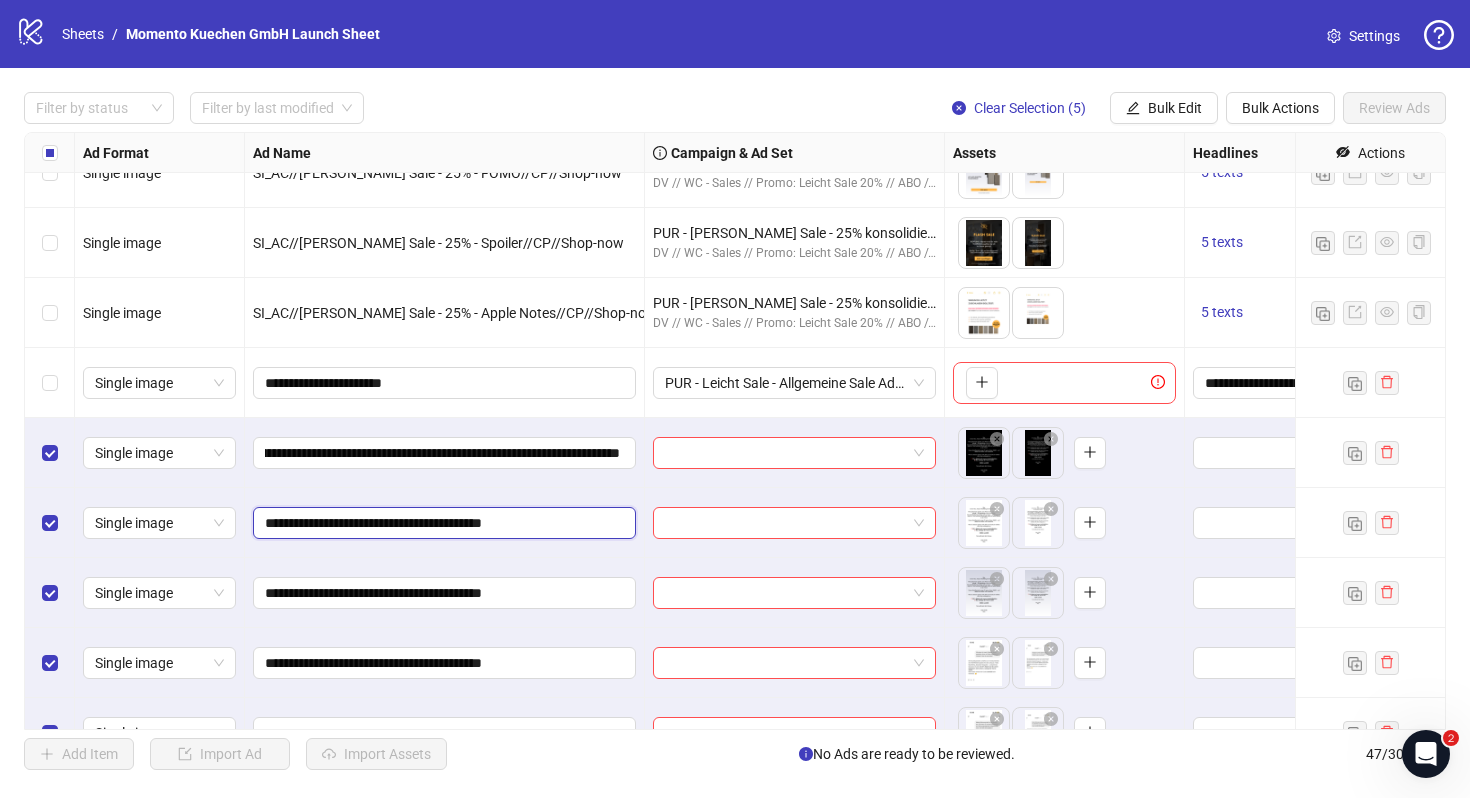 click on "**********" at bounding box center (442, 523) 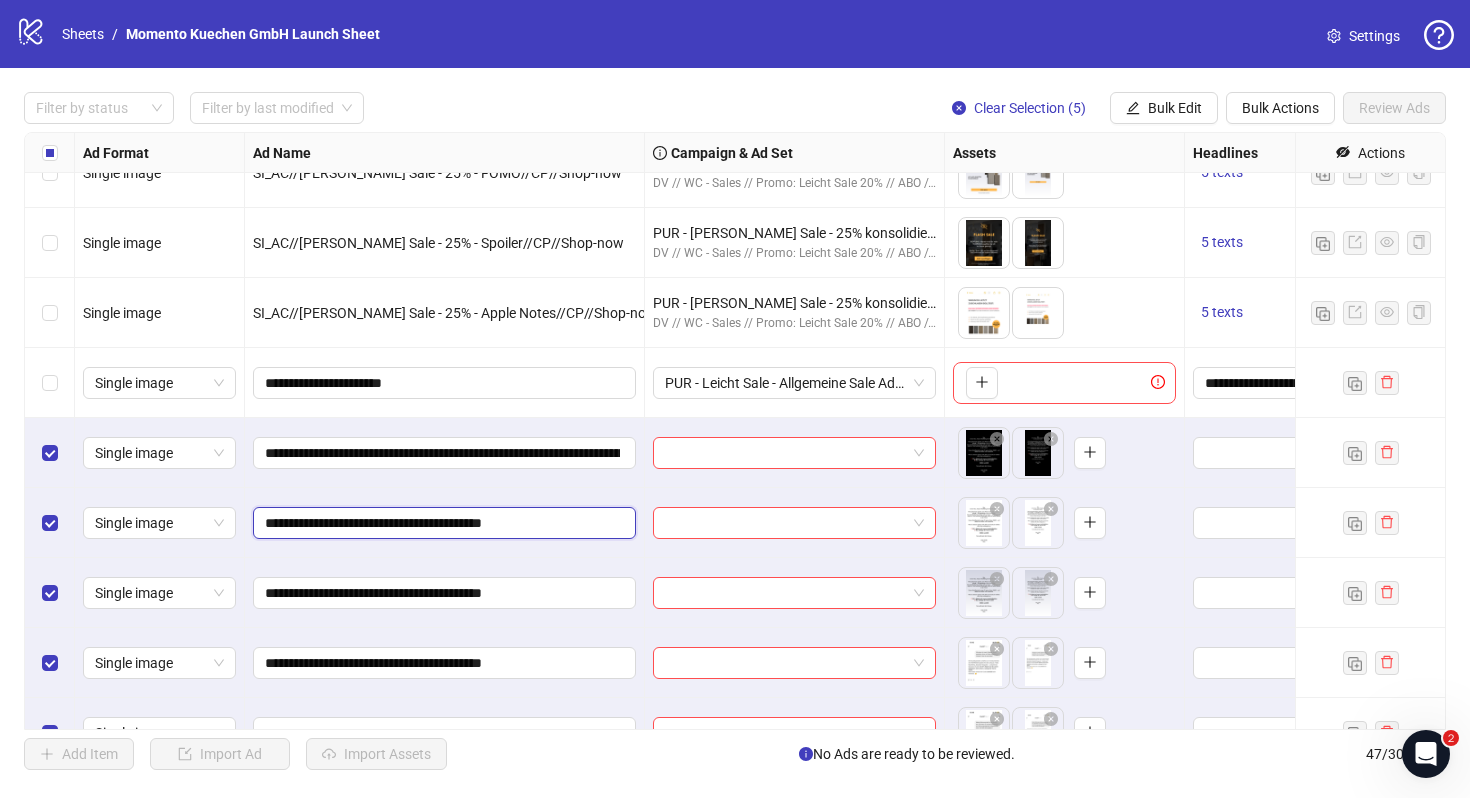 paste on "**********" 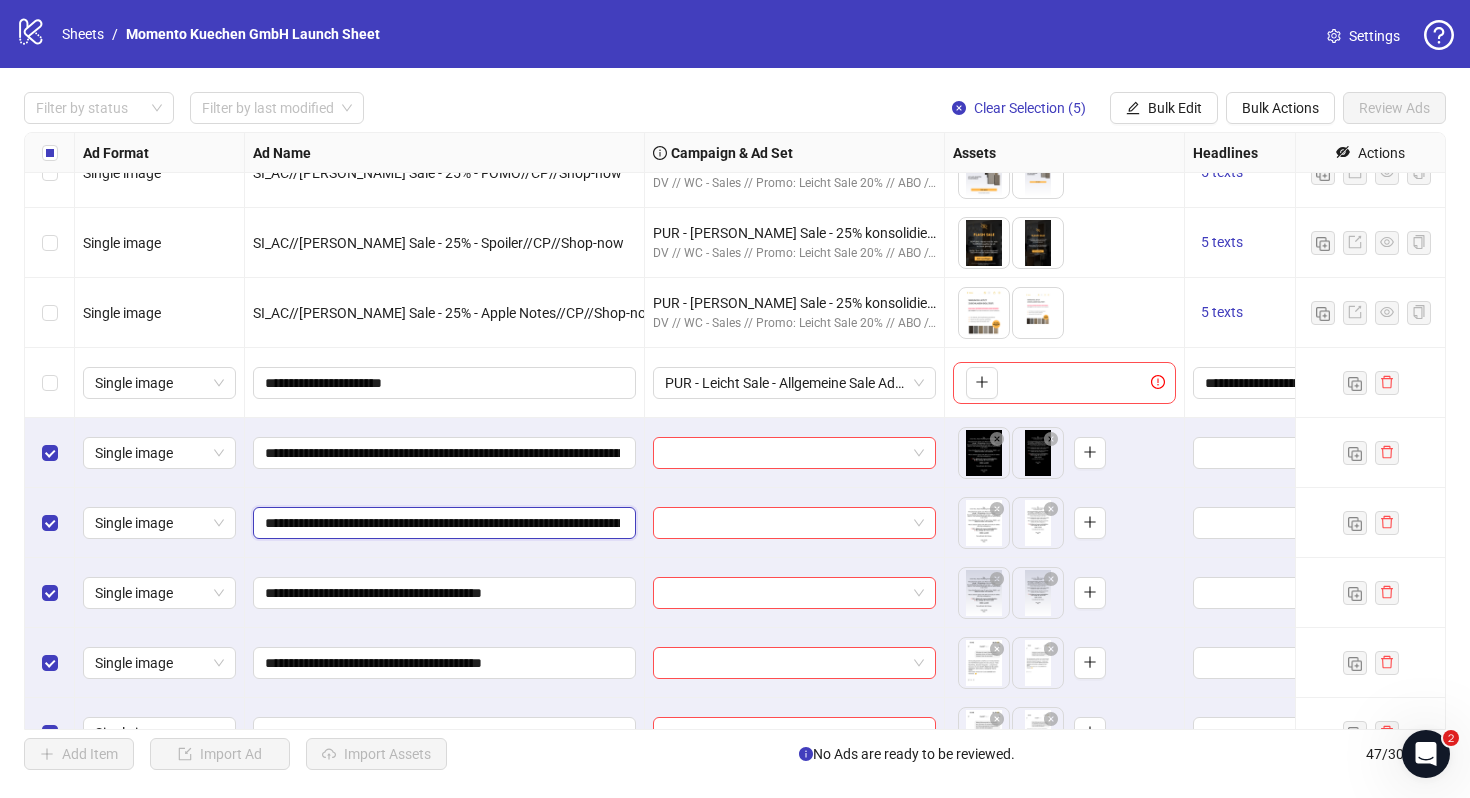 scroll, scrollTop: 0, scrollLeft: 392, axis: horizontal 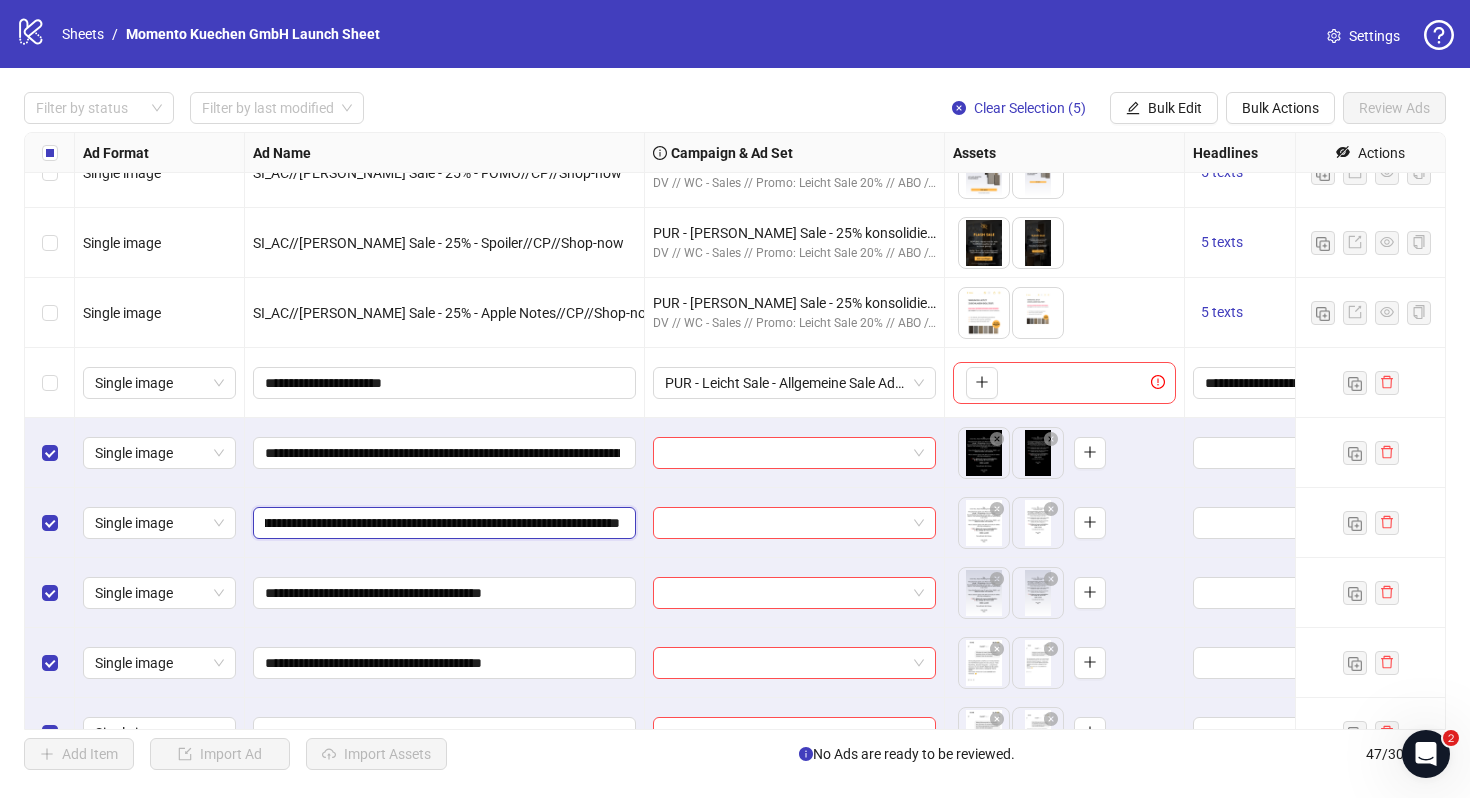 drag, startPoint x: 521, startPoint y: 522, endPoint x: 470, endPoint y: 522, distance: 51 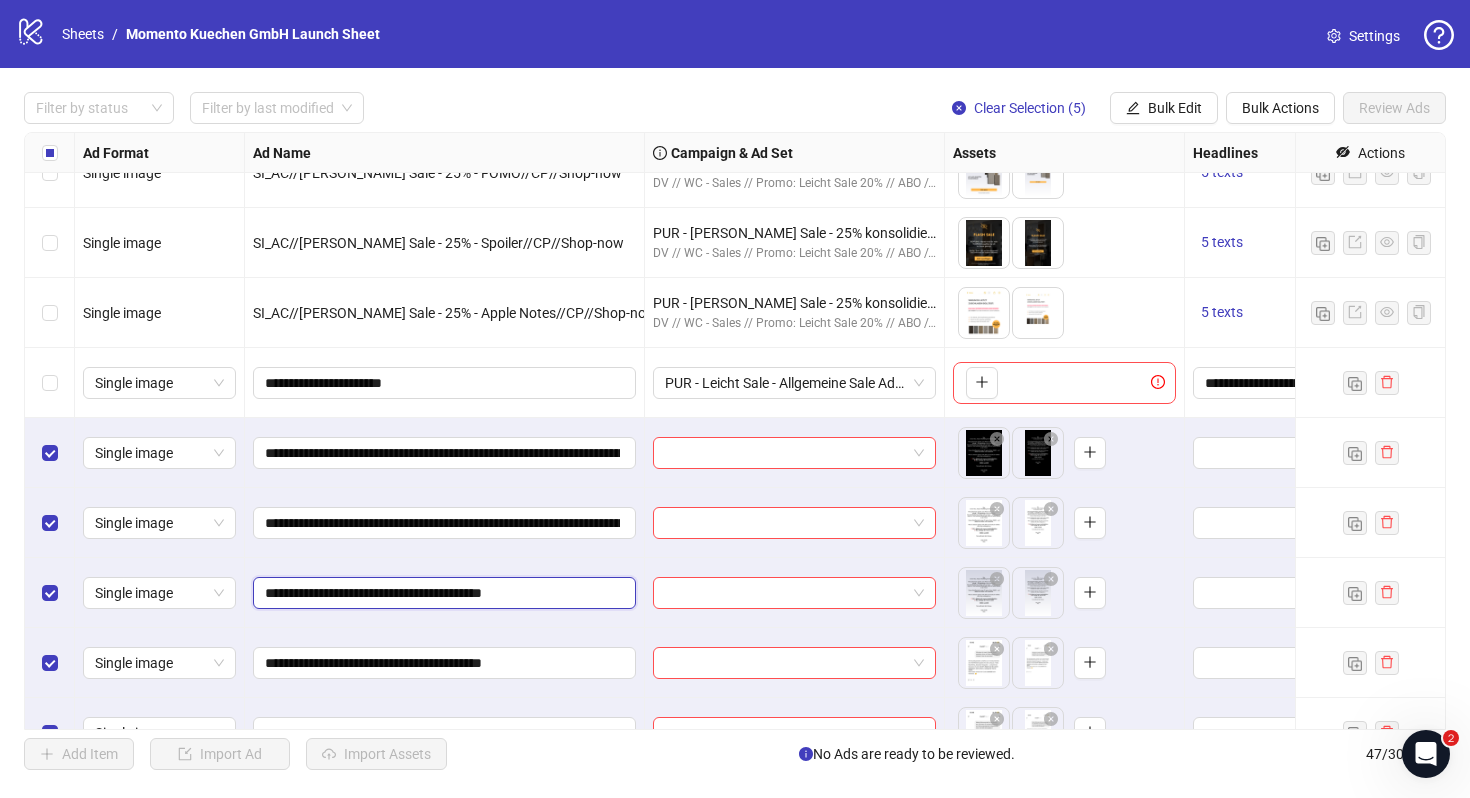 click on "**********" at bounding box center [442, 593] 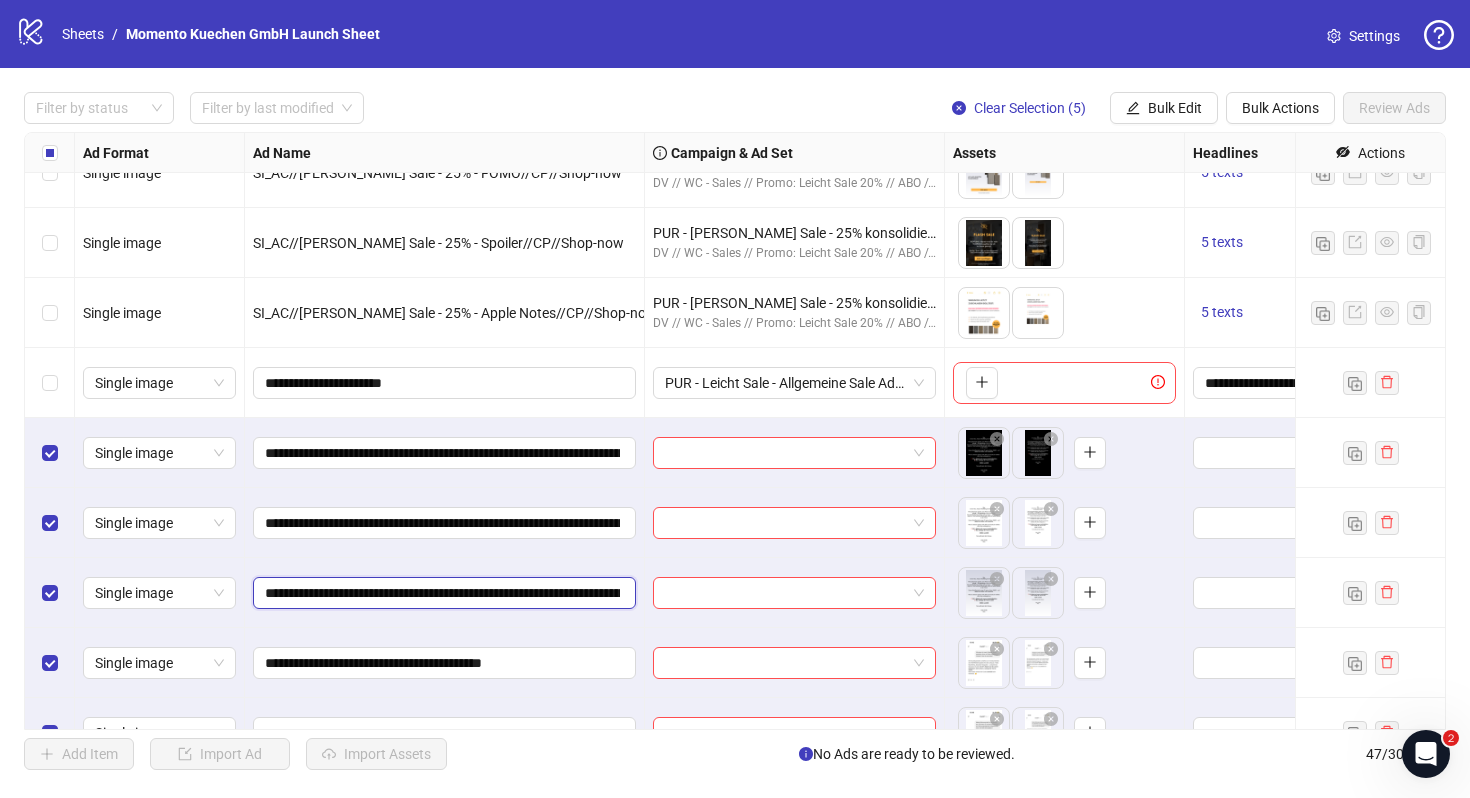 scroll, scrollTop: 0, scrollLeft: 134, axis: horizontal 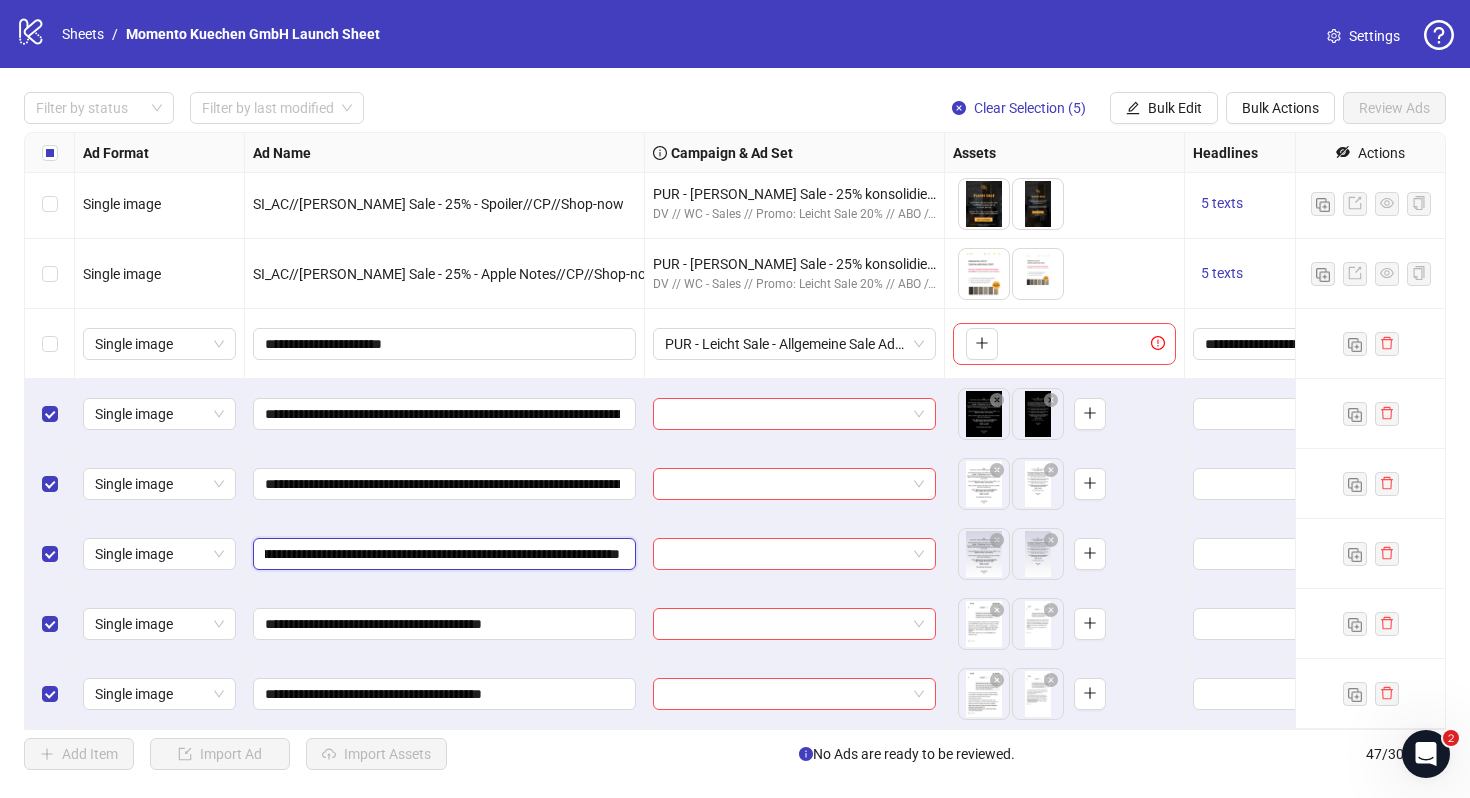 drag, startPoint x: 519, startPoint y: 551, endPoint x: 469, endPoint y: 554, distance: 50.08992 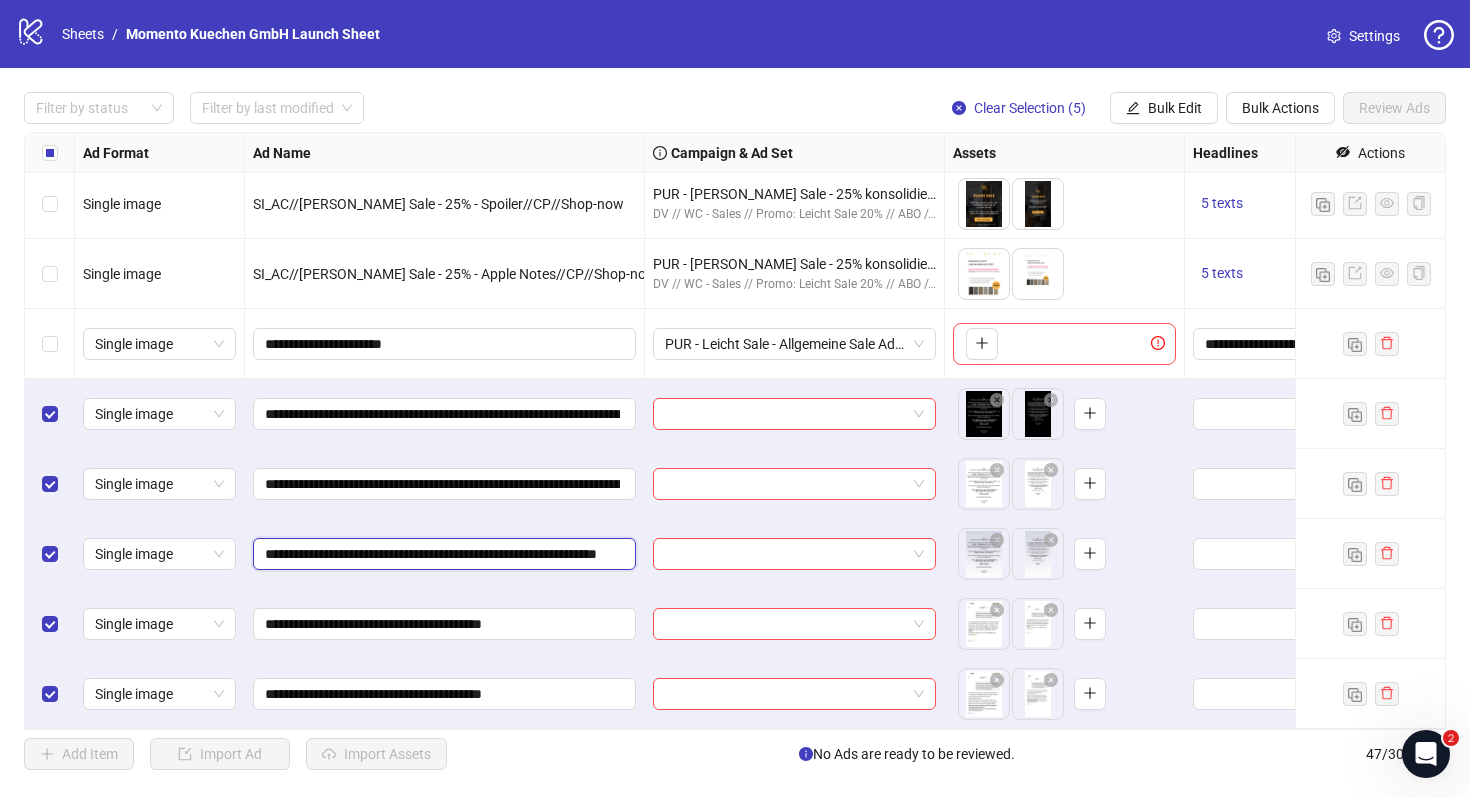 scroll, scrollTop: 0, scrollLeft: 77, axis: horizontal 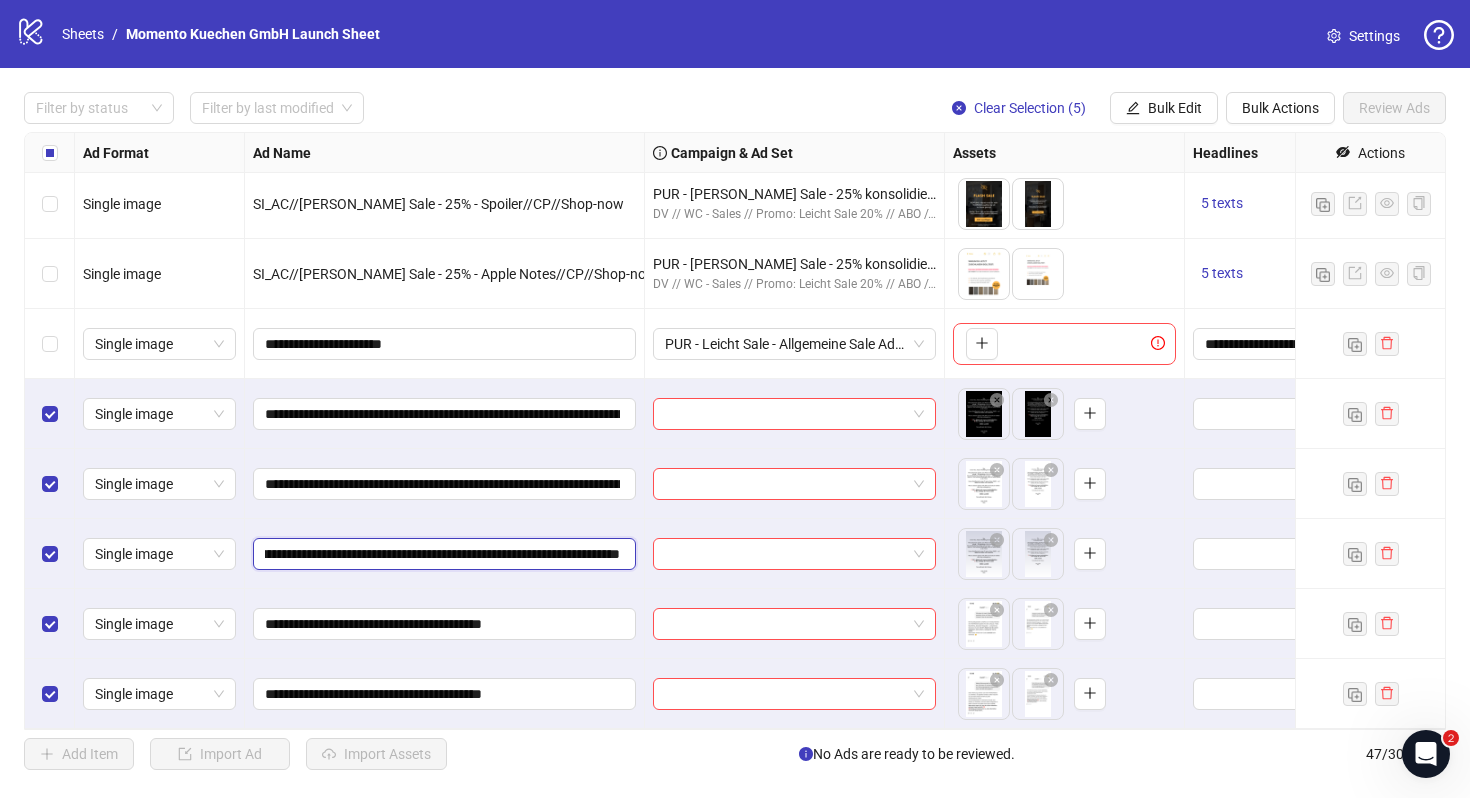 type on "**********" 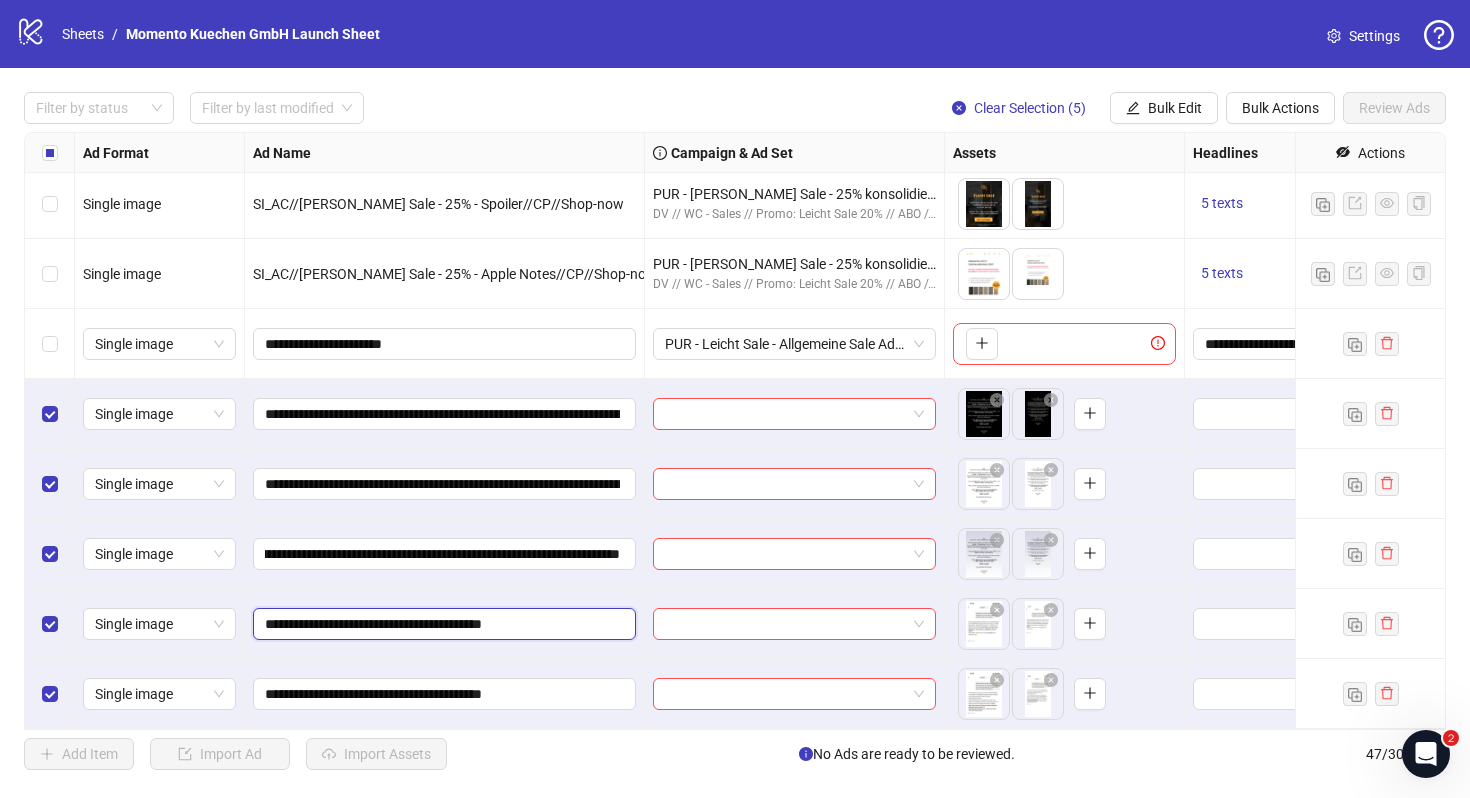 click on "**********" at bounding box center (442, 624) 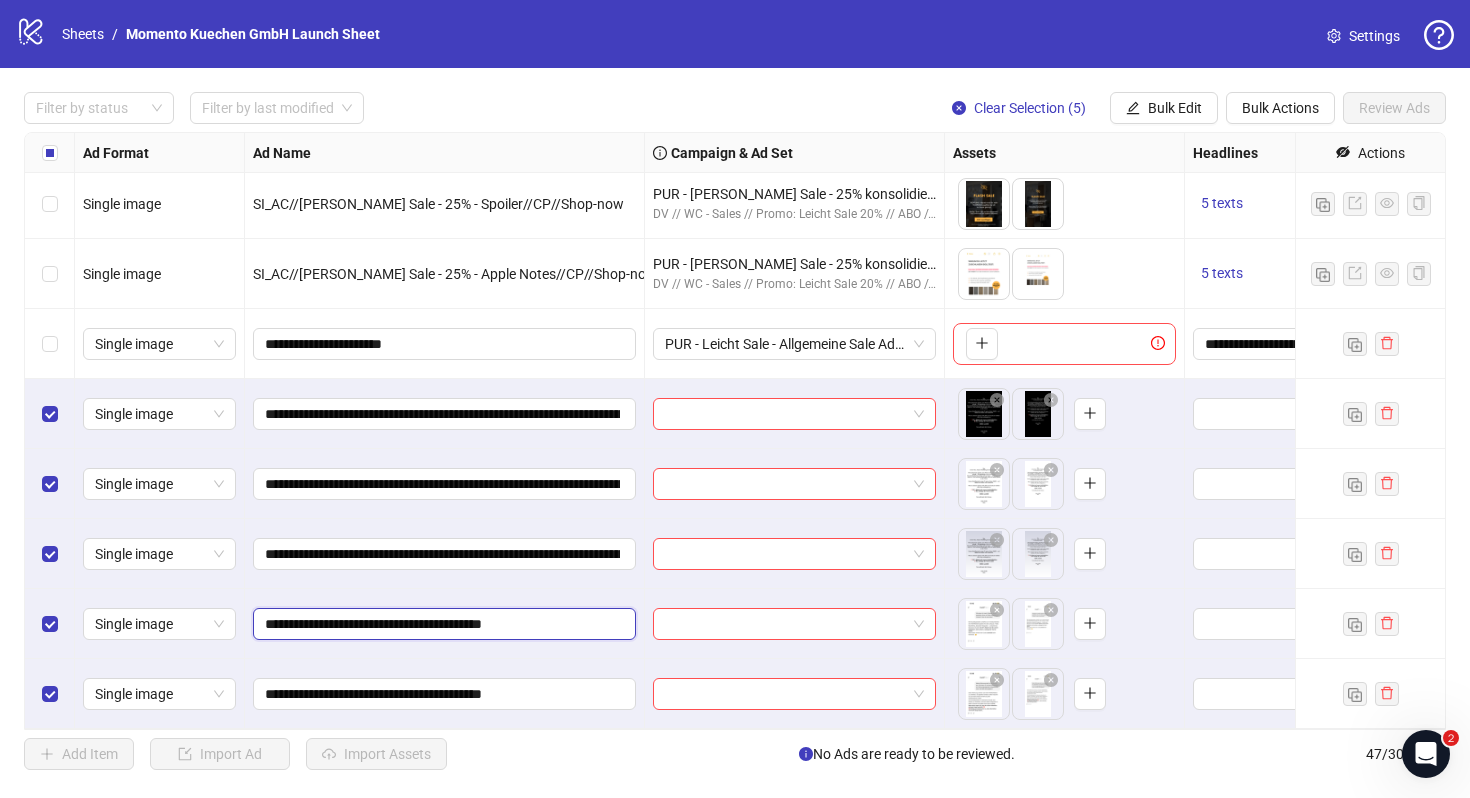paste on "**********" 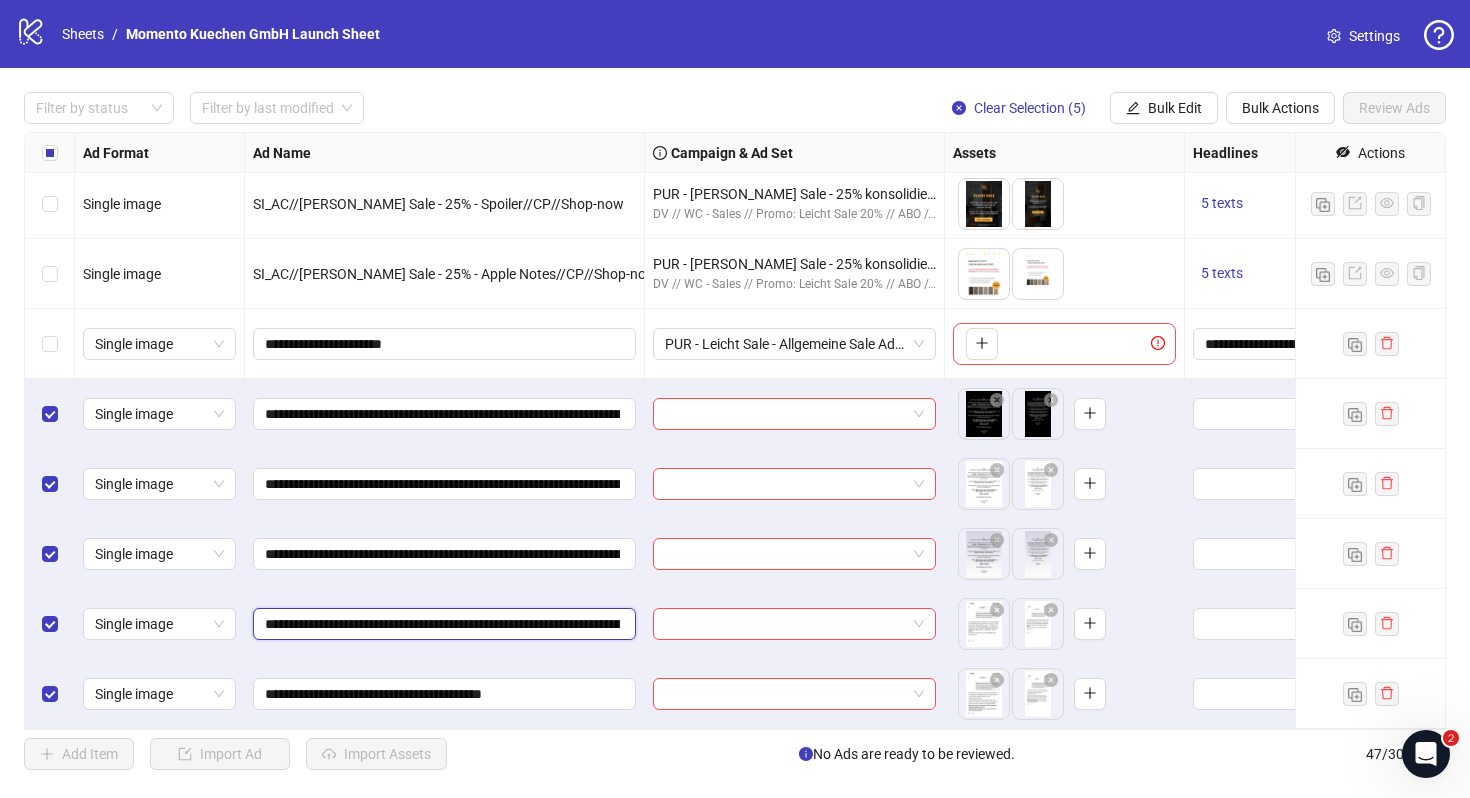 scroll, scrollTop: 0, scrollLeft: 134, axis: horizontal 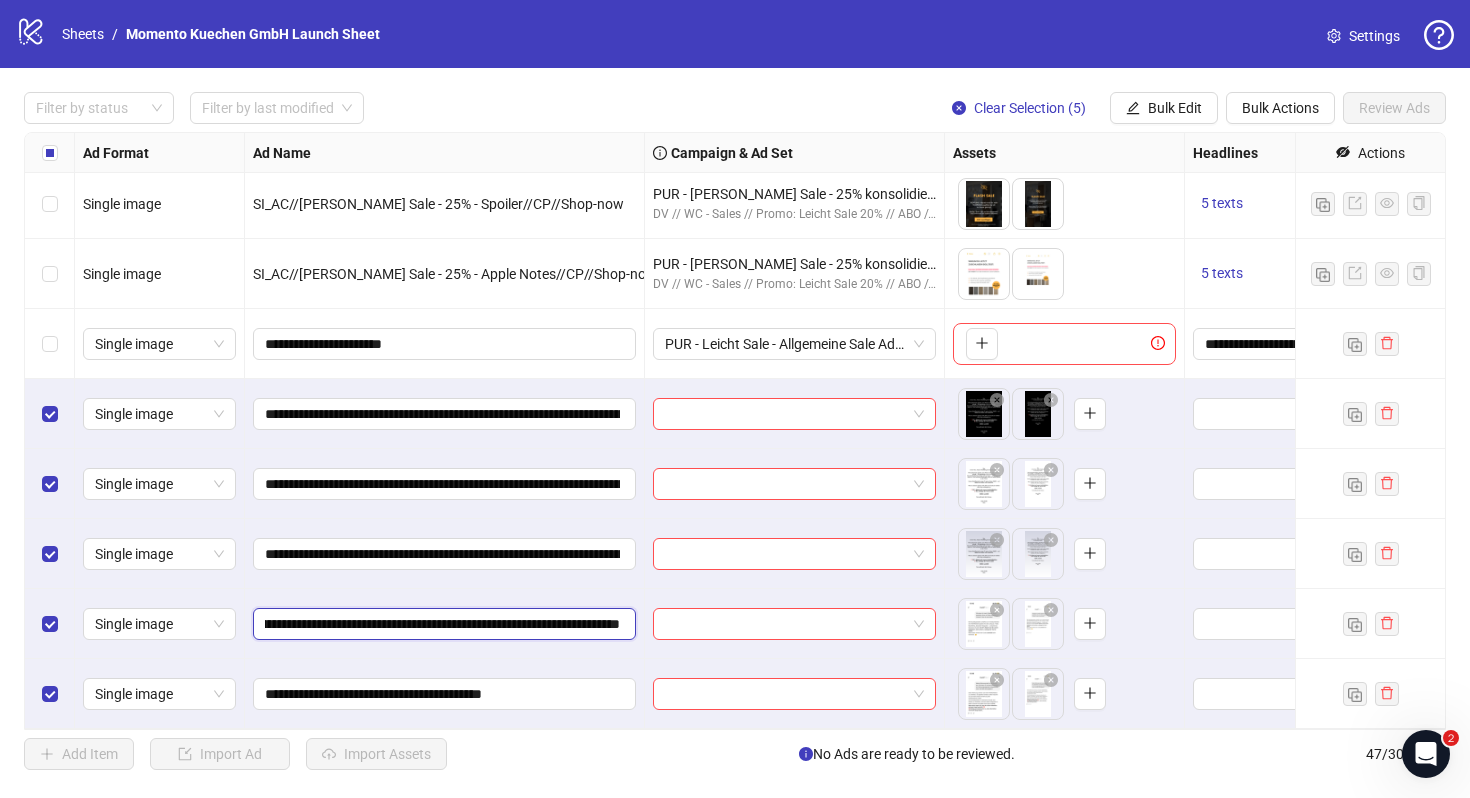 drag, startPoint x: 521, startPoint y: 625, endPoint x: 393, endPoint y: 624, distance: 128.0039 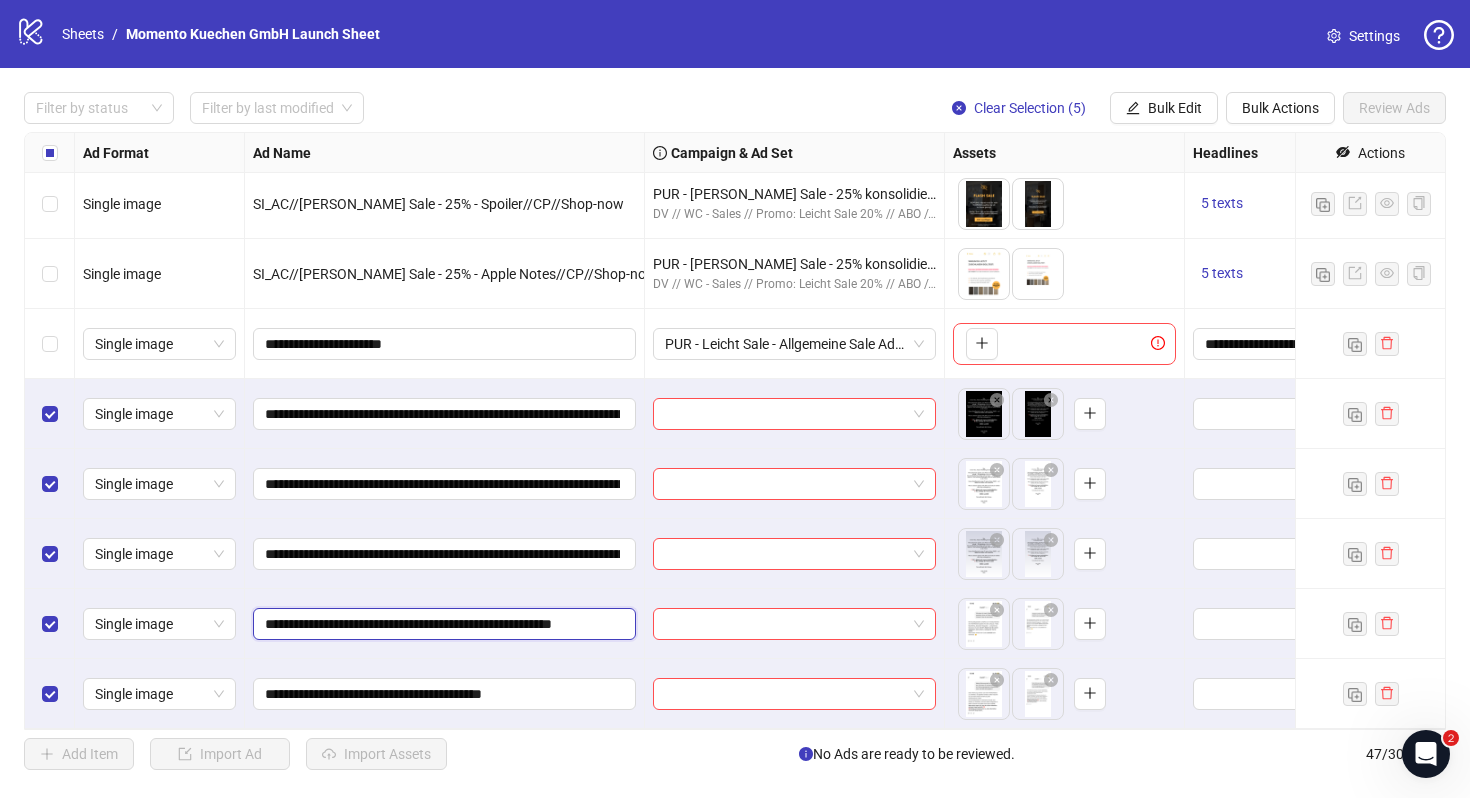 scroll, scrollTop: 0, scrollLeft: 15, axis: horizontal 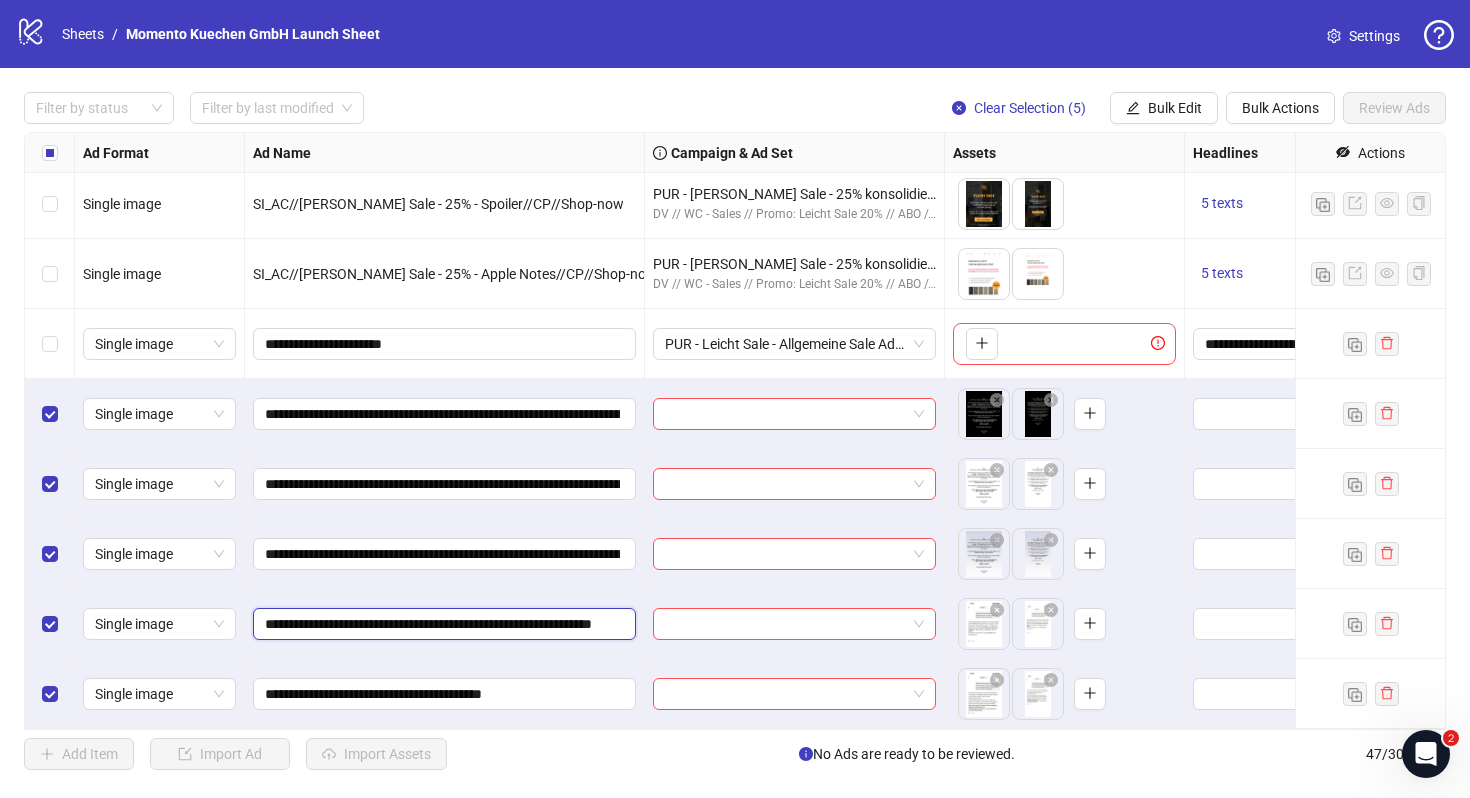 click on "**********" at bounding box center (442, 624) 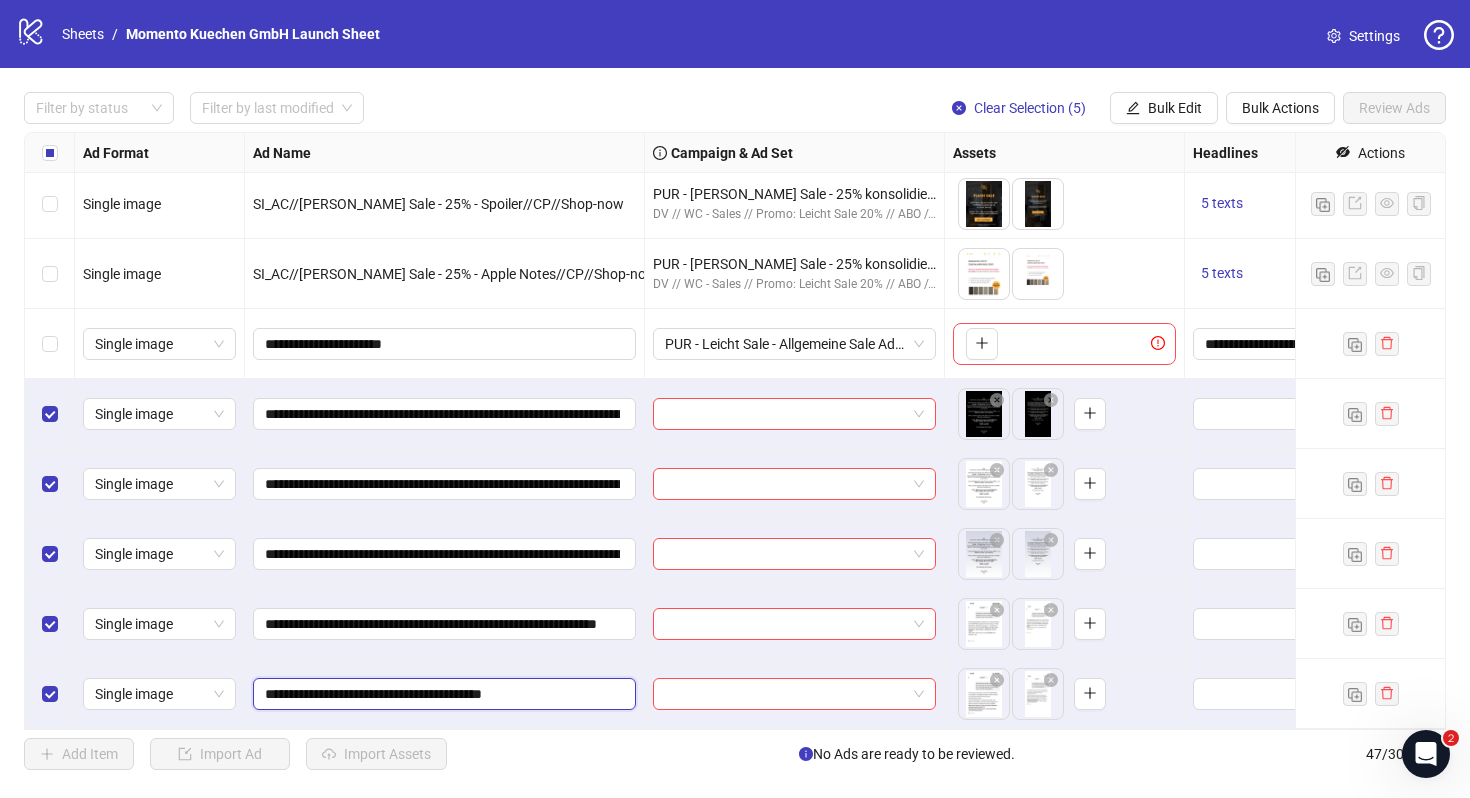 click on "**********" at bounding box center (442, 694) 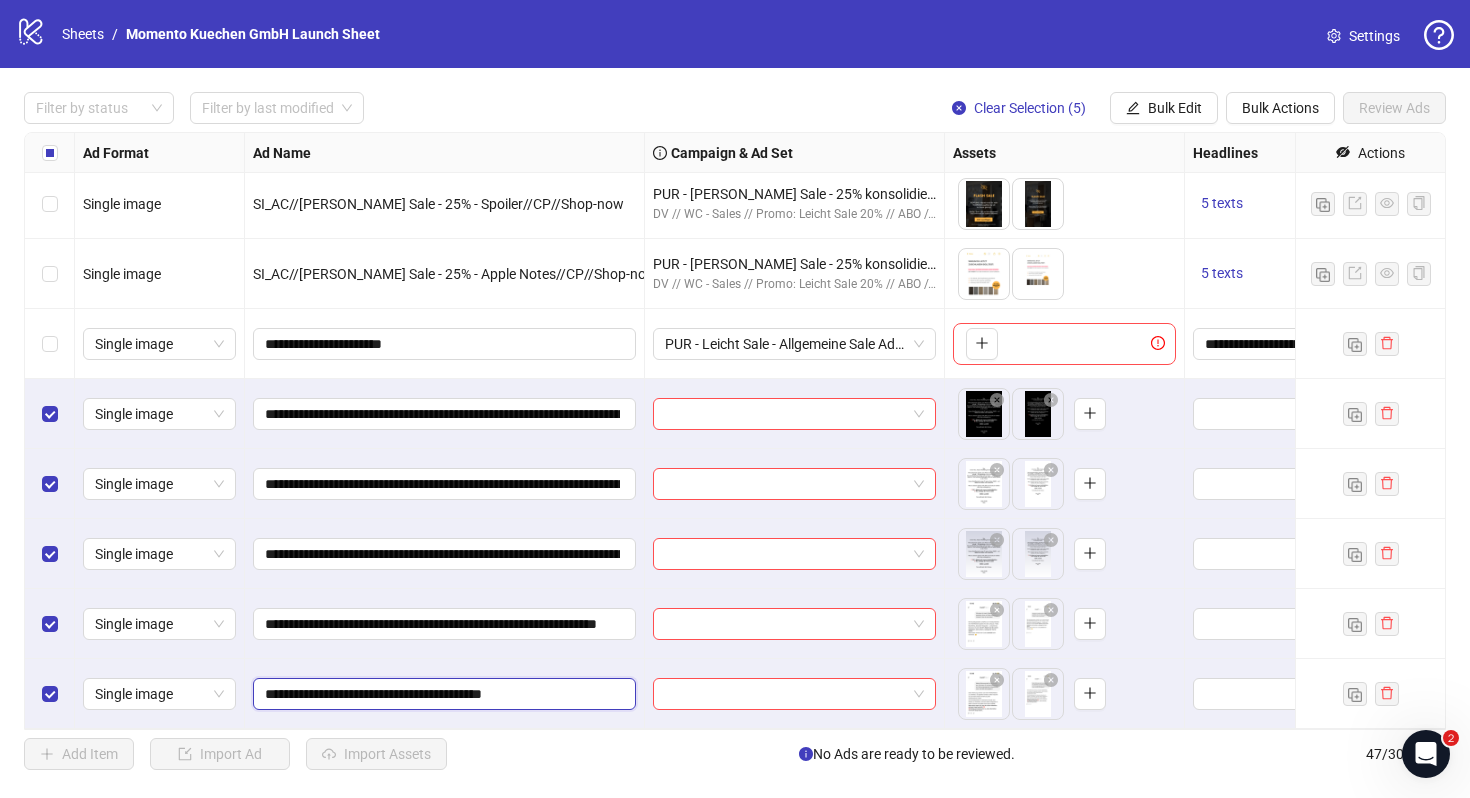 paste on "**********" 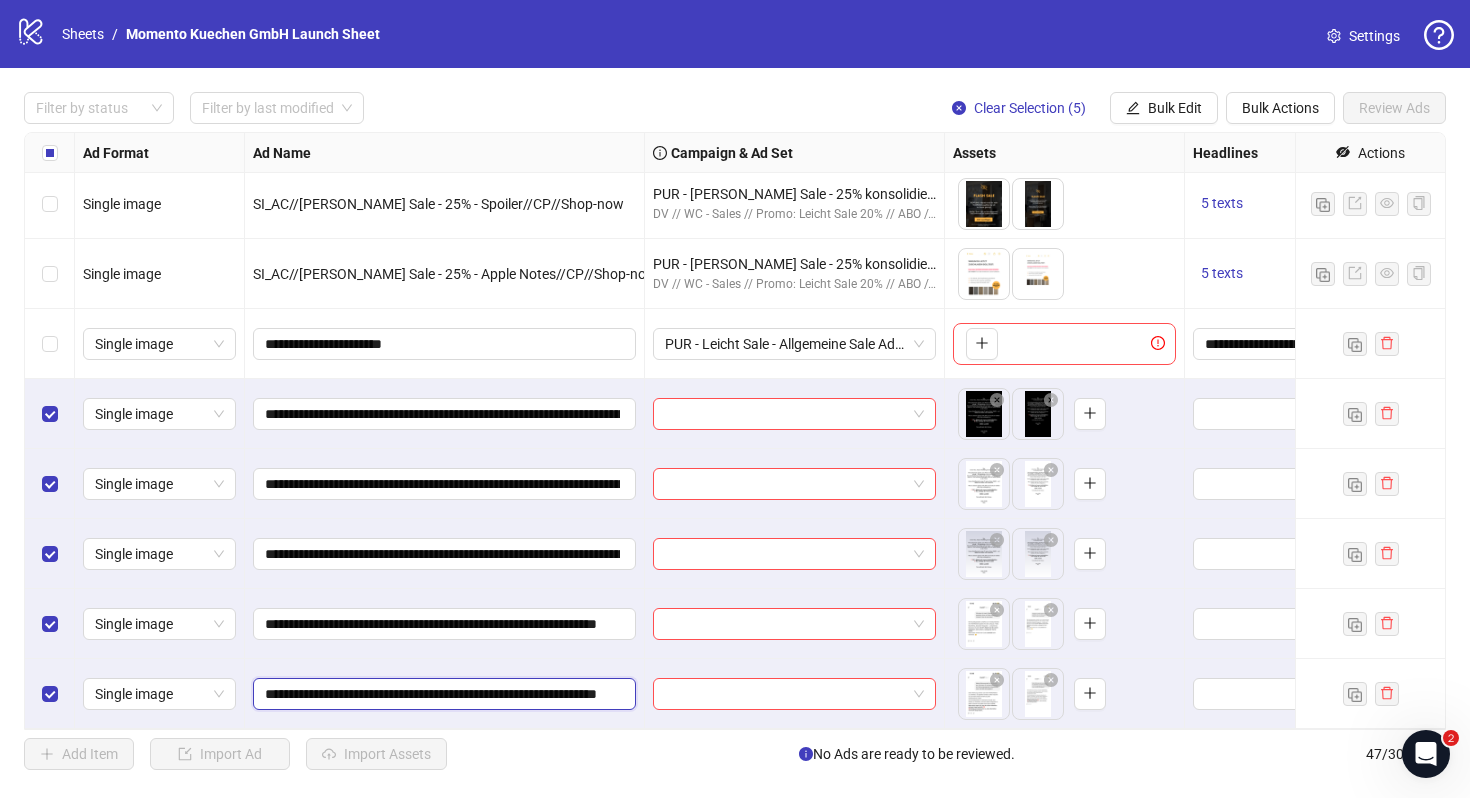 scroll, scrollTop: 0, scrollLeft: 76, axis: horizontal 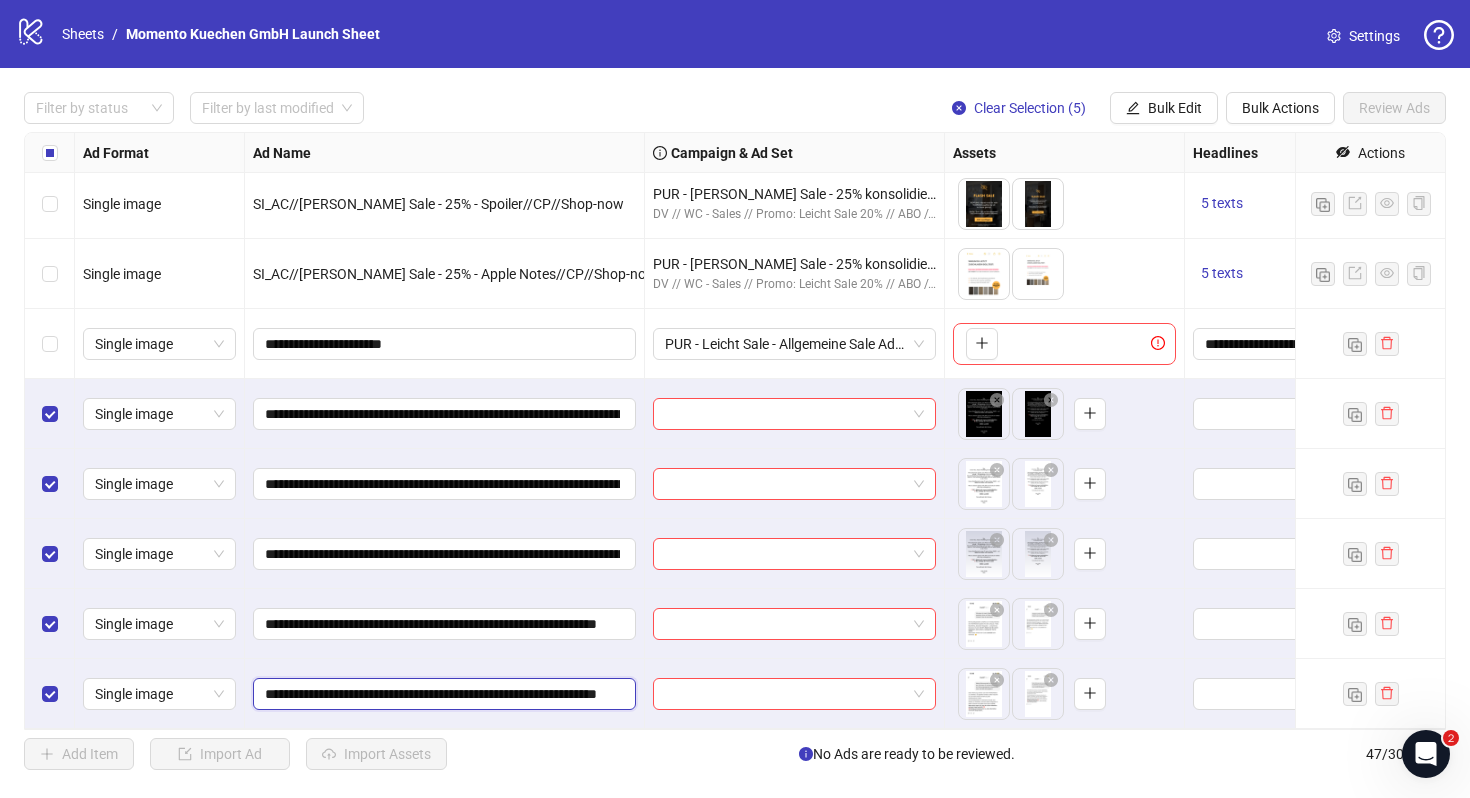 click on "**********" at bounding box center [442, 694] 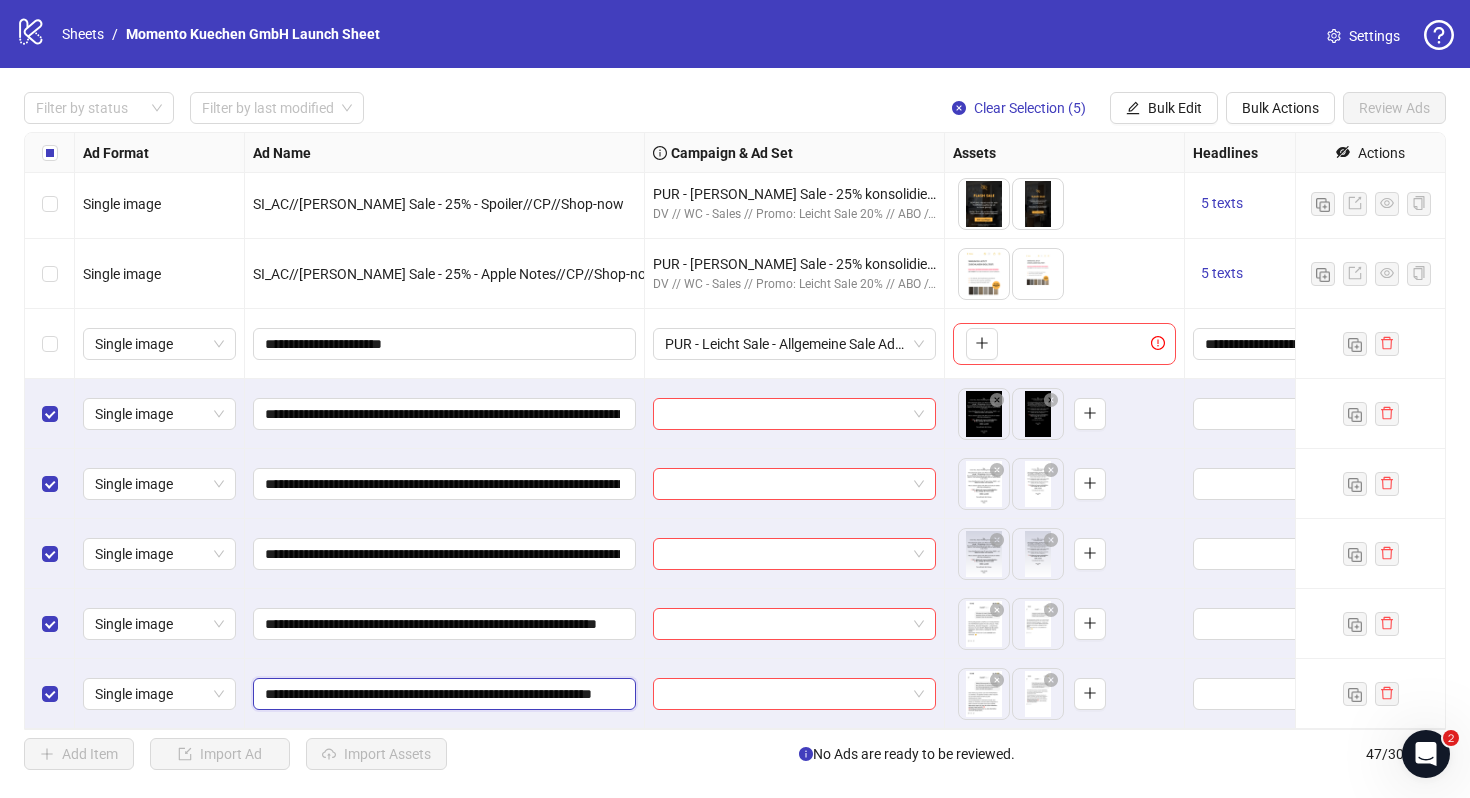 scroll, scrollTop: 0, scrollLeft: 68, axis: horizontal 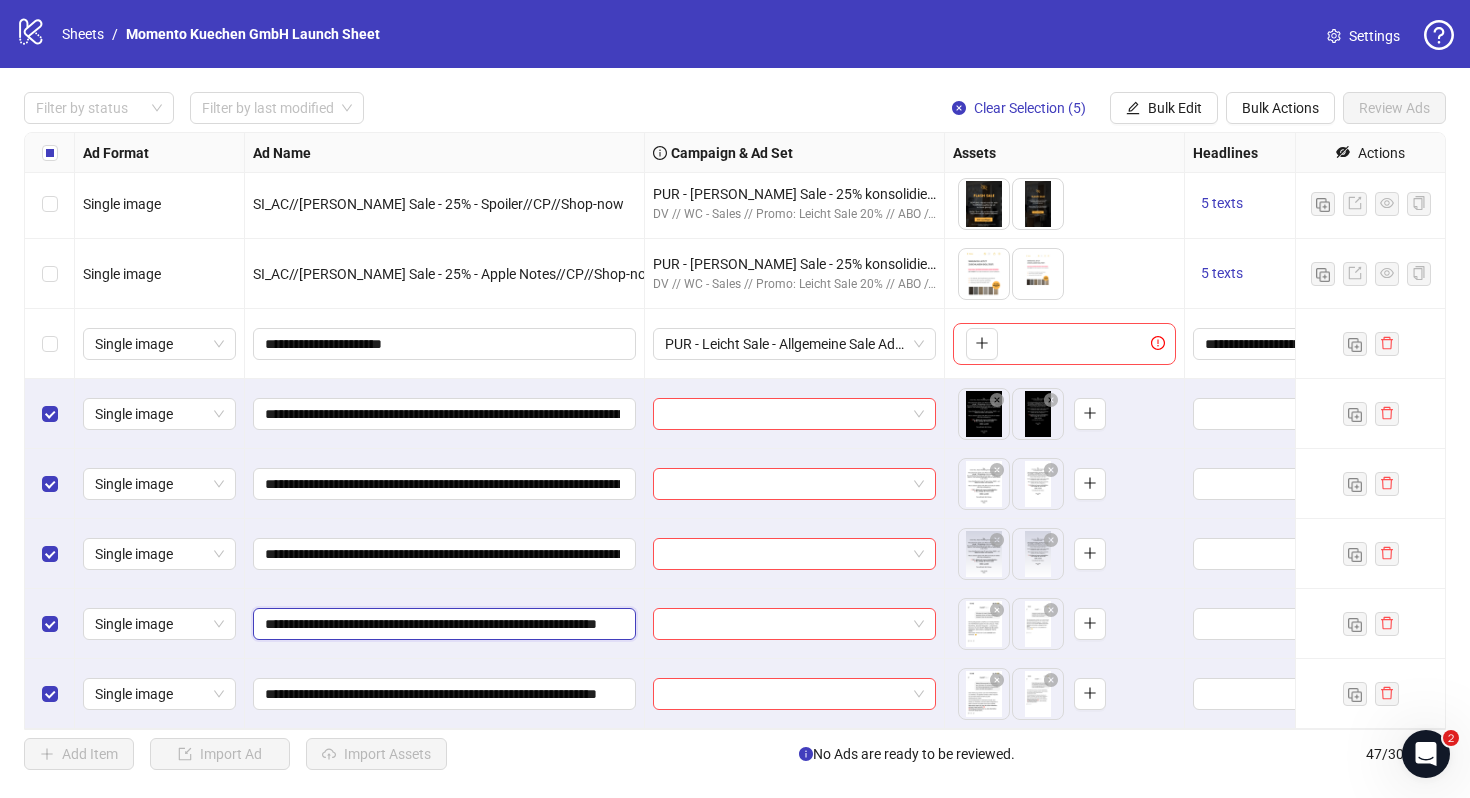 click on "**********" at bounding box center [442, 624] 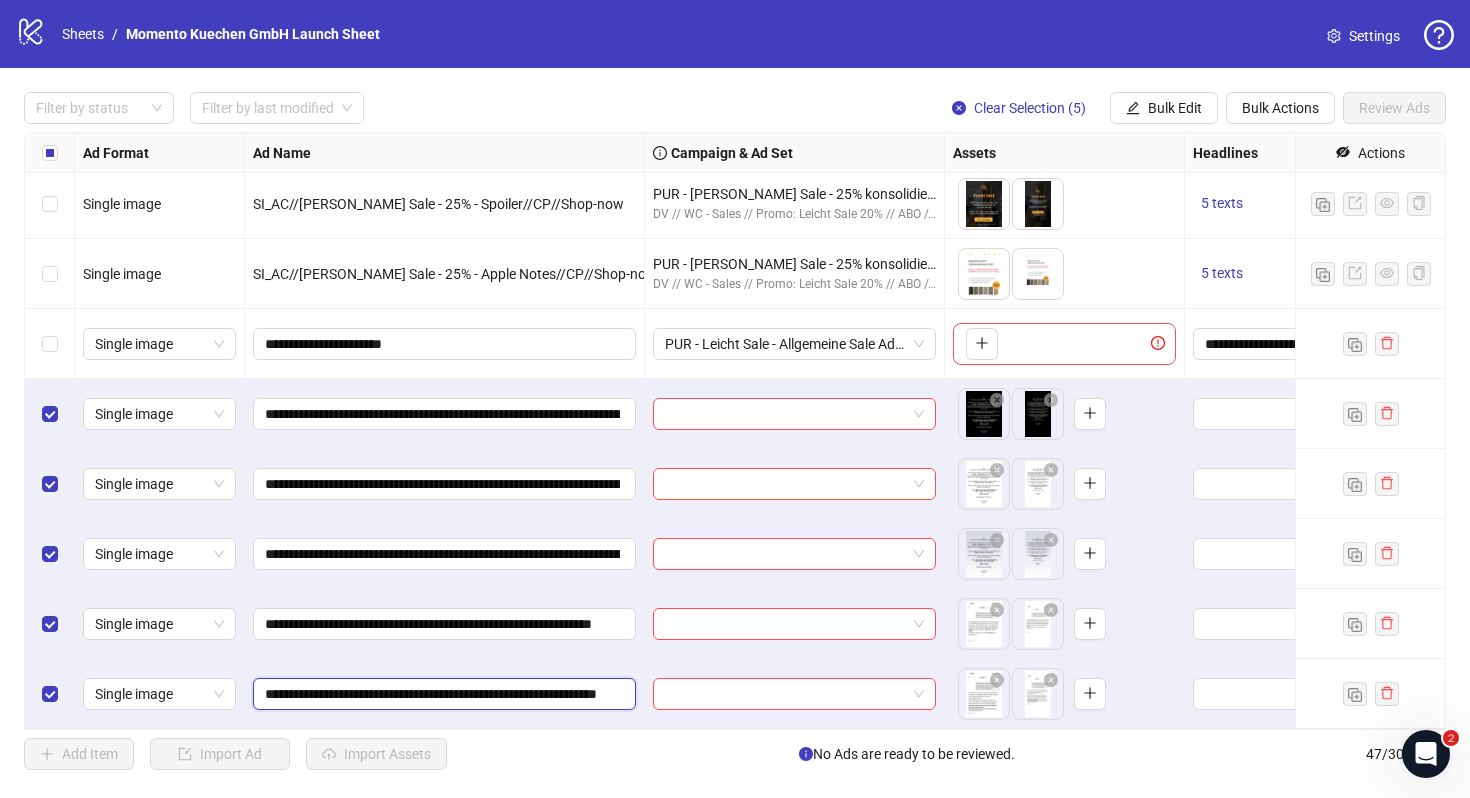 click on "**********" at bounding box center (442, 694) 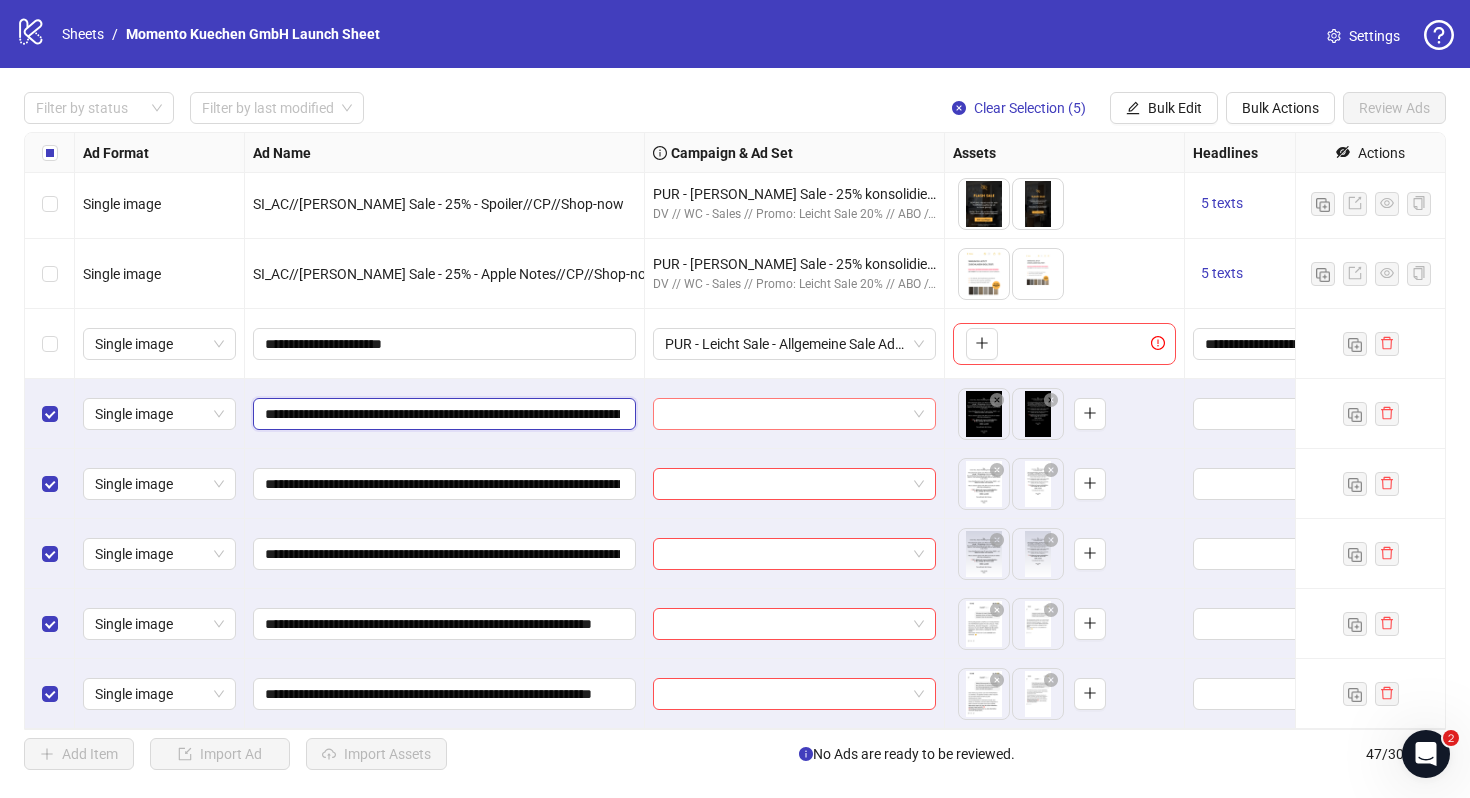 scroll, scrollTop: 0, scrollLeft: 134, axis: horizontal 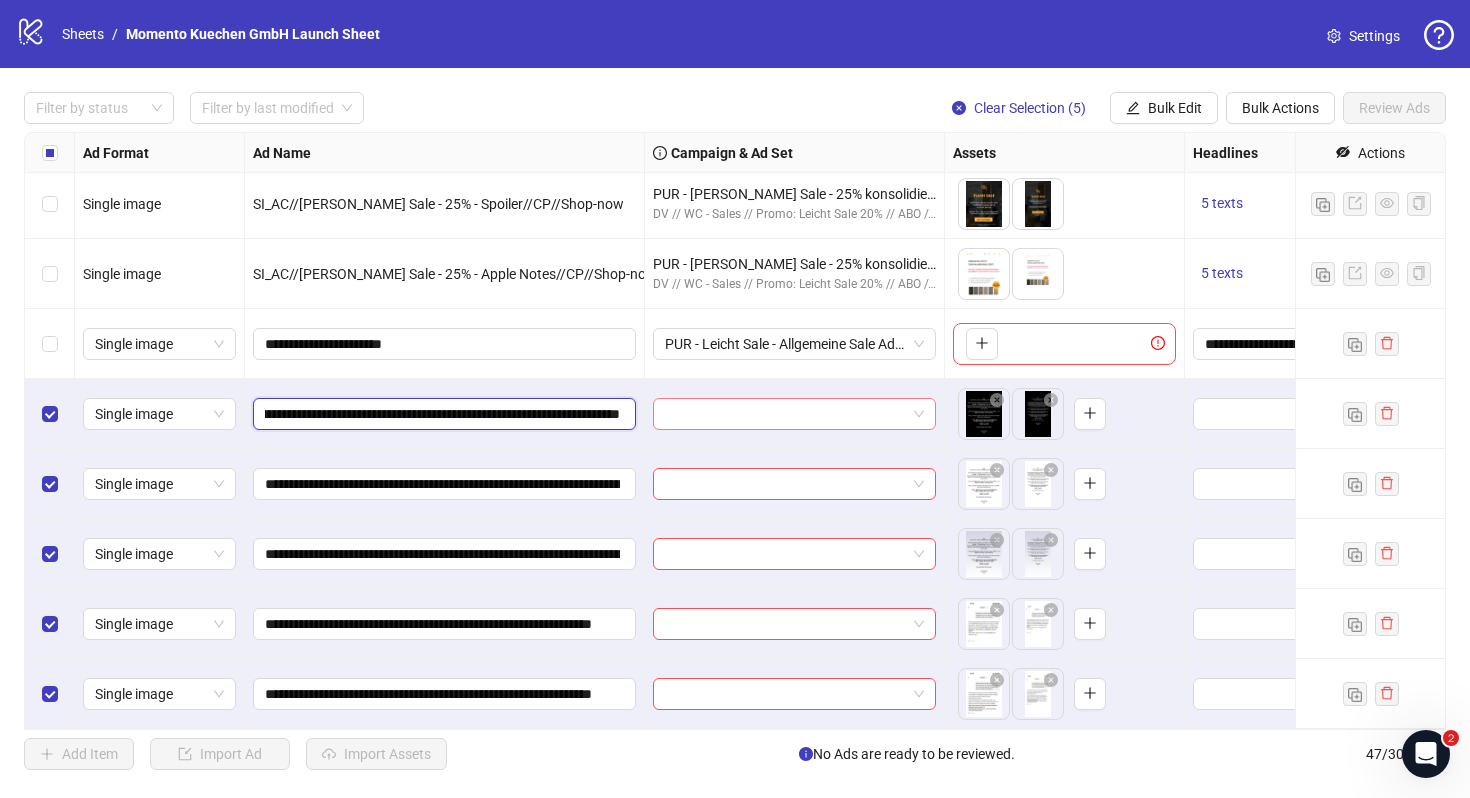 drag, startPoint x: 523, startPoint y: 422, endPoint x: 690, endPoint y: 421, distance: 167.00299 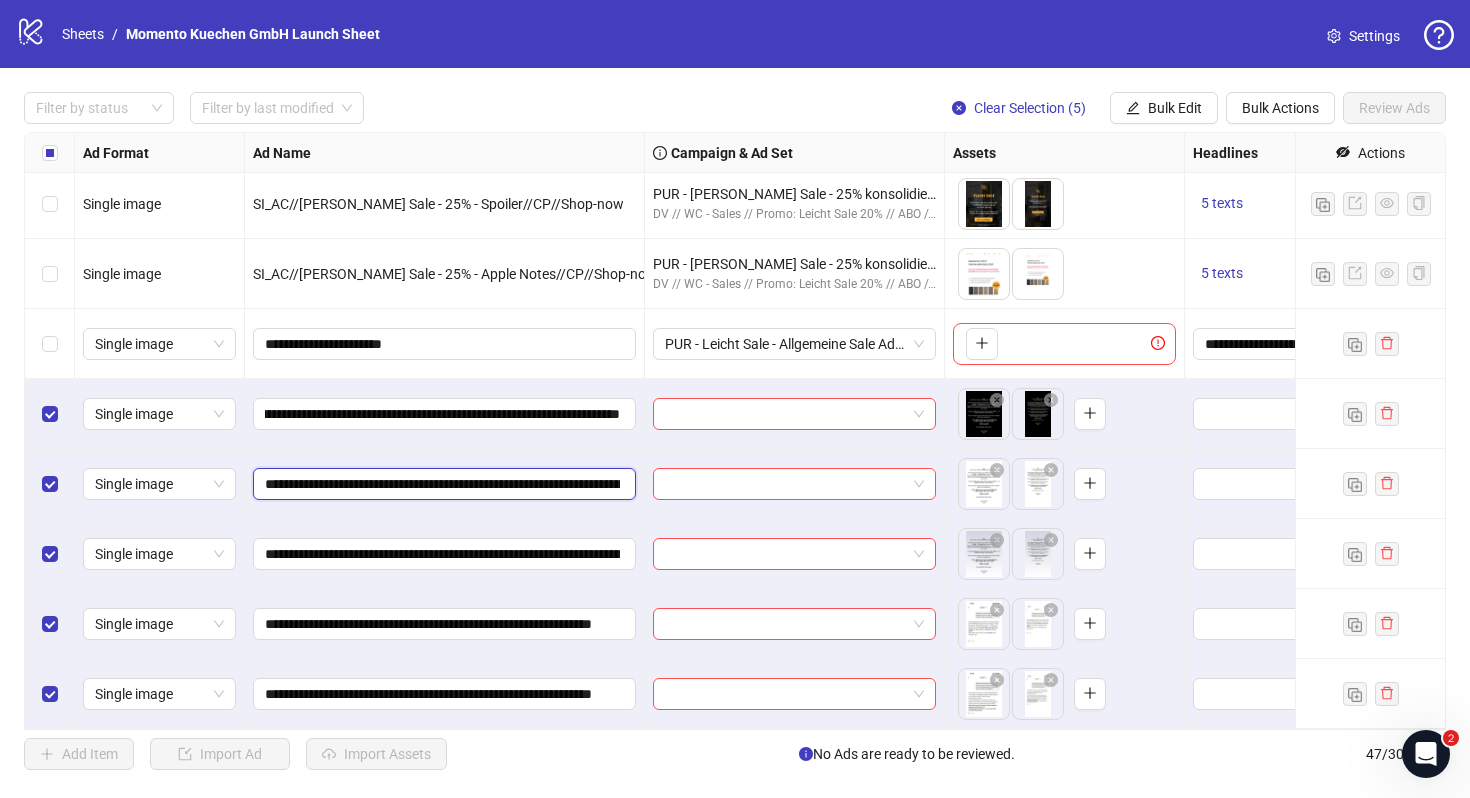 click on "**********" at bounding box center (442, 484) 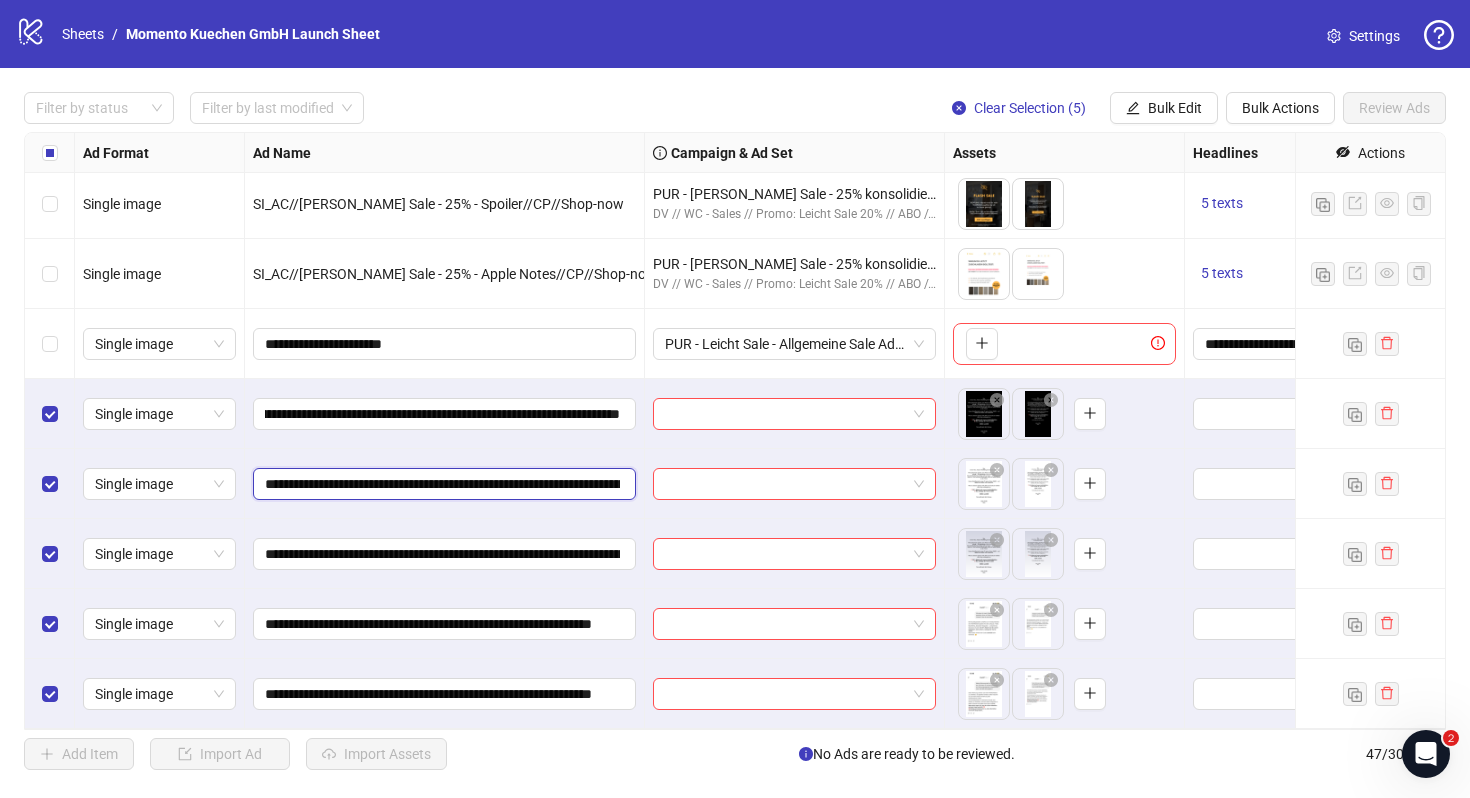 scroll, scrollTop: 0, scrollLeft: 0, axis: both 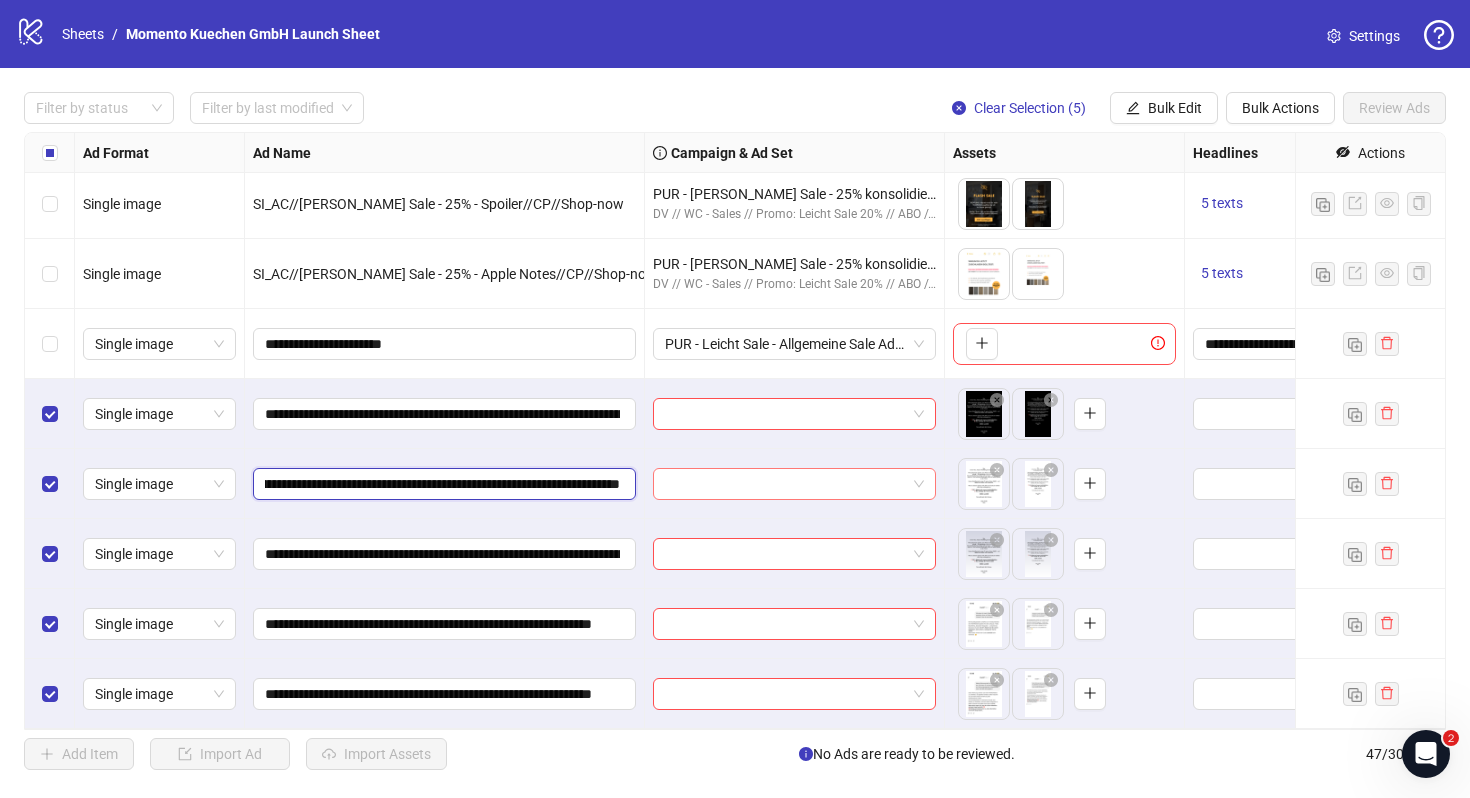 drag, startPoint x: 553, startPoint y: 486, endPoint x: 684, endPoint y: 486, distance: 131 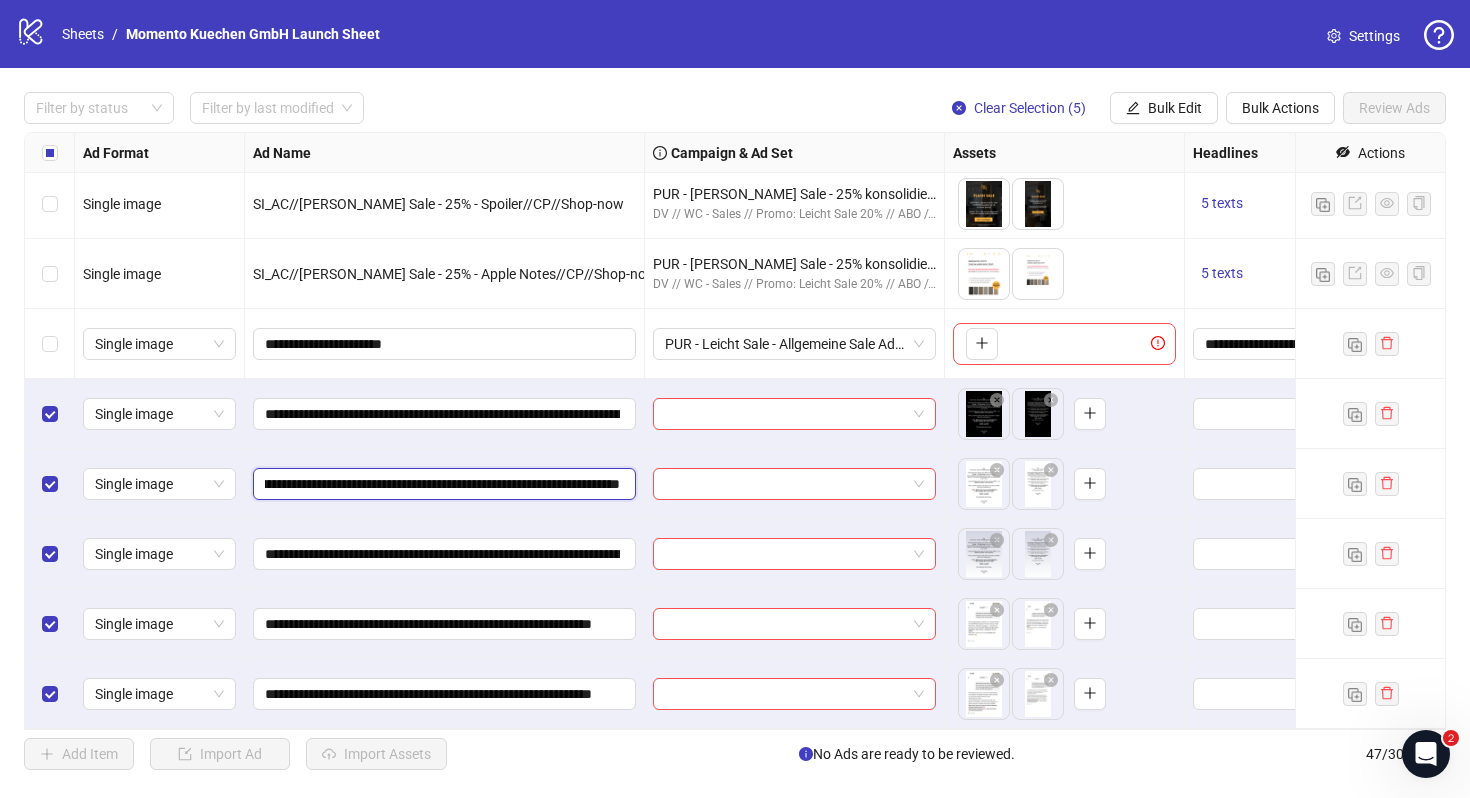 click on "**********" at bounding box center (442, 484) 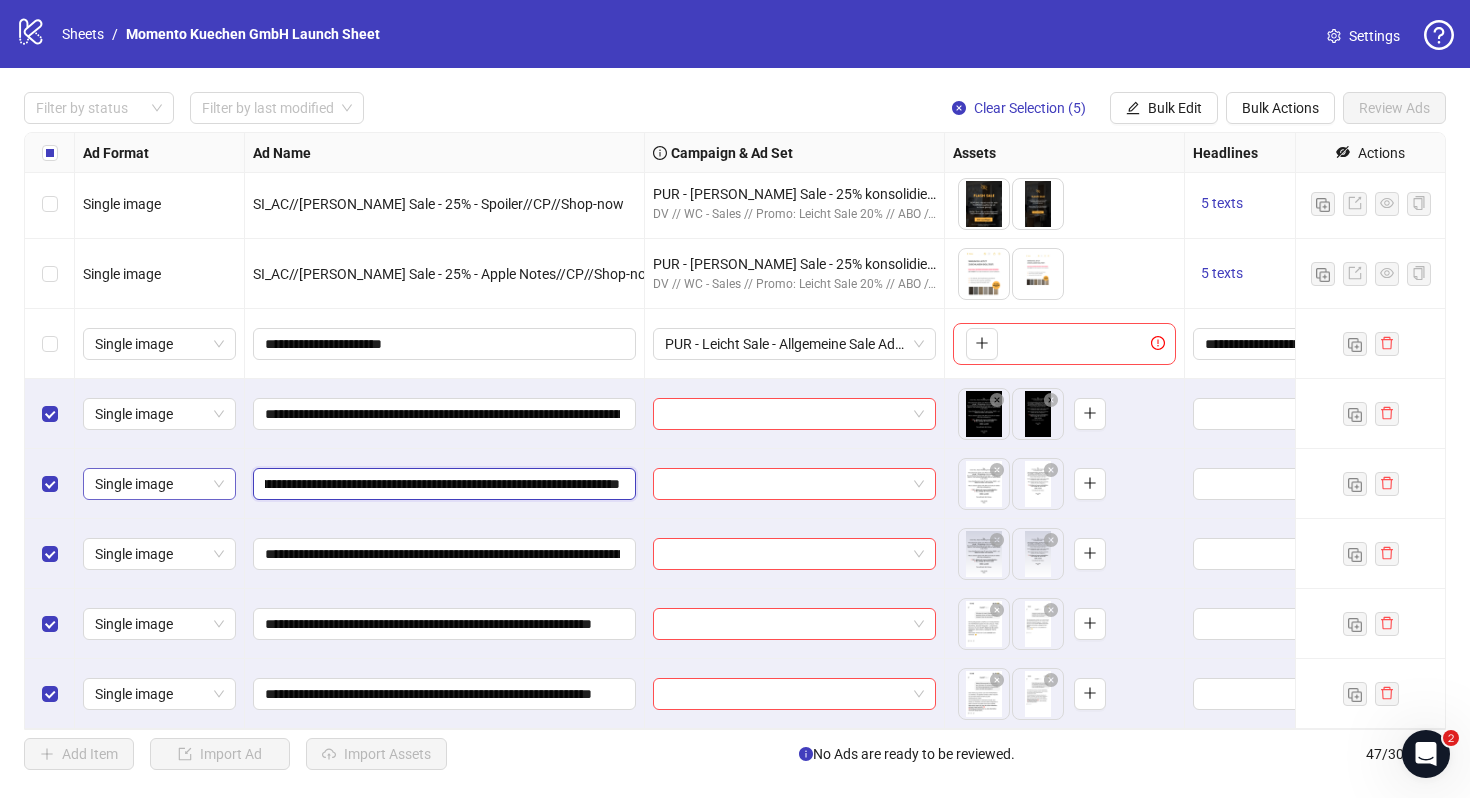 scroll, scrollTop: 0, scrollLeft: 0, axis: both 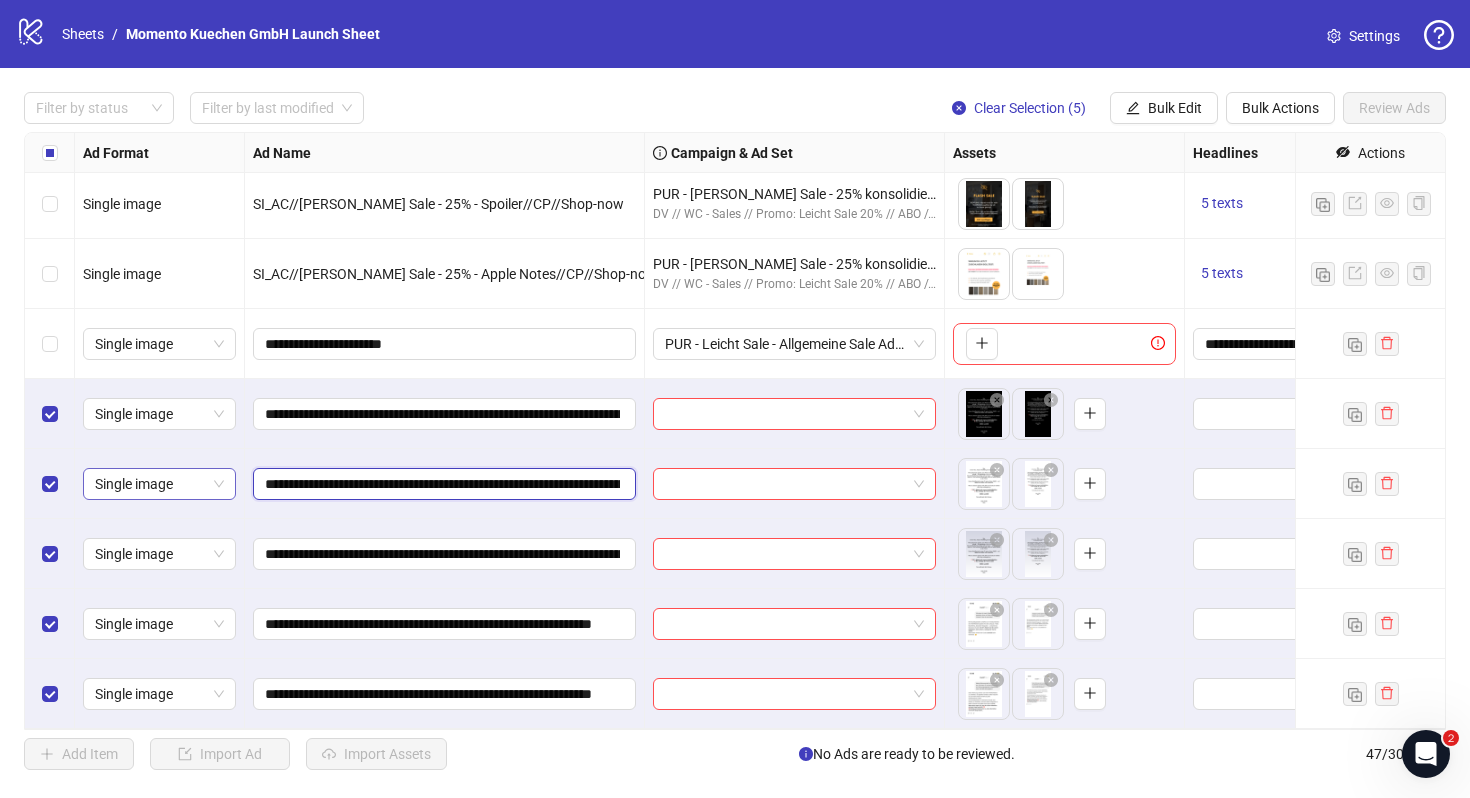 drag, startPoint x: 582, startPoint y: 480, endPoint x: 157, endPoint y: 476, distance: 425.01883 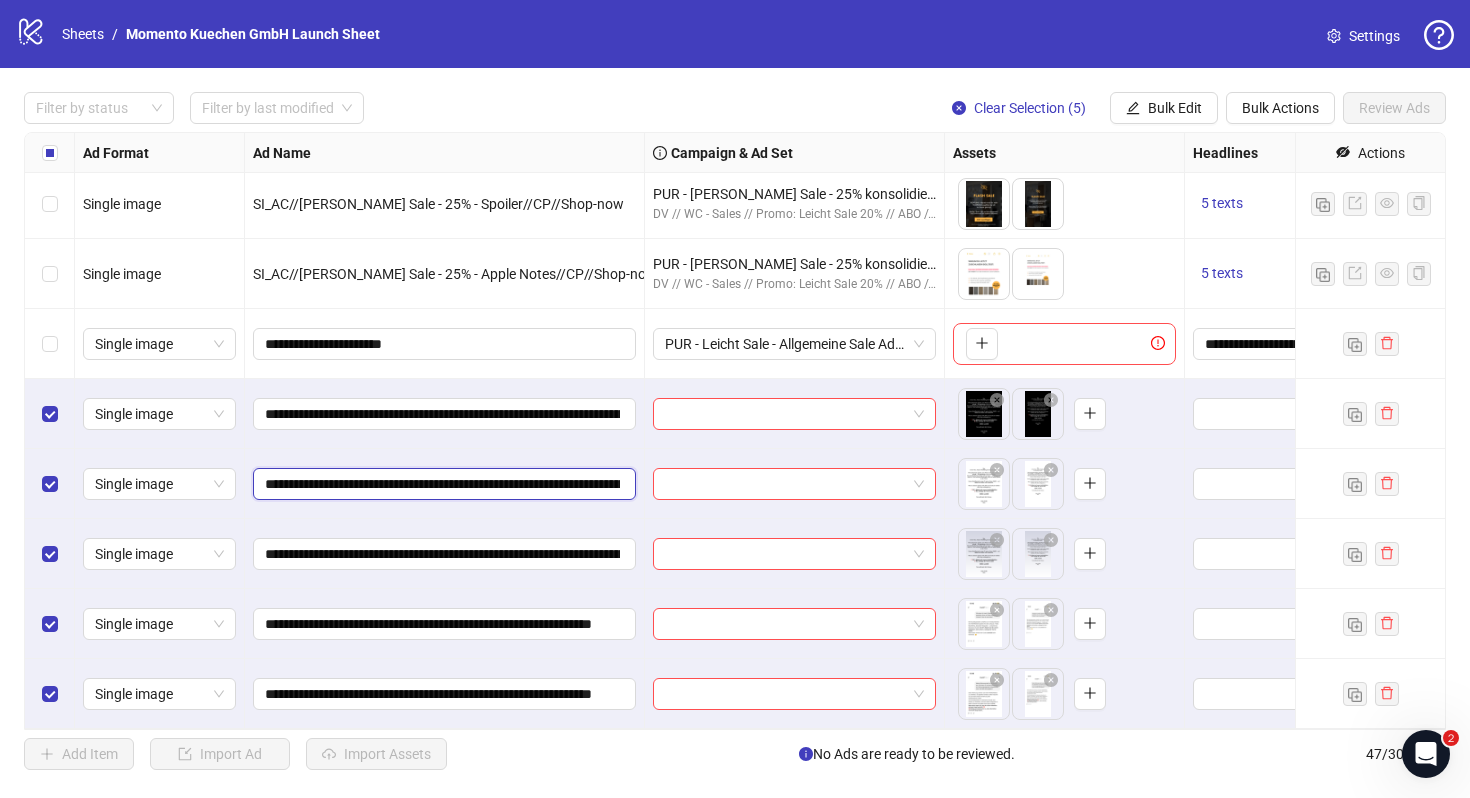 click on "**********" at bounding box center [442, 484] 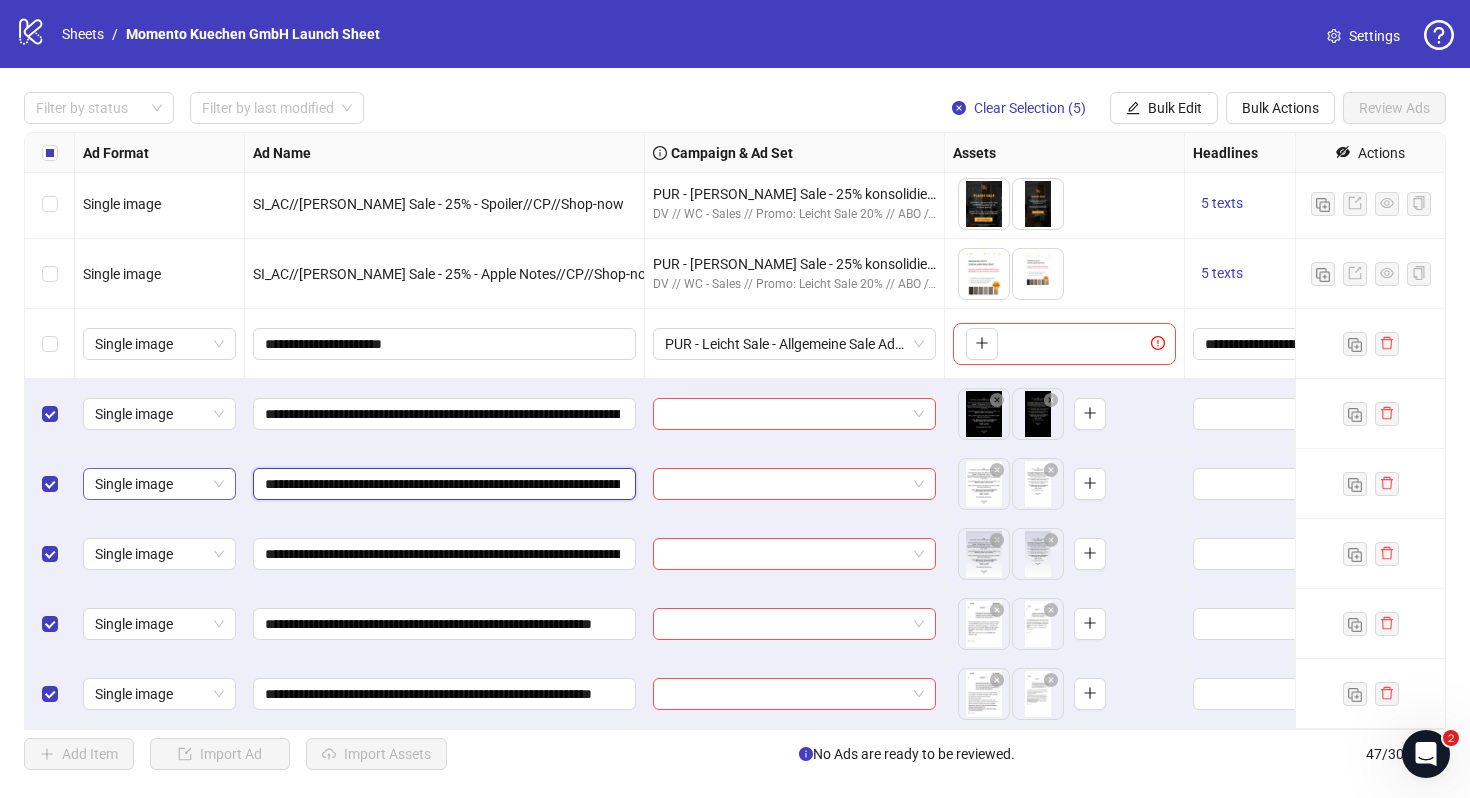 drag, startPoint x: 524, startPoint y: 484, endPoint x: 139, endPoint y: 482, distance: 385.0052 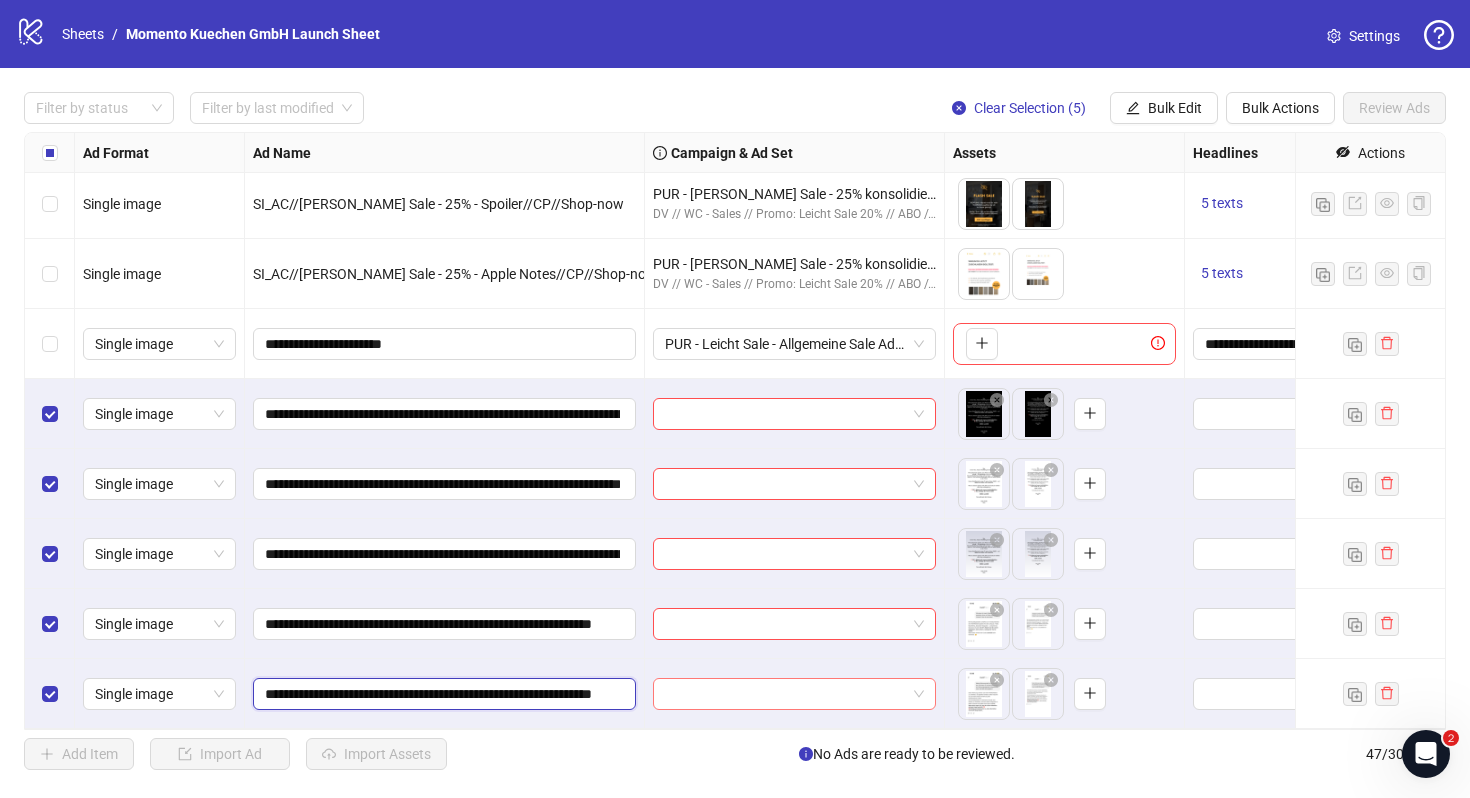 scroll, scrollTop: 0, scrollLeft: 72, axis: horizontal 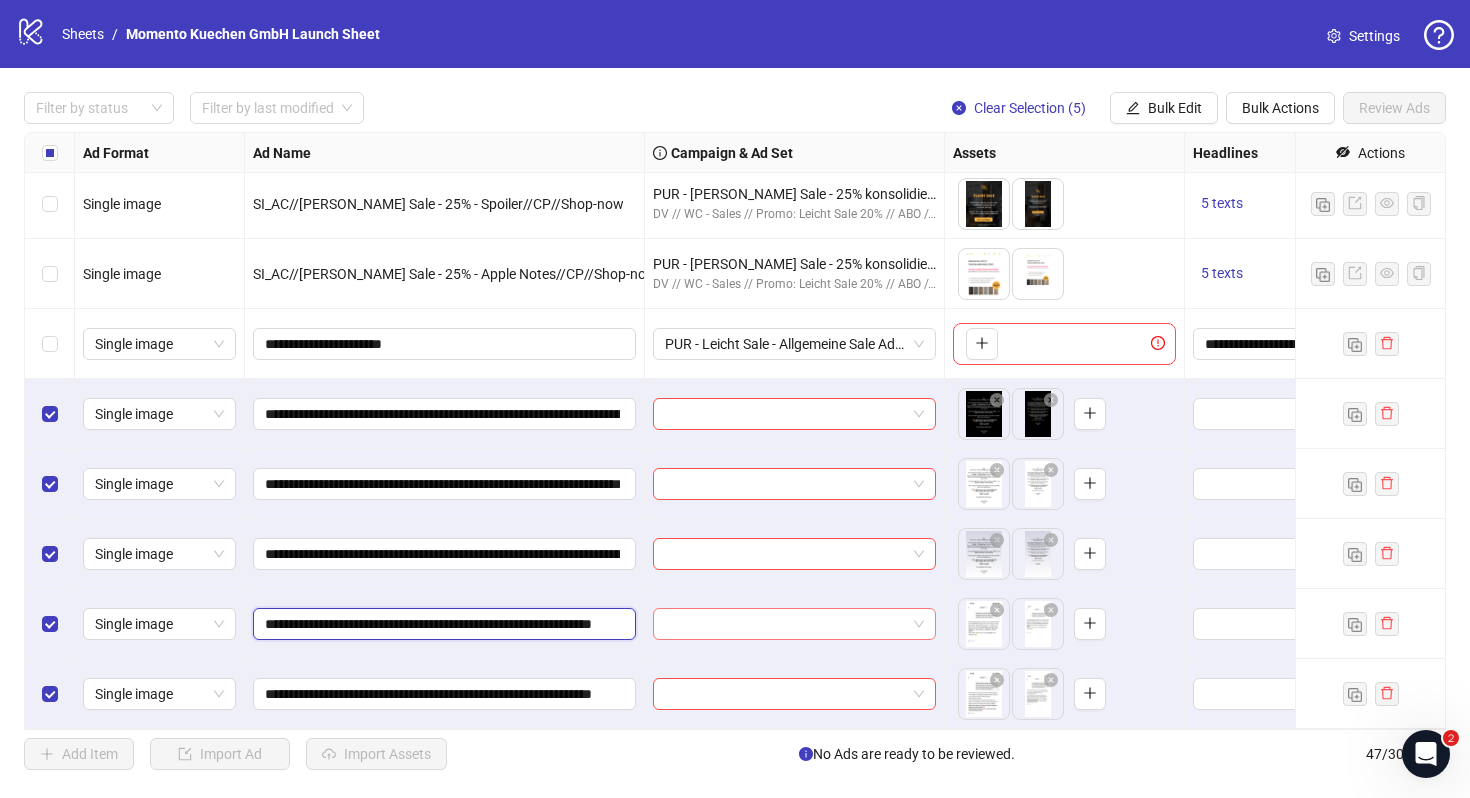 drag, startPoint x: 552, startPoint y: 628, endPoint x: 786, endPoint y: 628, distance: 234 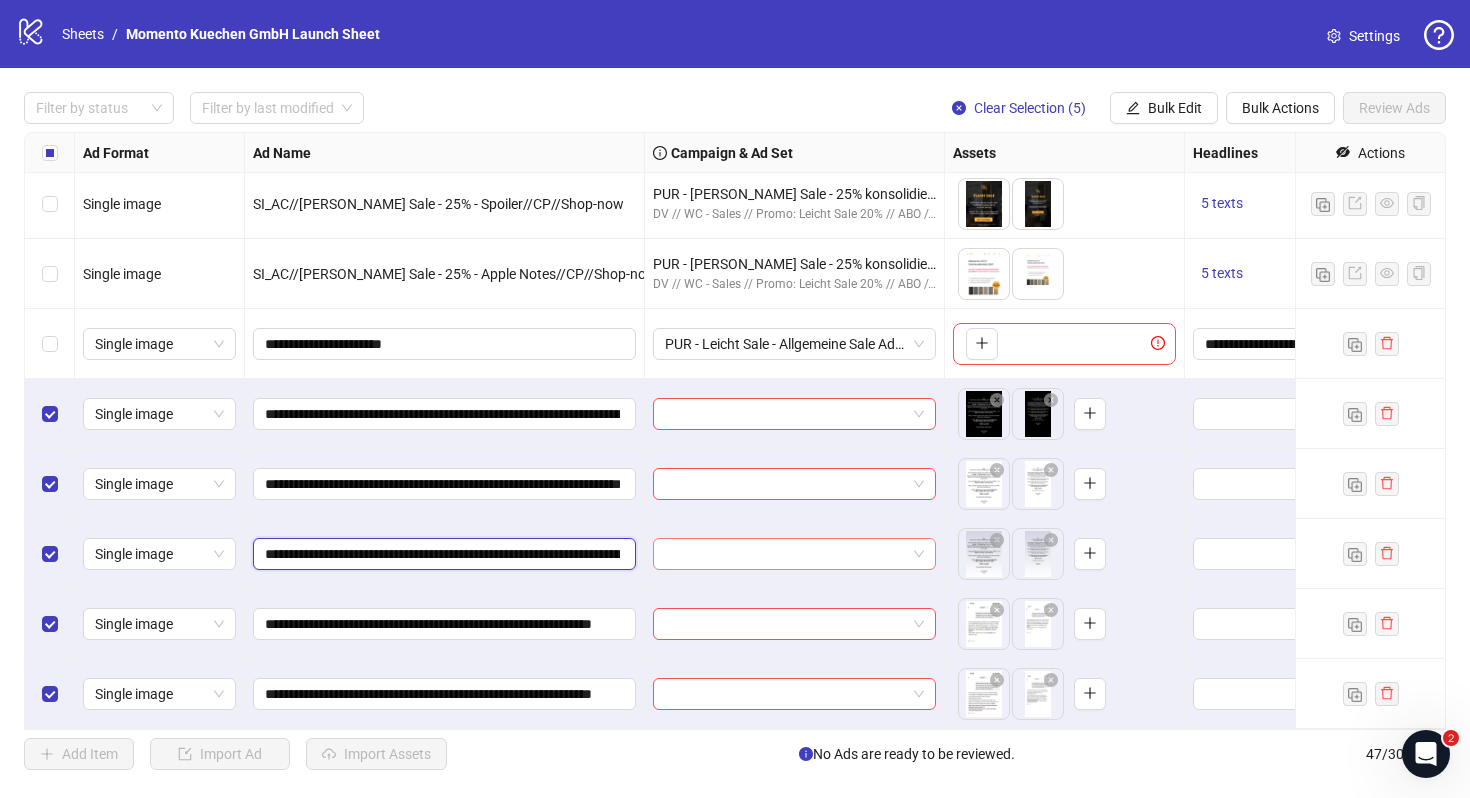 scroll, scrollTop: 0, scrollLeft: 0, axis: both 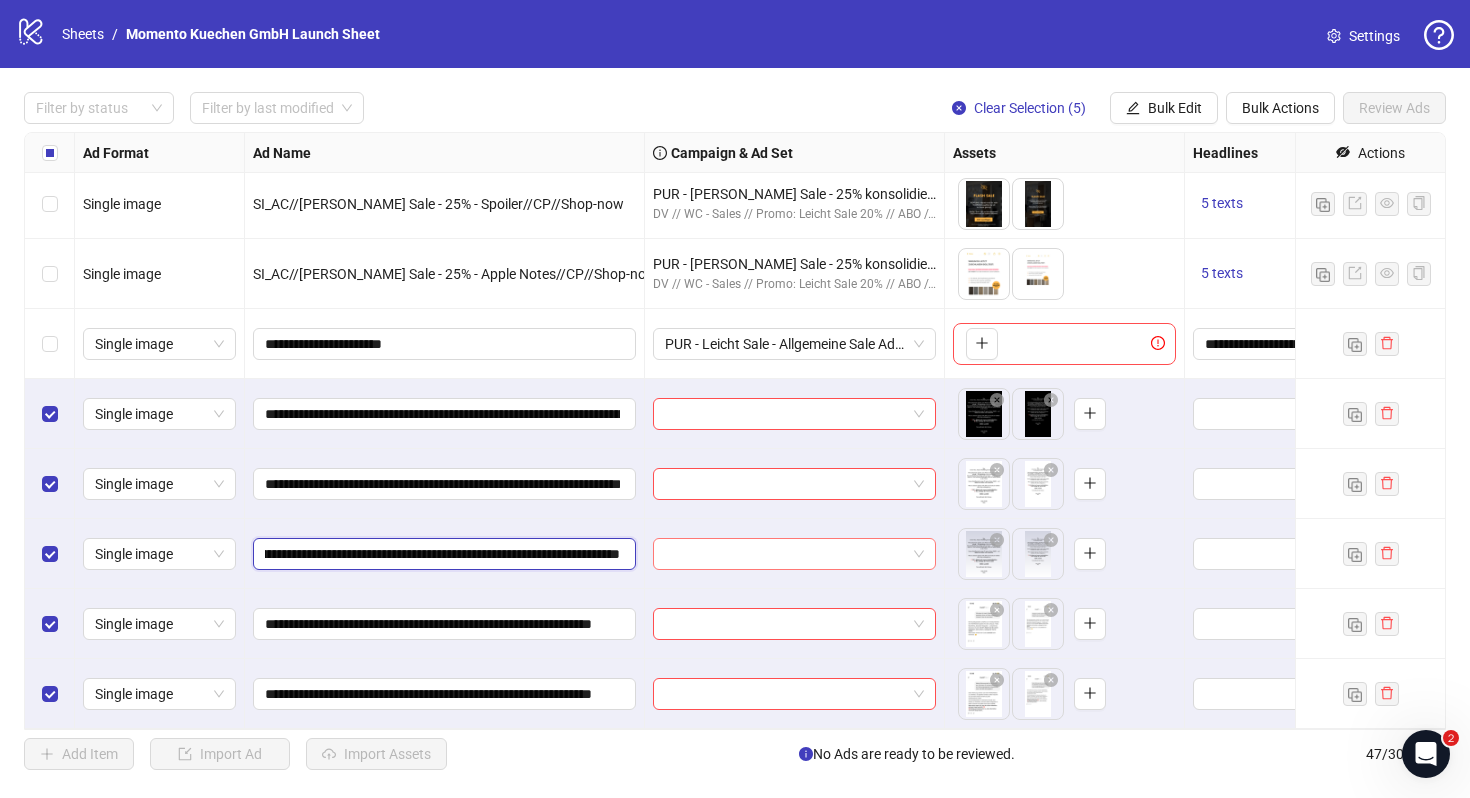 drag, startPoint x: 576, startPoint y: 555, endPoint x: 781, endPoint y: 555, distance: 205 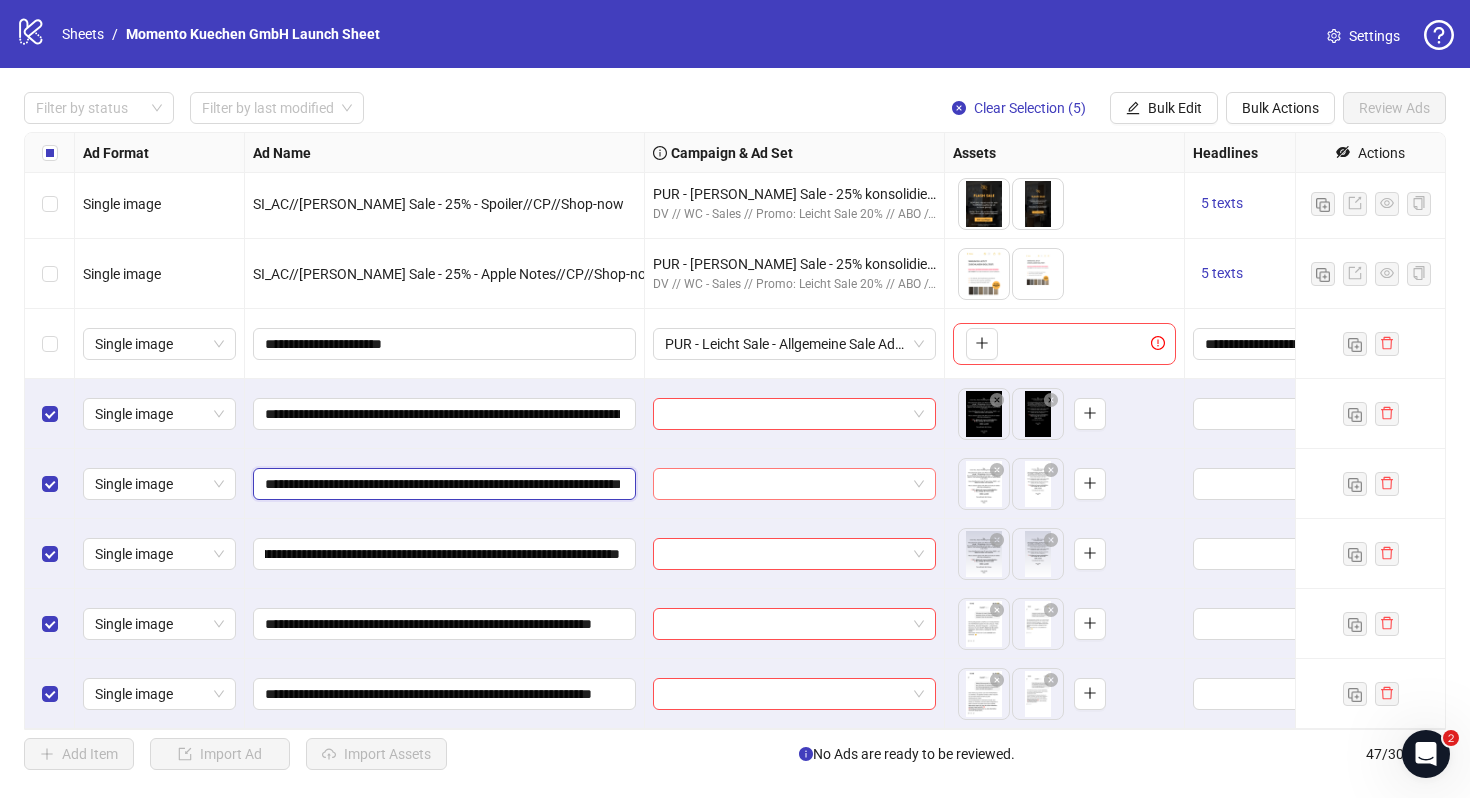 scroll, scrollTop: 0, scrollLeft: 0, axis: both 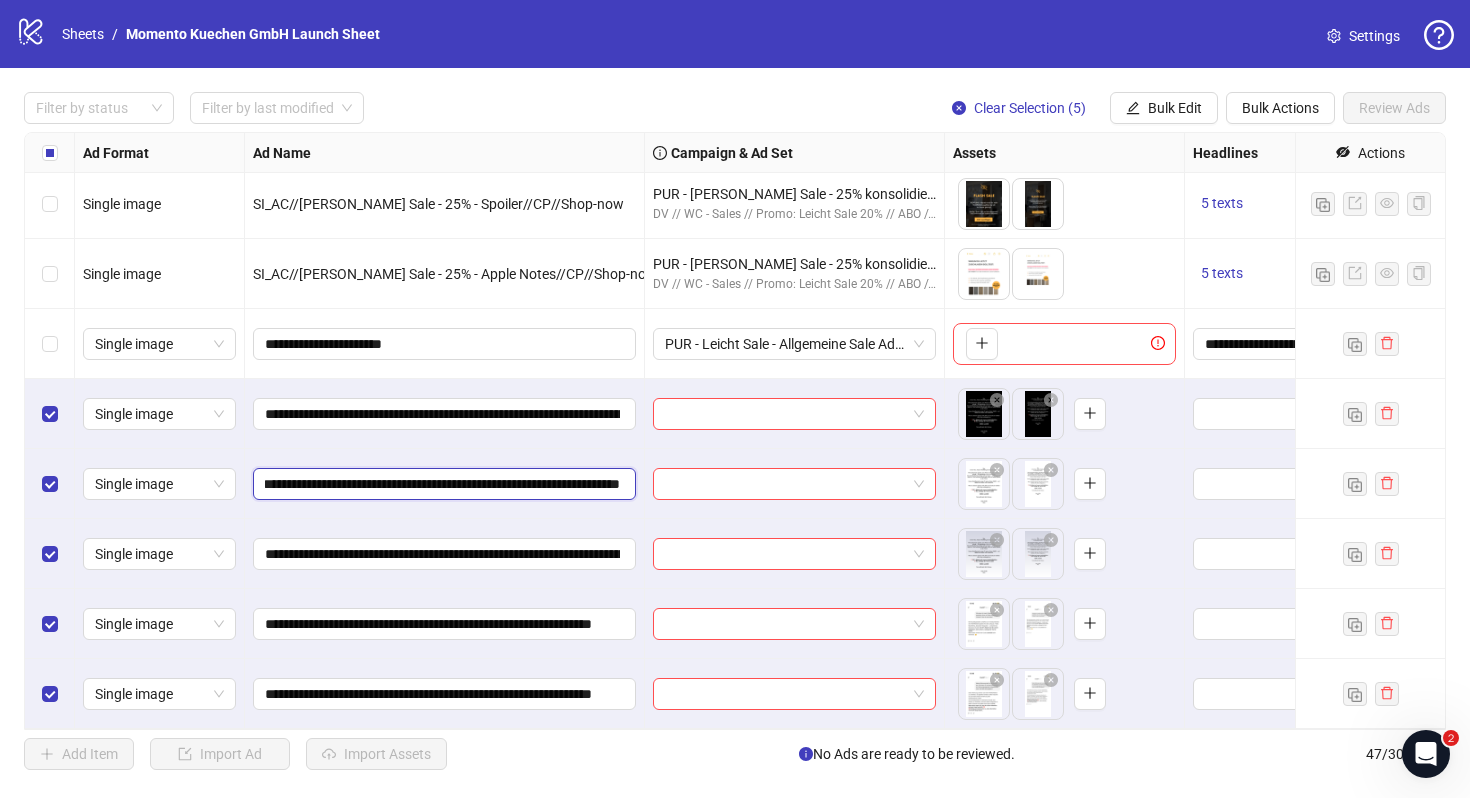 drag, startPoint x: 580, startPoint y: 479, endPoint x: 945, endPoint y: 455, distance: 365.78818 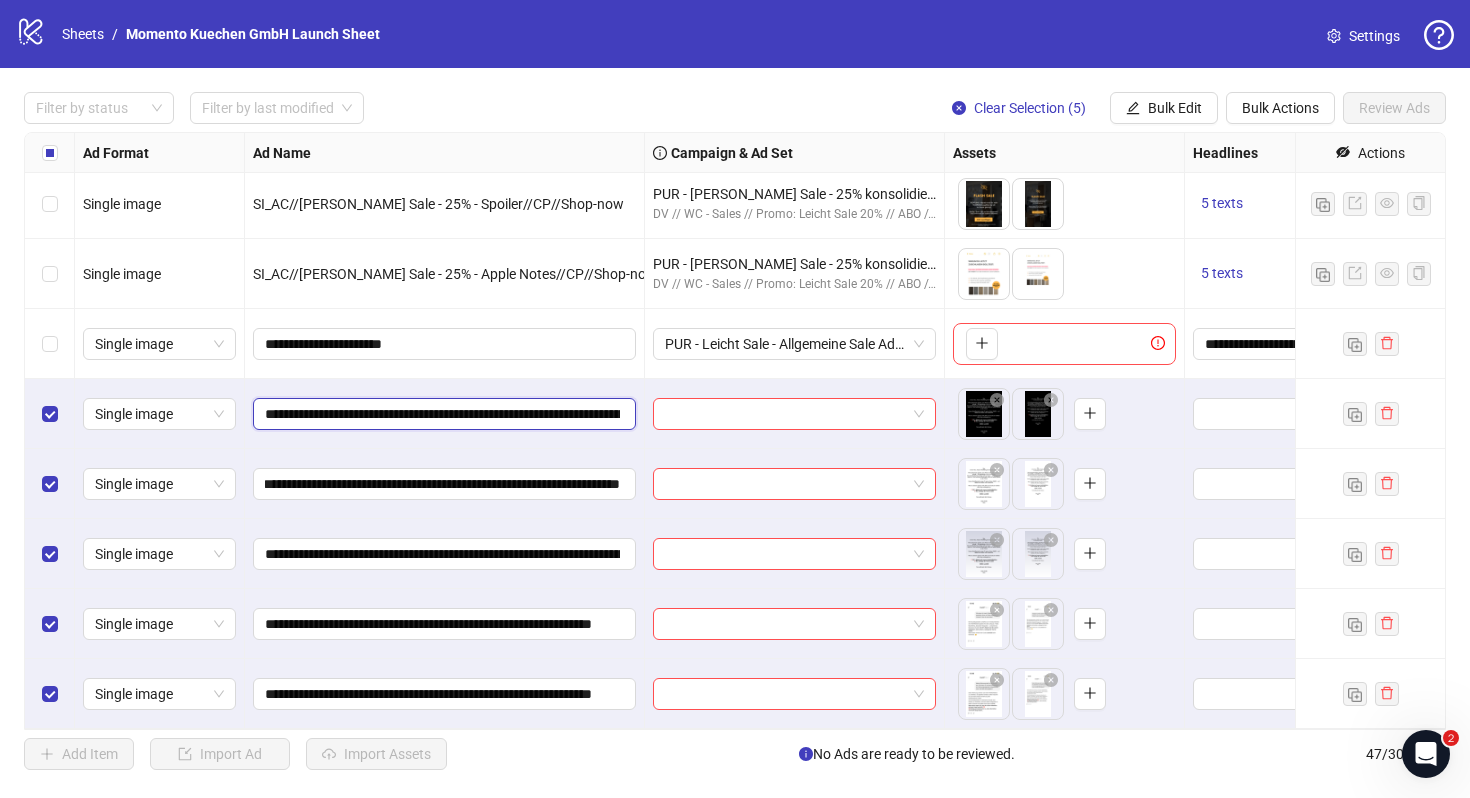 click on "**********" at bounding box center [442, 414] 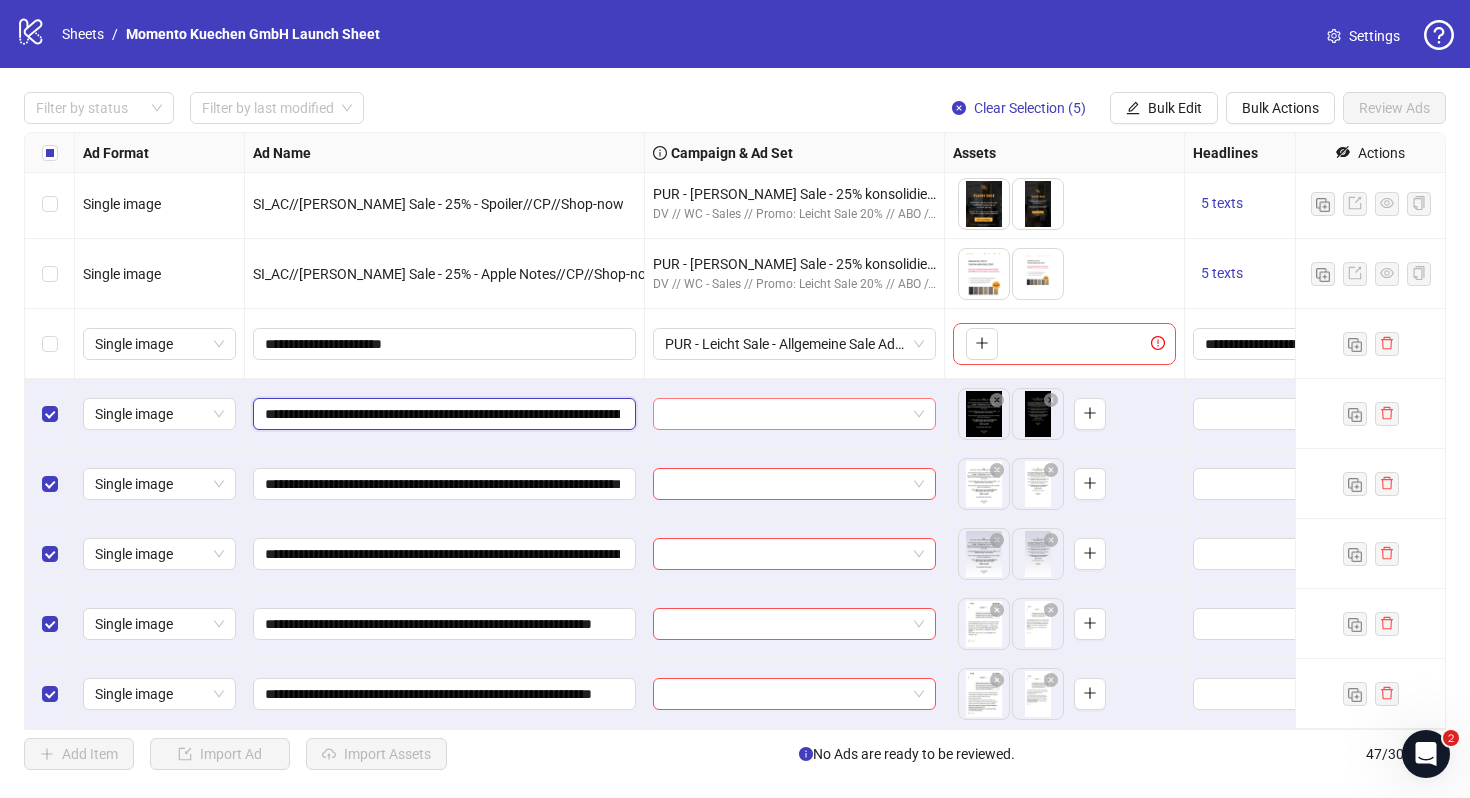 scroll, scrollTop: 0, scrollLeft: 134, axis: horizontal 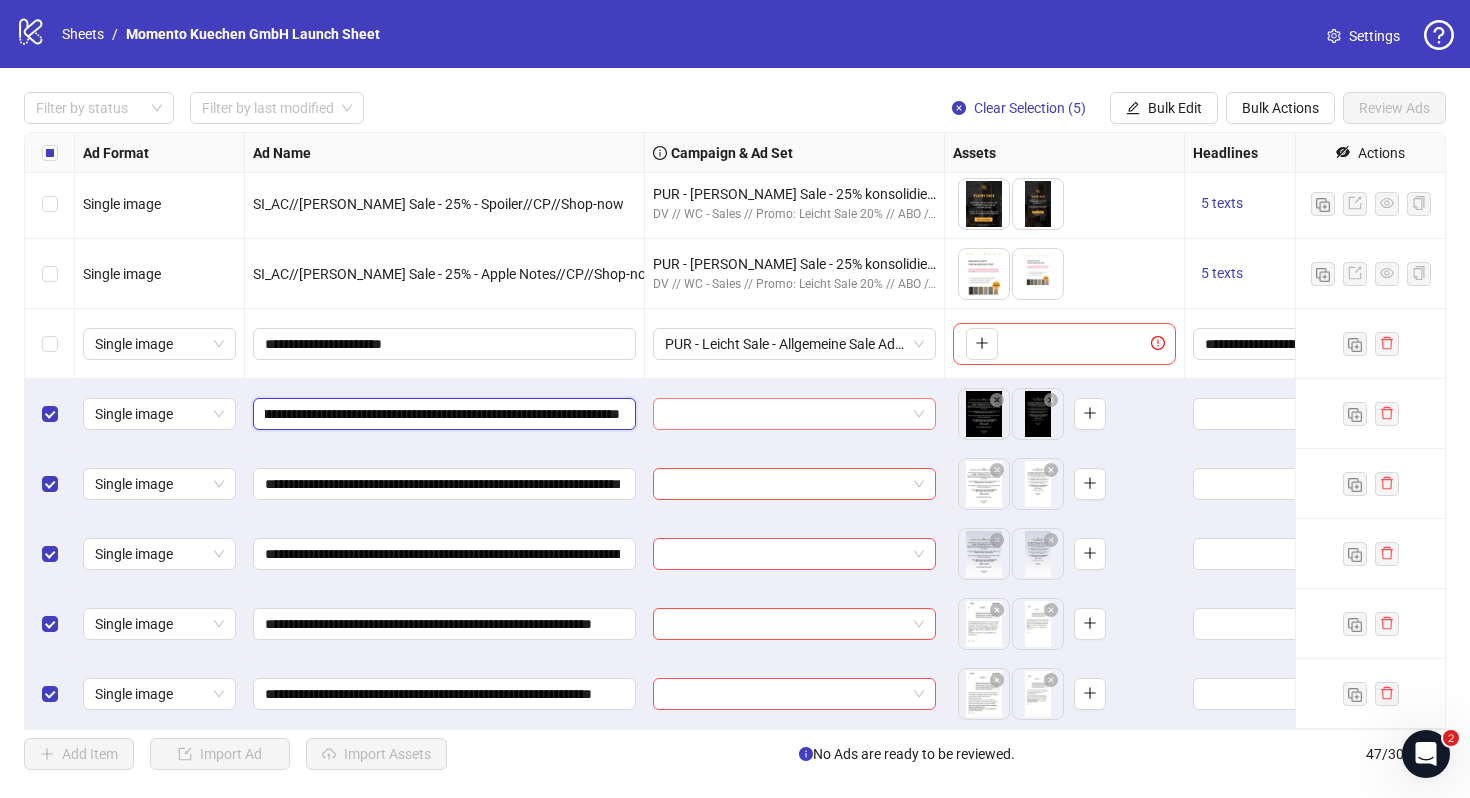 drag, startPoint x: 524, startPoint y: 412, endPoint x: 766, endPoint y: 412, distance: 242 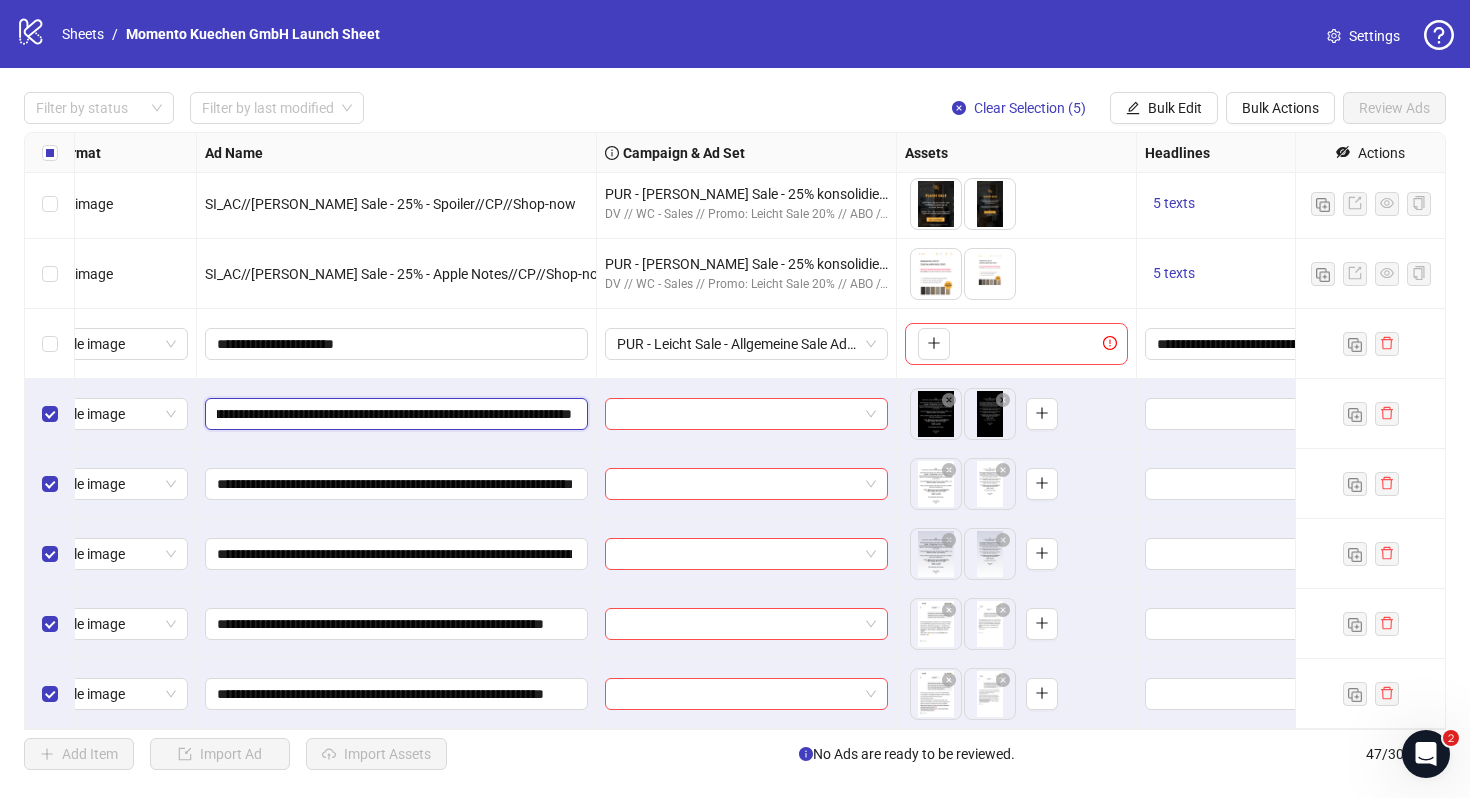 scroll, scrollTop: 2734, scrollLeft: 52, axis: both 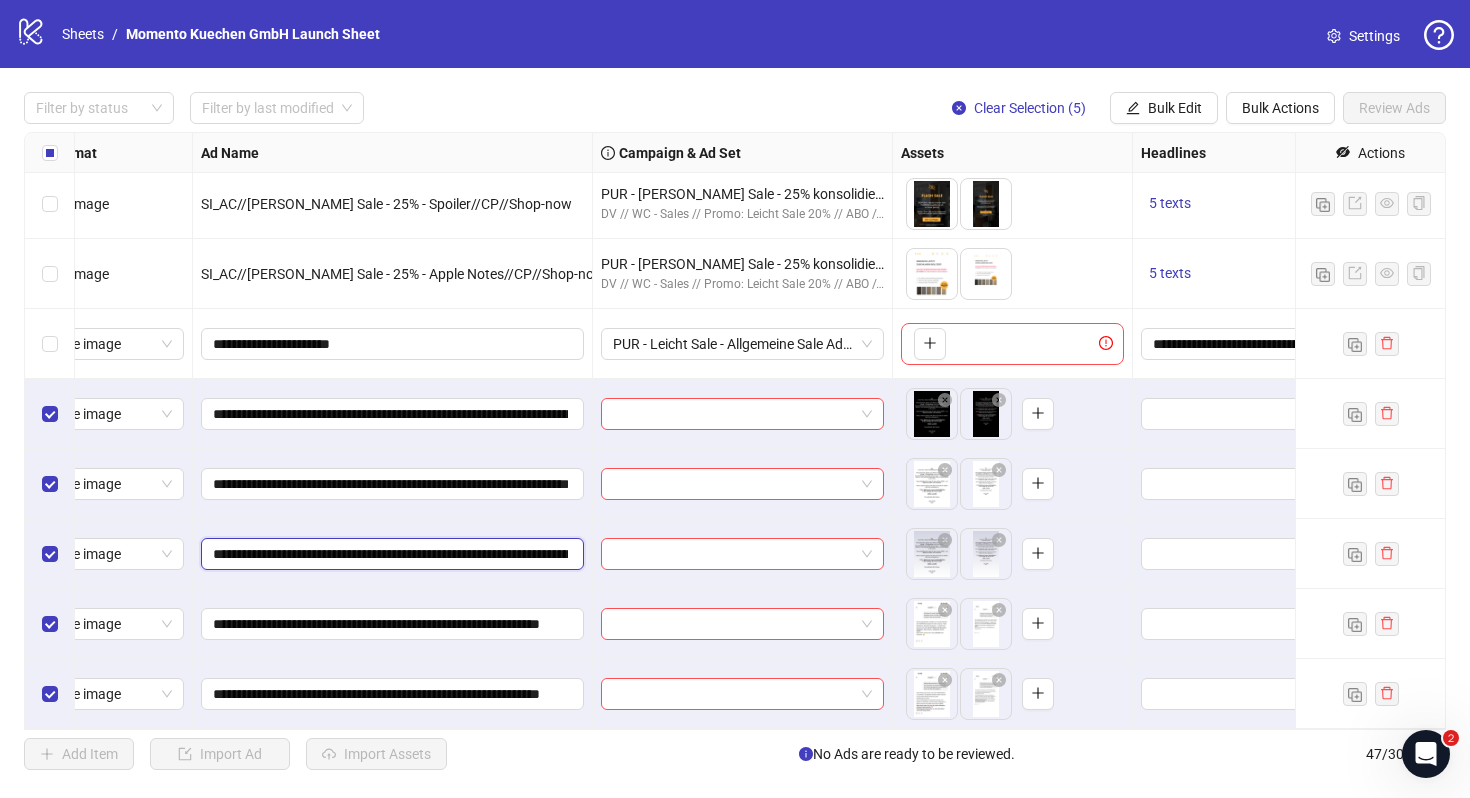 click on "**********" at bounding box center (390, 554) 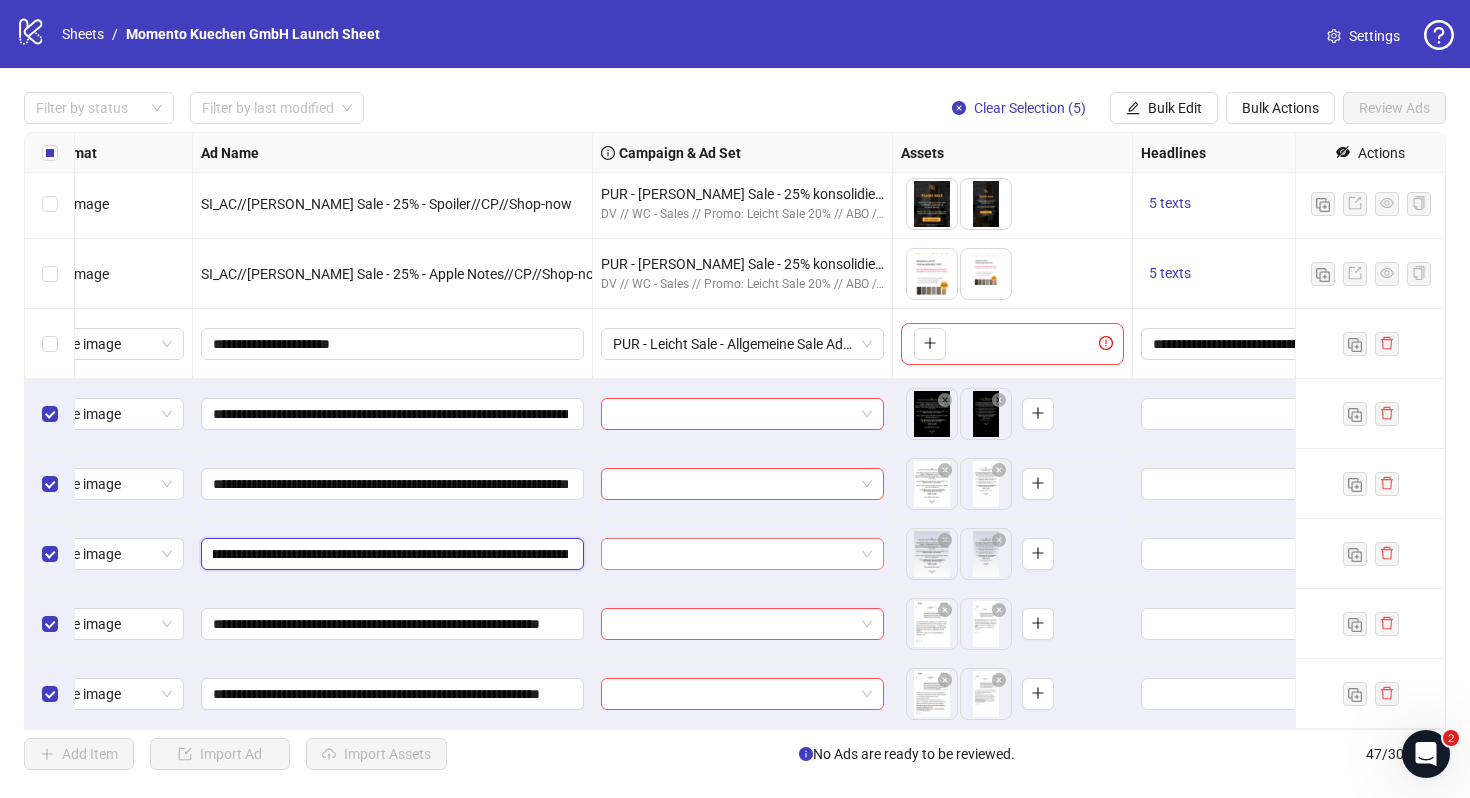 type on "**********" 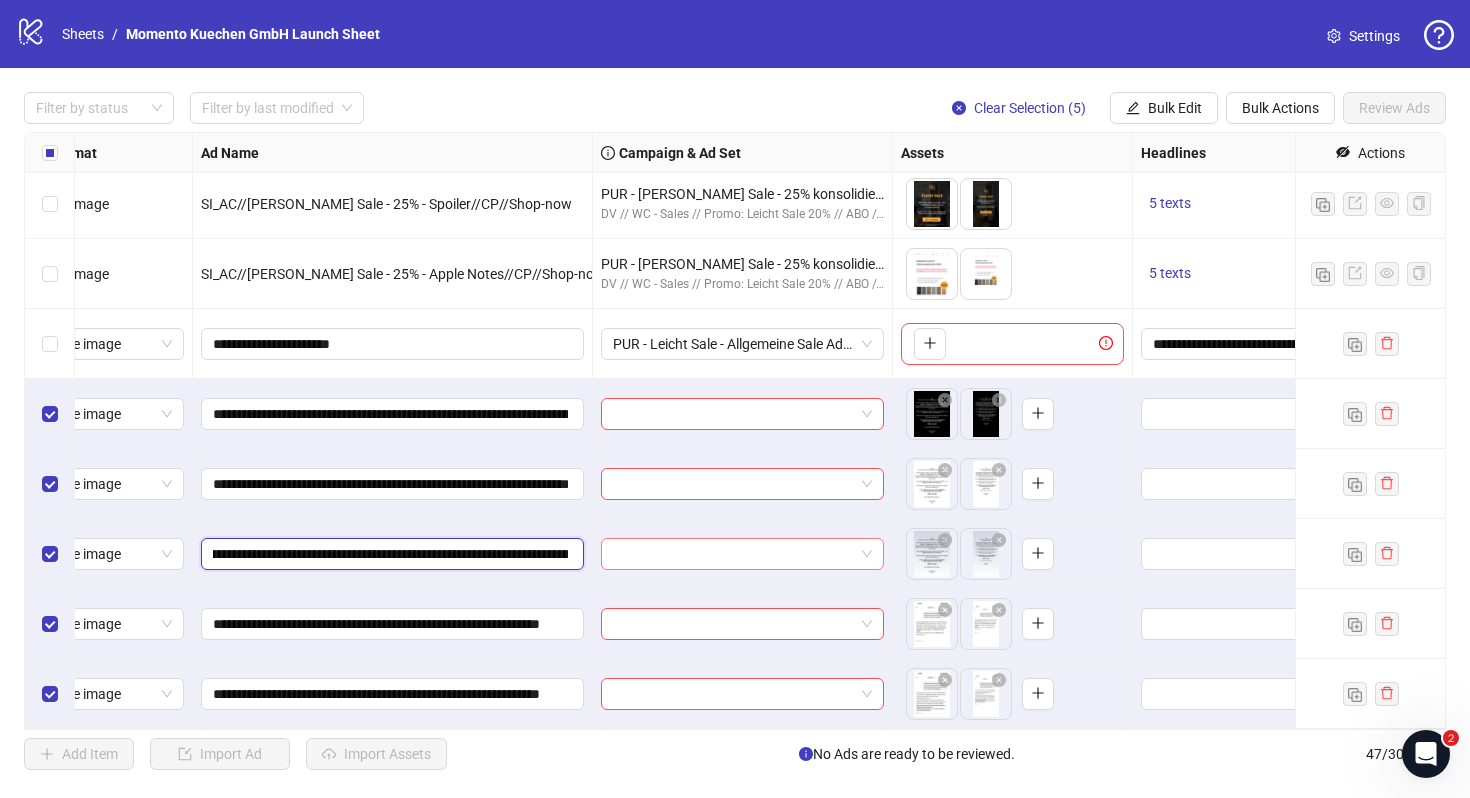 scroll, scrollTop: 0, scrollLeft: 14, axis: horizontal 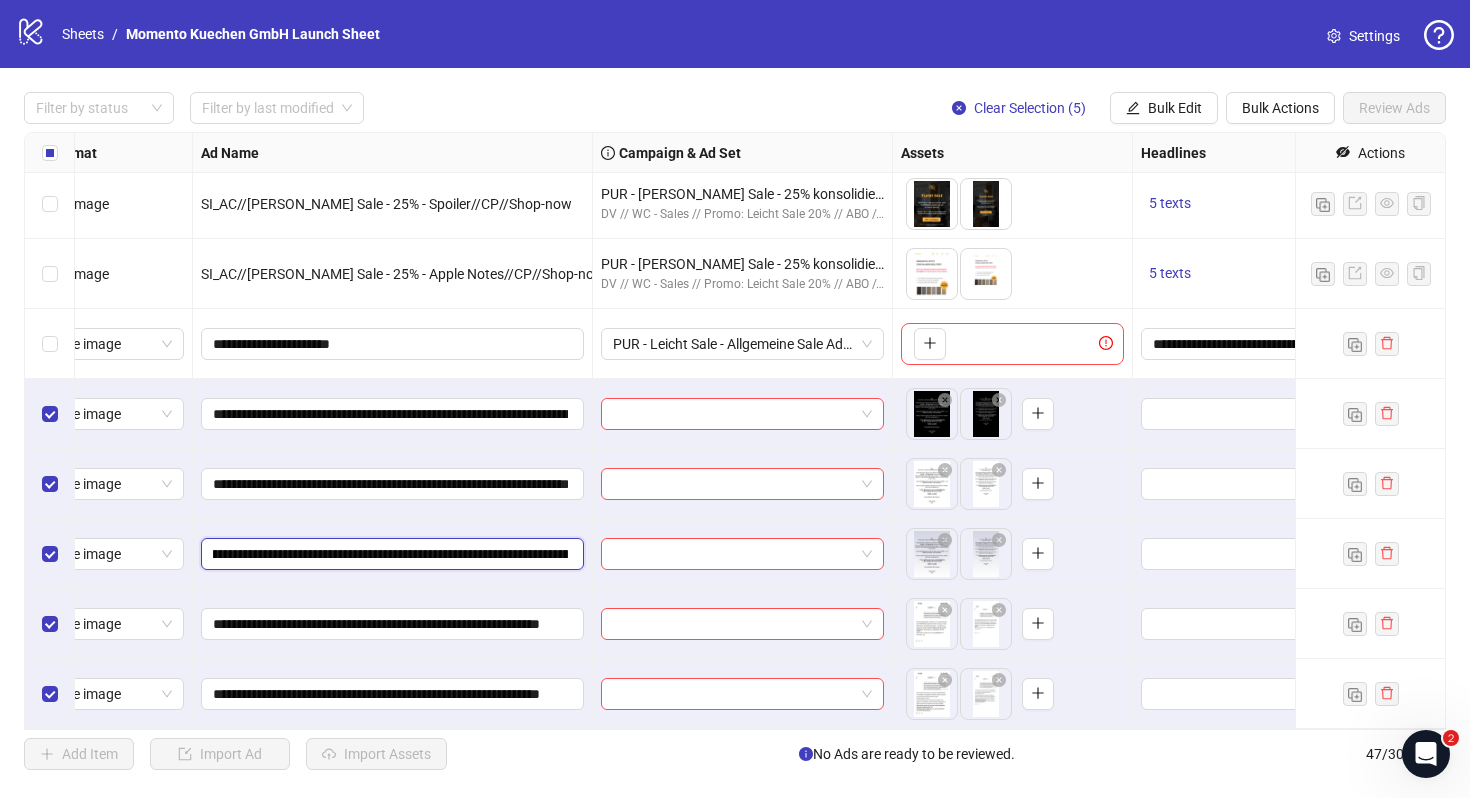 click on "**********" at bounding box center (390, 554) 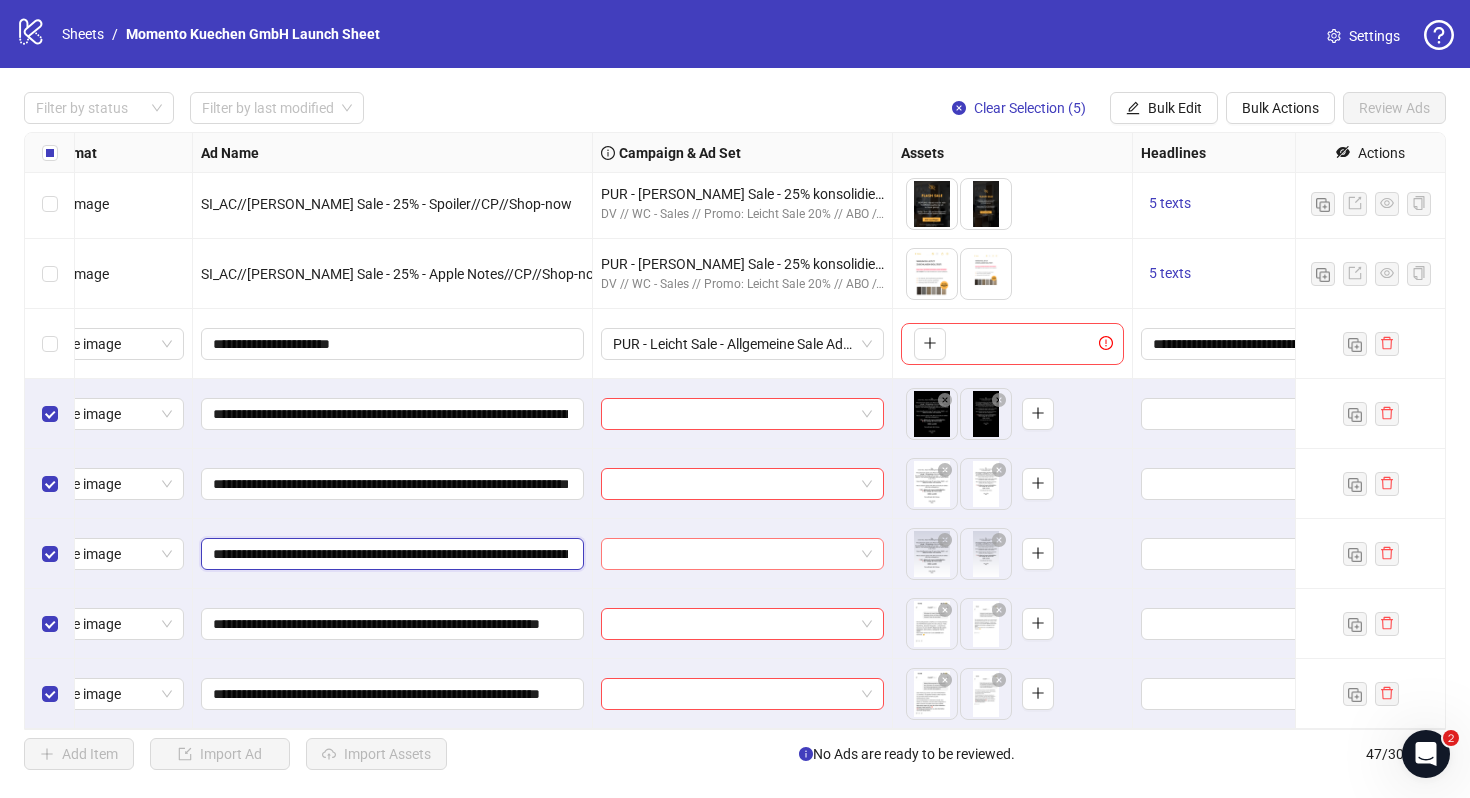 scroll, scrollTop: 0, scrollLeft: 158, axis: horizontal 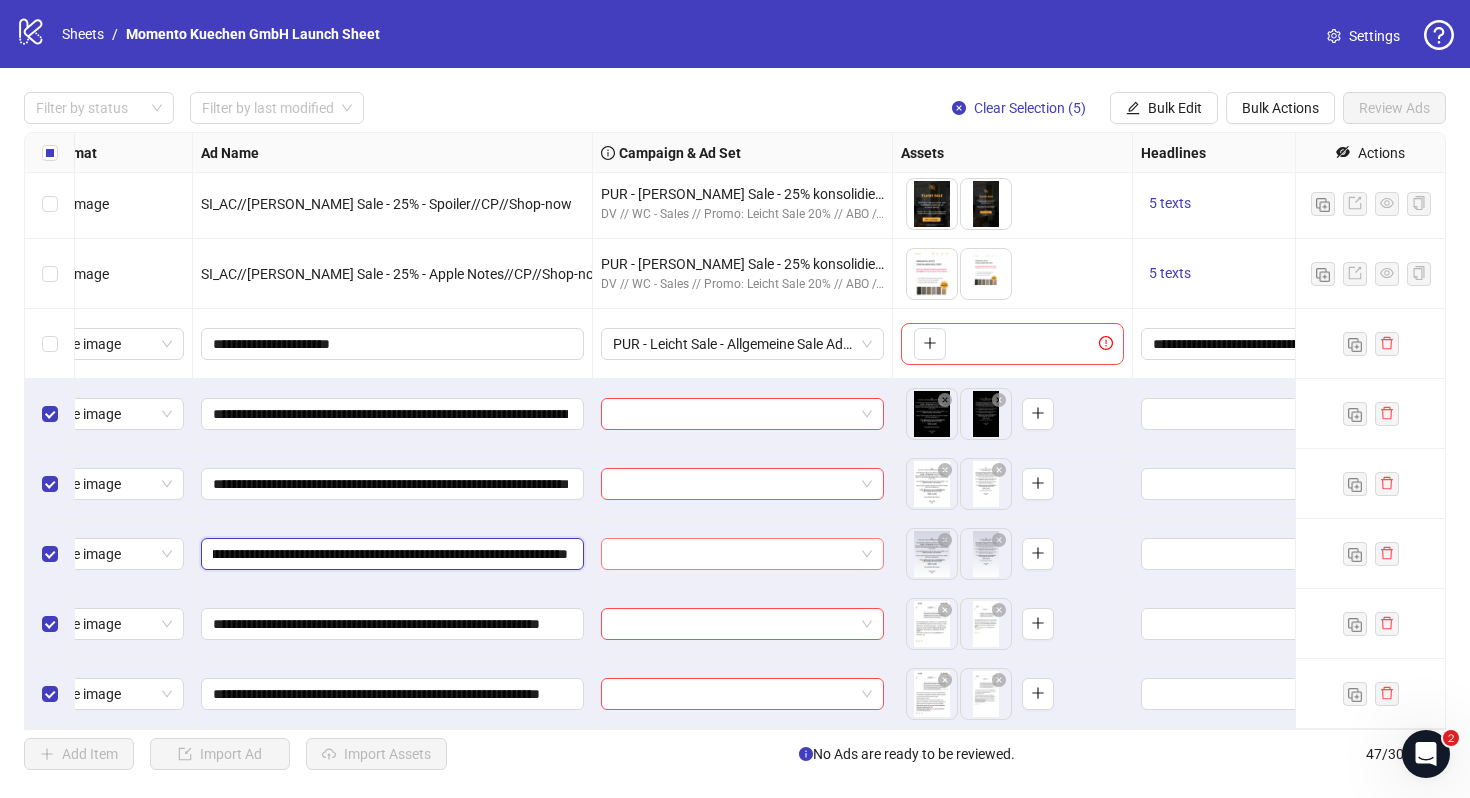 drag, startPoint x: 458, startPoint y: 556, endPoint x: 646, endPoint y: 555, distance: 188.00266 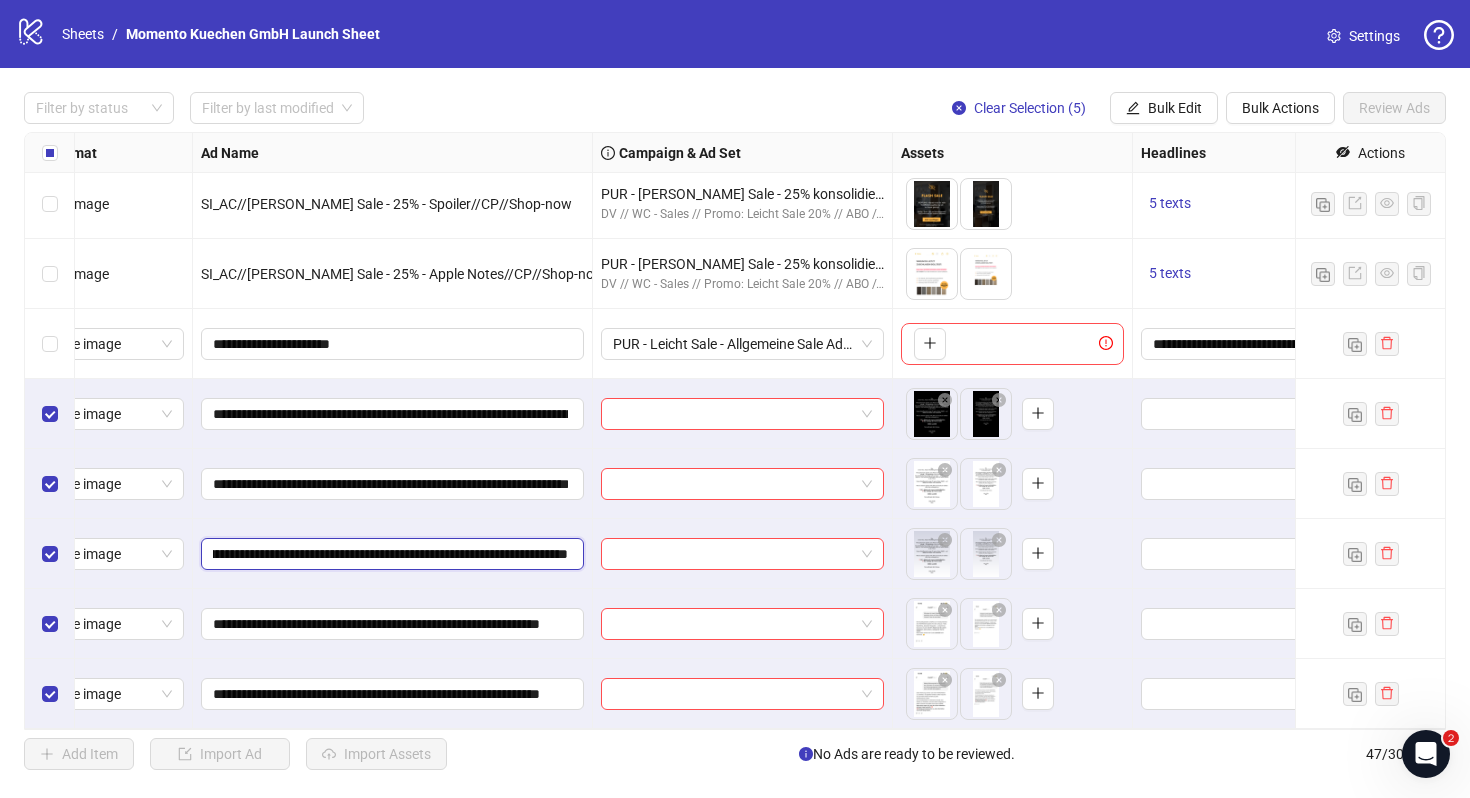 click on "**********" at bounding box center [390, 554] 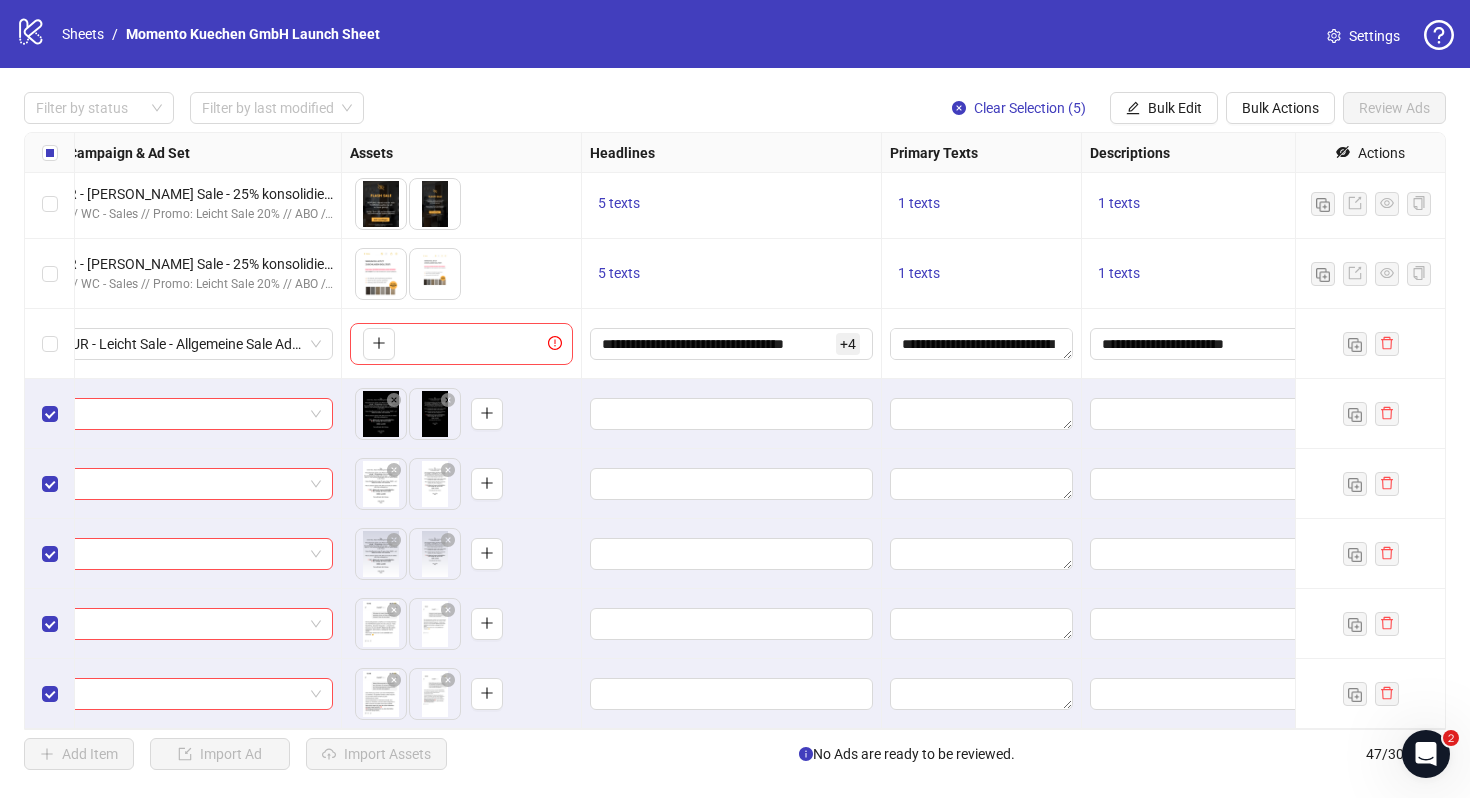 scroll, scrollTop: 2734, scrollLeft: 675, axis: both 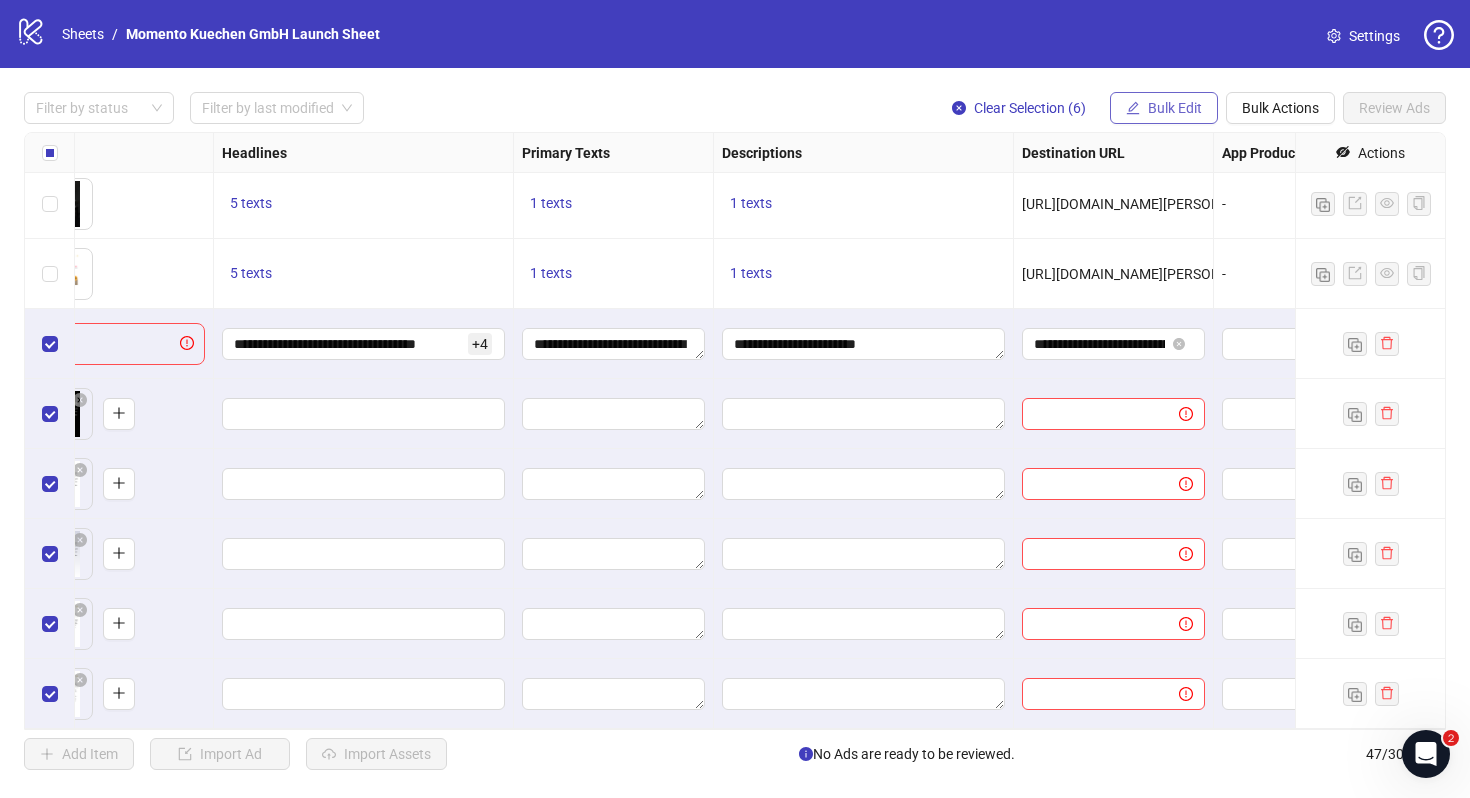 click on "Bulk Edit" at bounding box center [1175, 108] 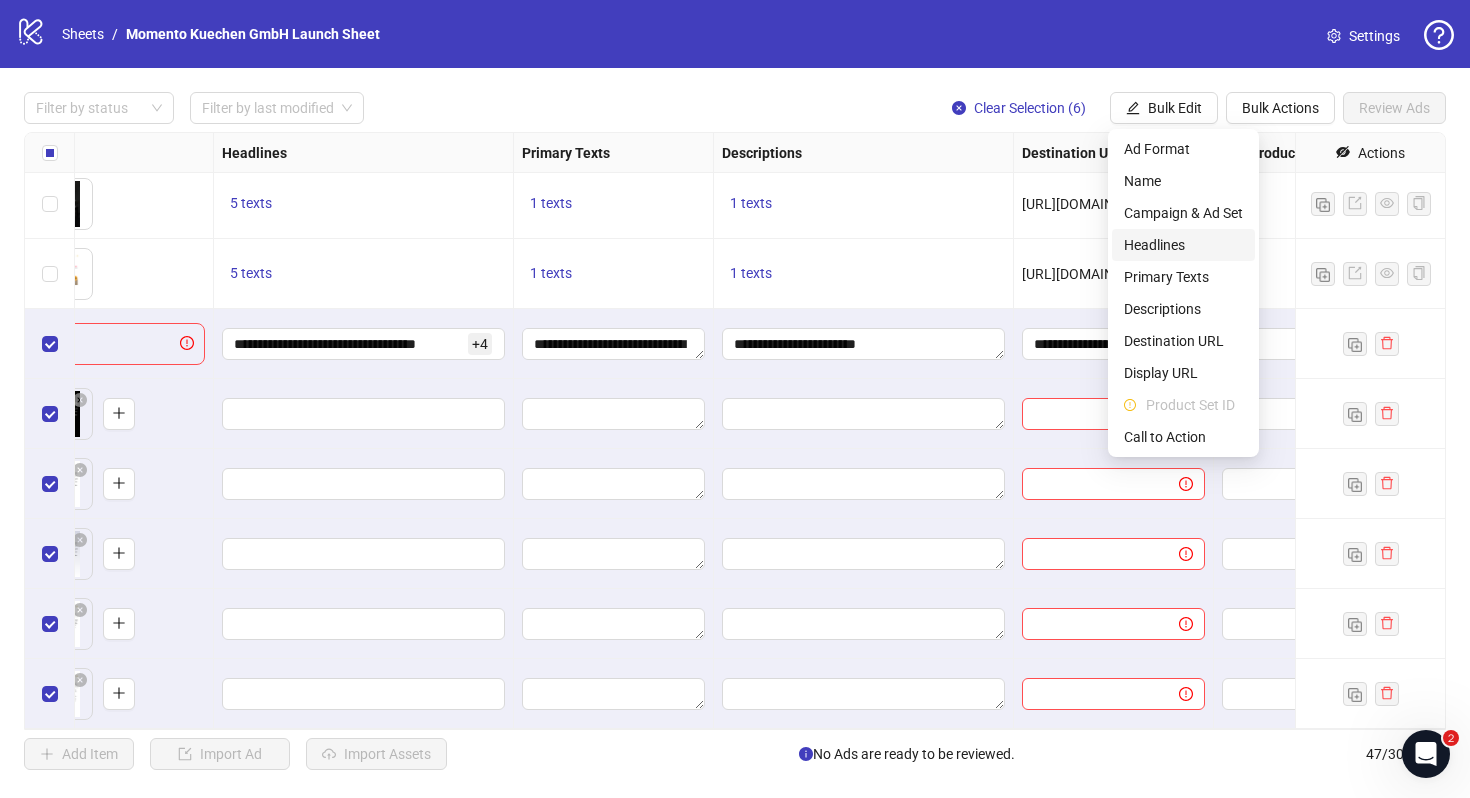 click on "Headlines" at bounding box center [1183, 245] 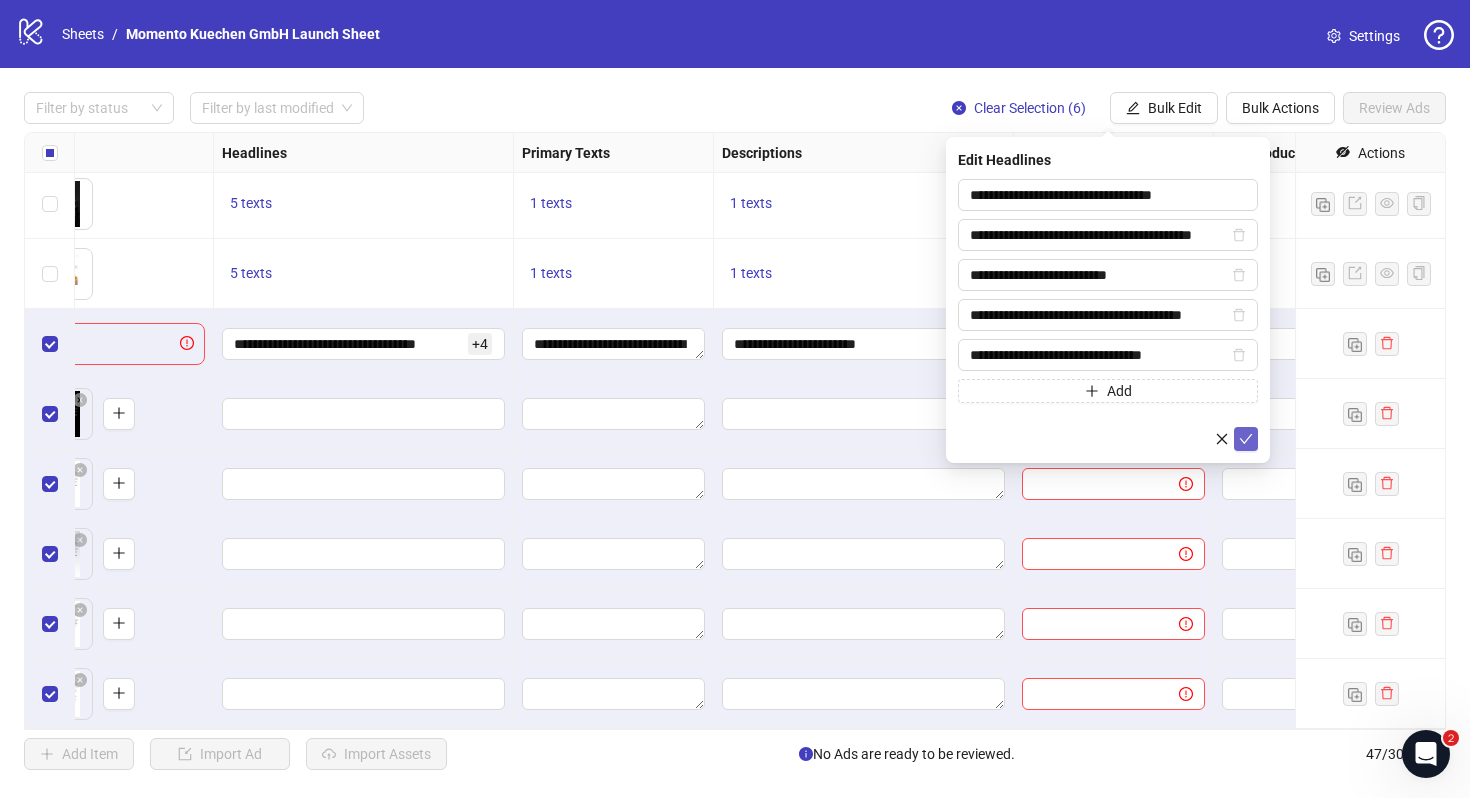 click 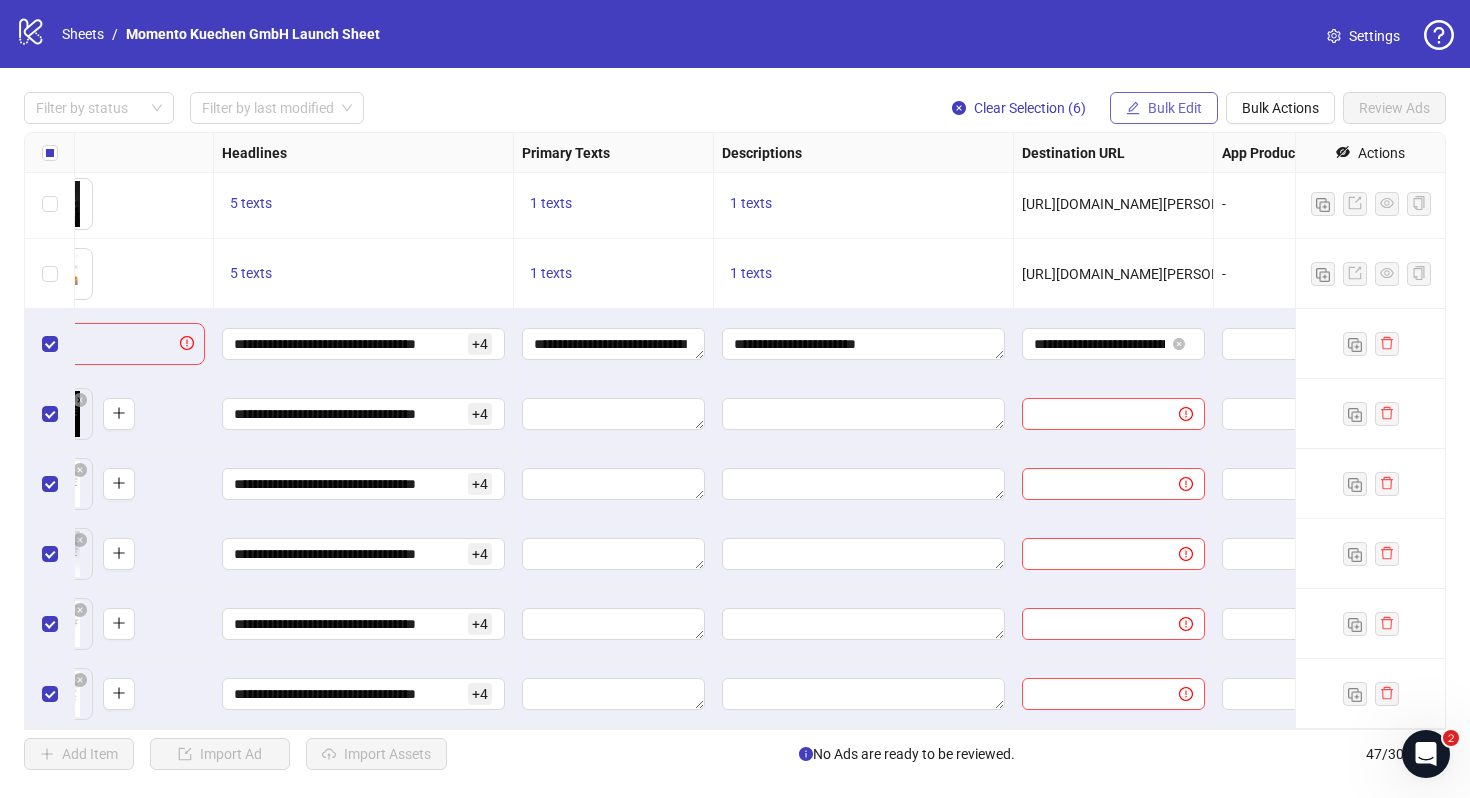 click on "Bulk Edit" at bounding box center (1175, 108) 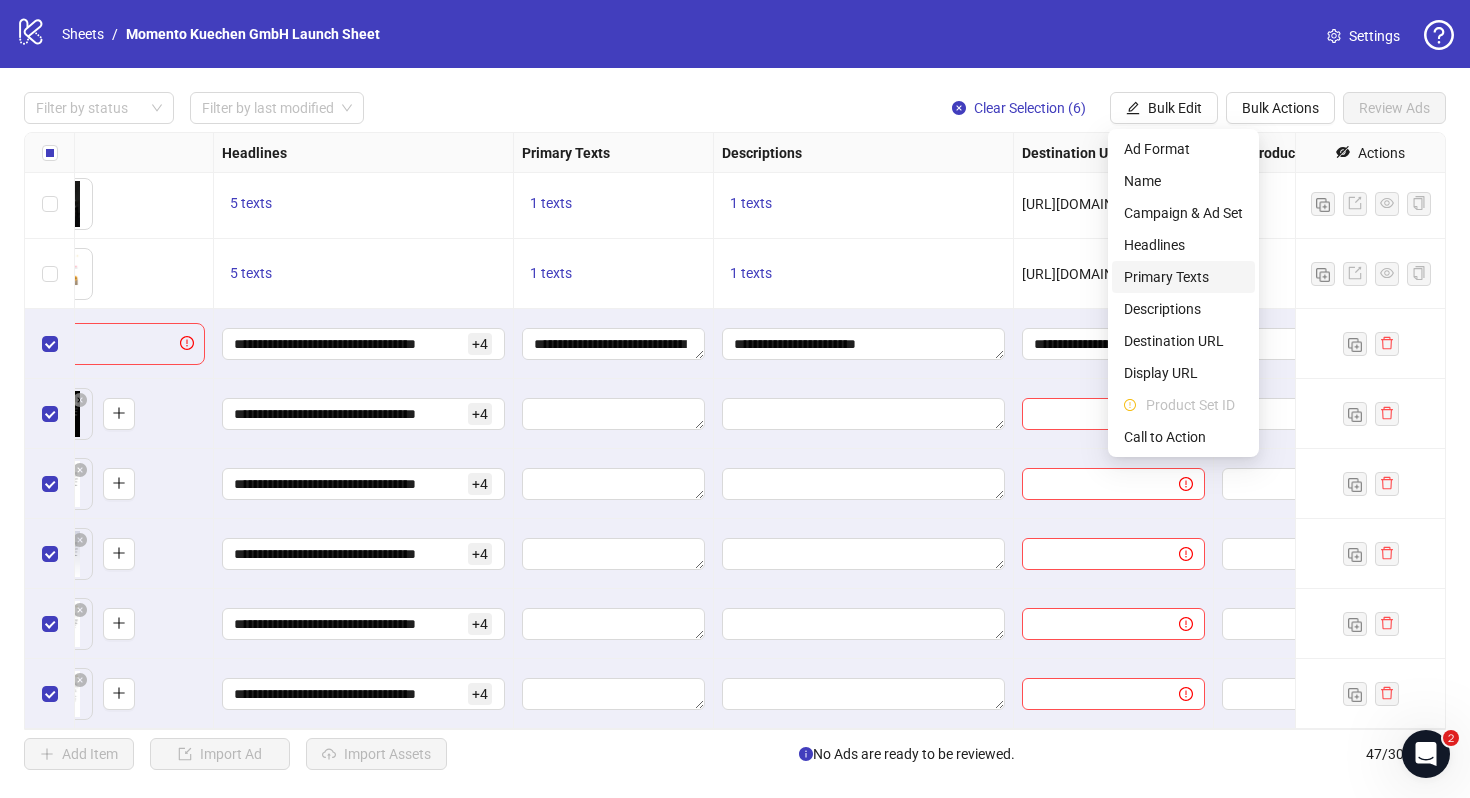 click on "Primary Texts" at bounding box center [1183, 277] 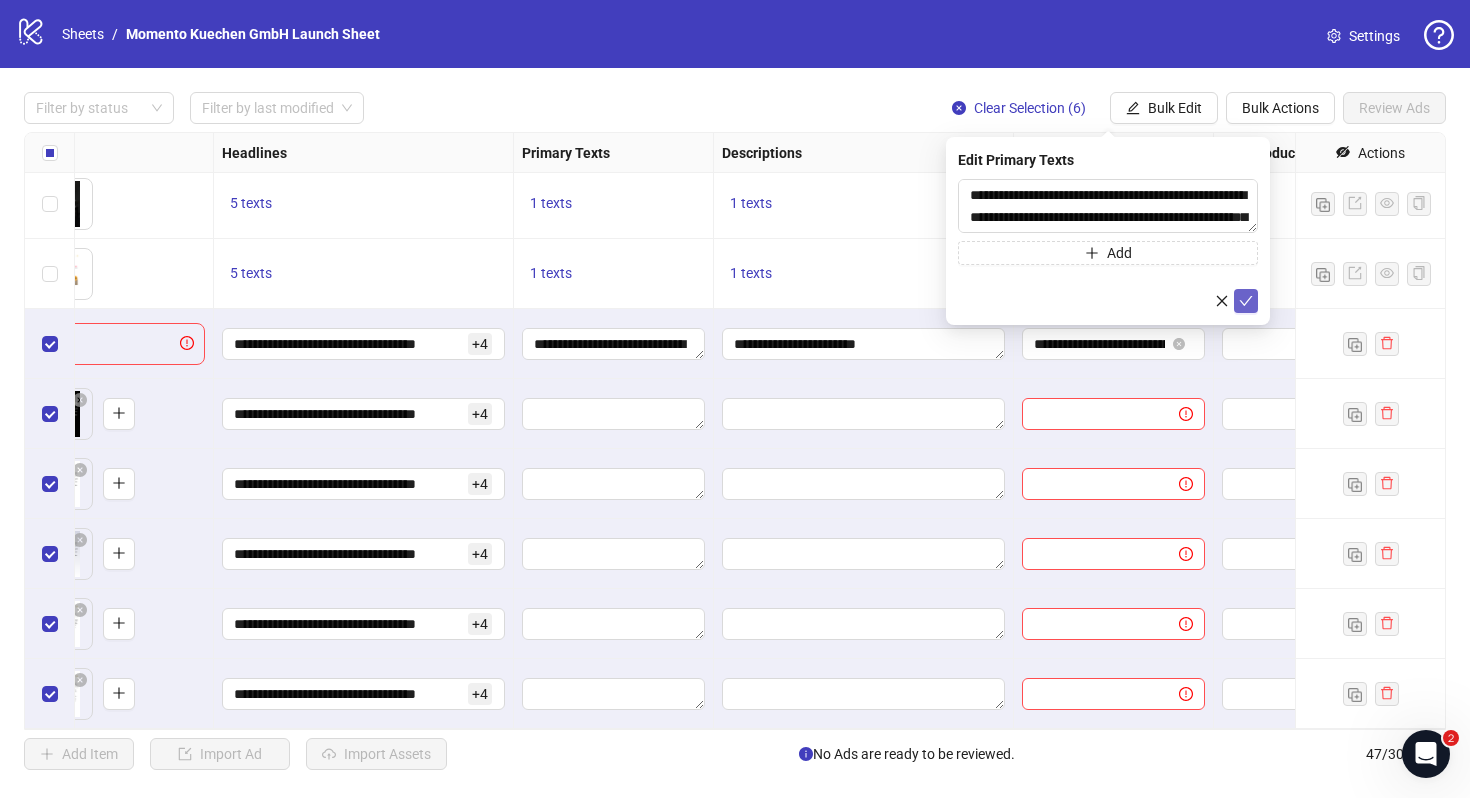 click 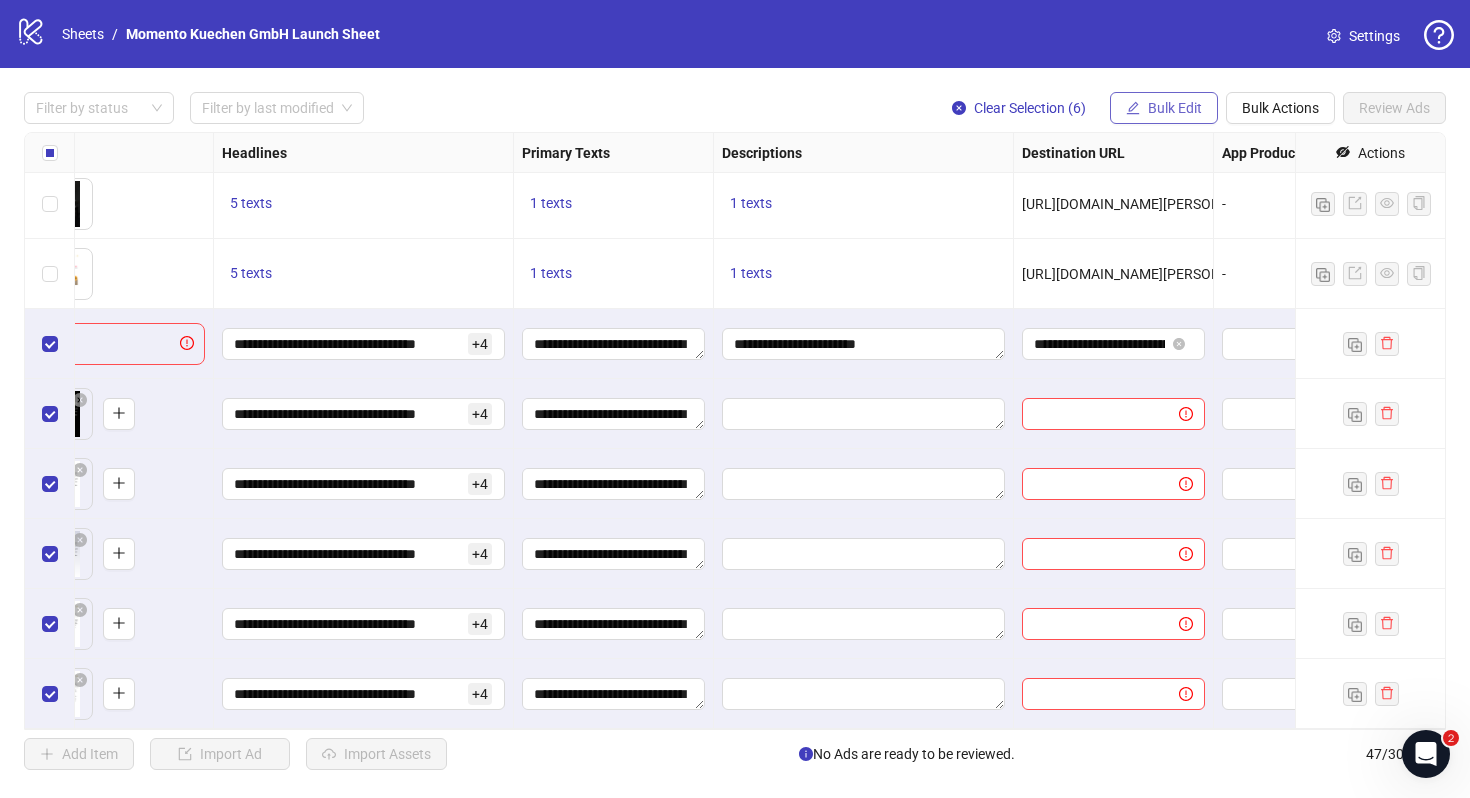click on "Bulk Edit" at bounding box center (1175, 108) 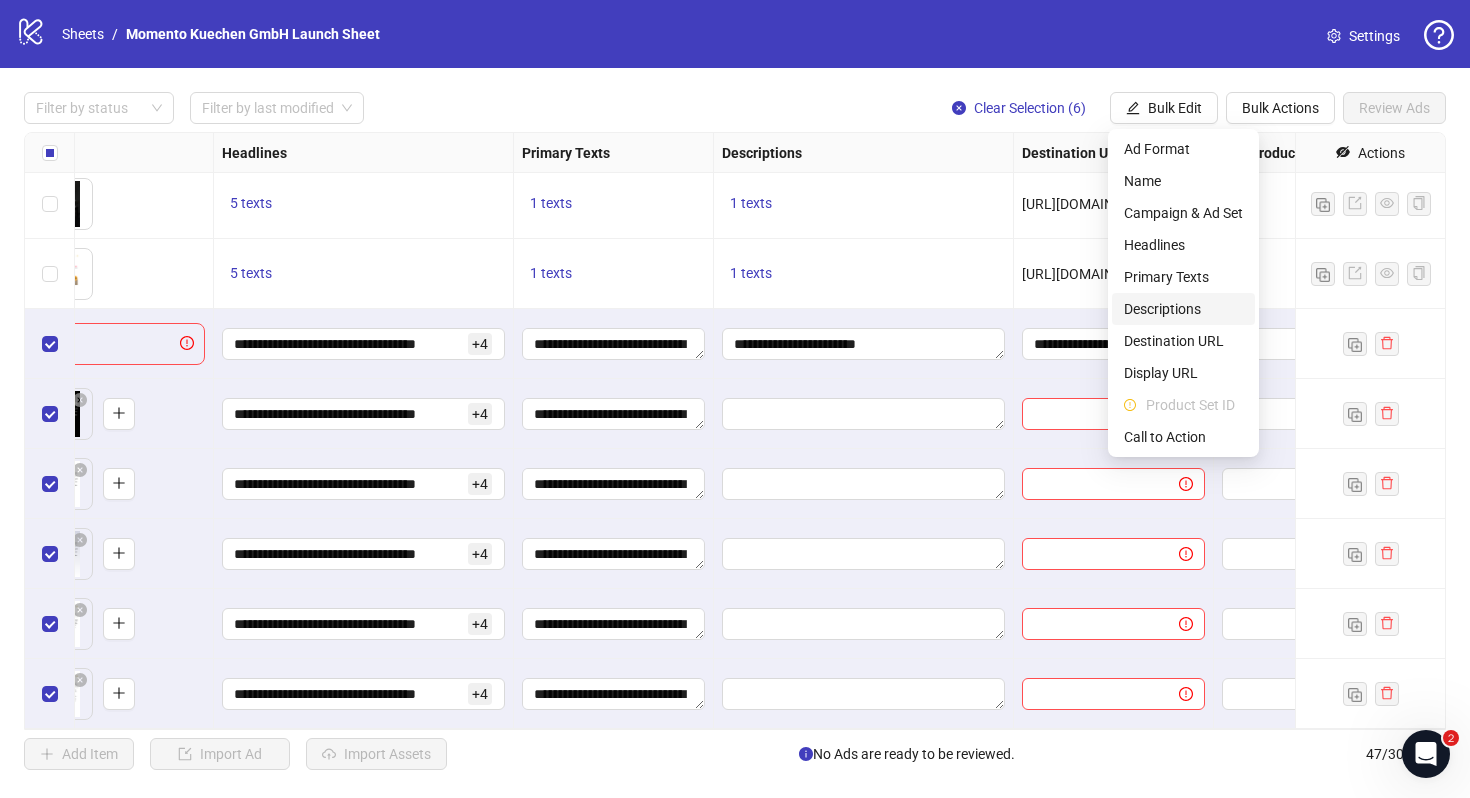 click on "Descriptions" at bounding box center [1183, 309] 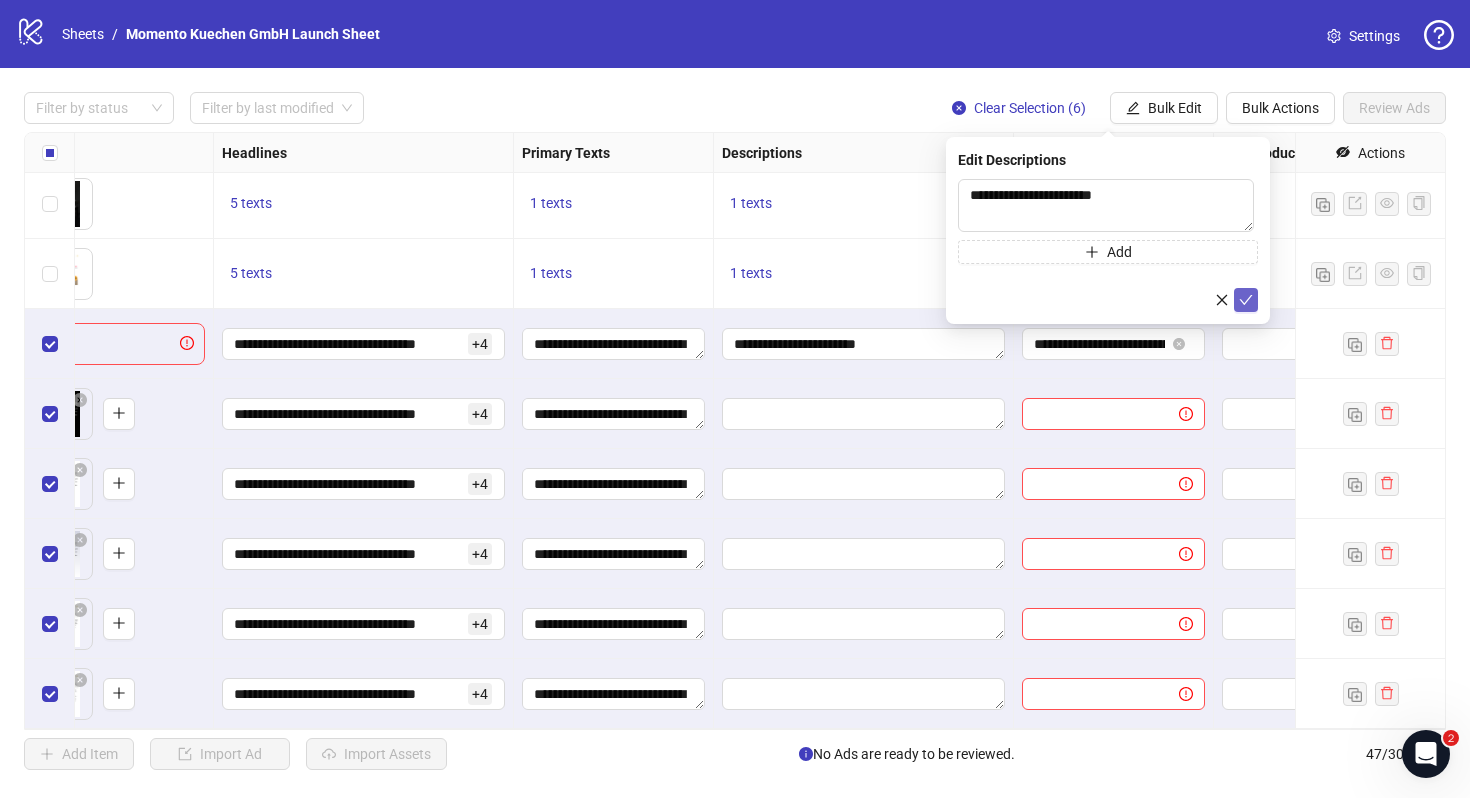 click at bounding box center (1246, 300) 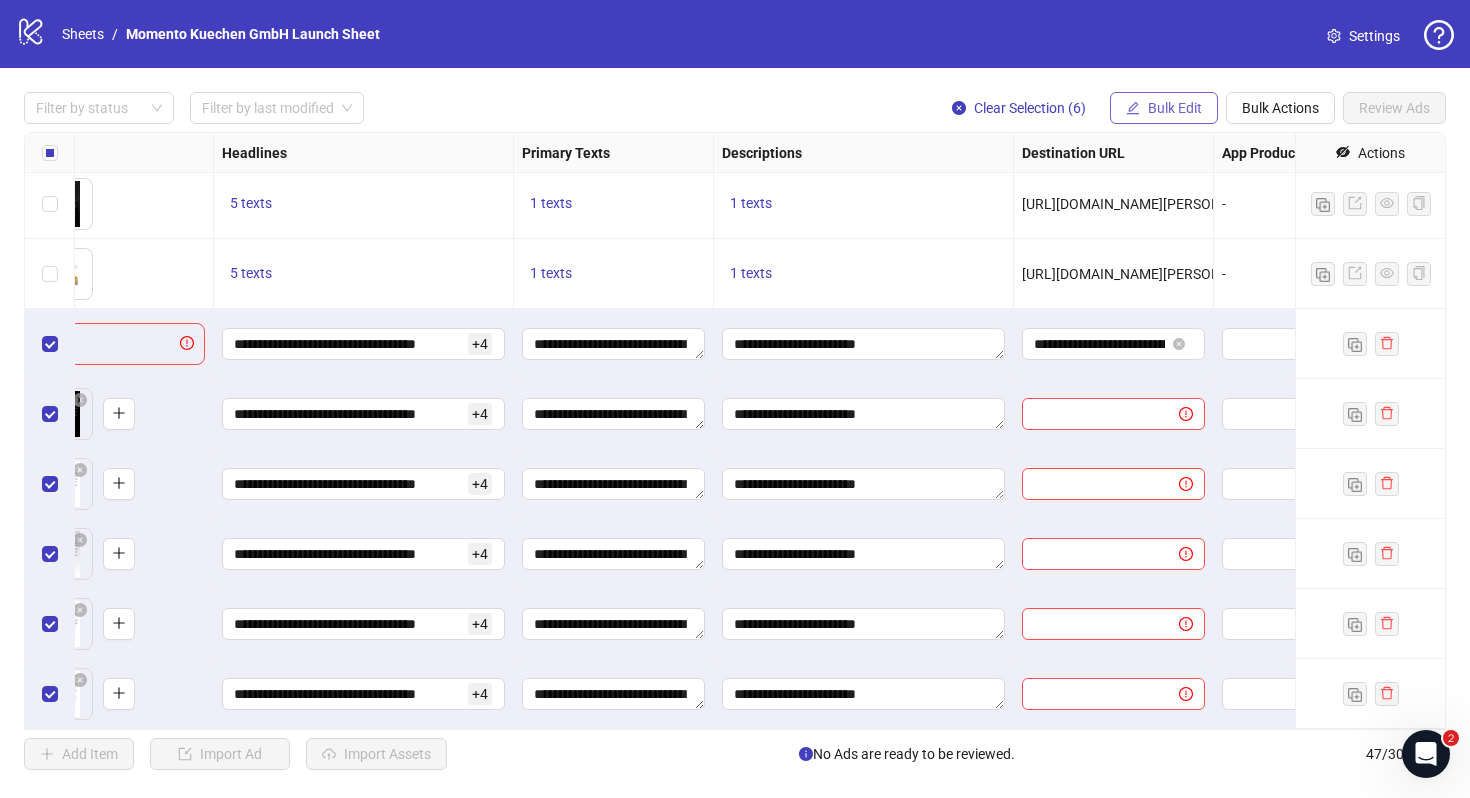 click on "Bulk Edit" at bounding box center [1175, 108] 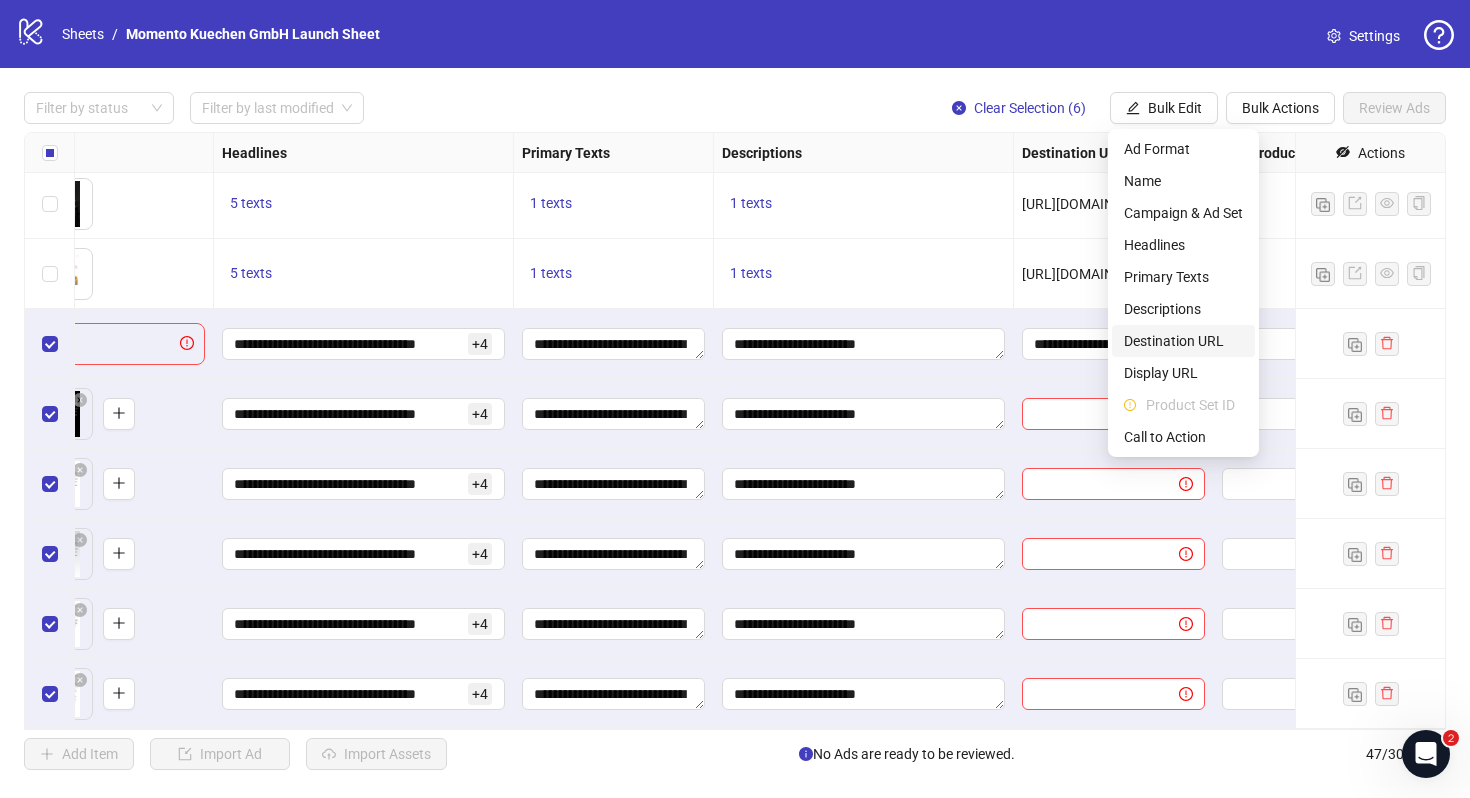 click on "Destination URL" at bounding box center [1183, 341] 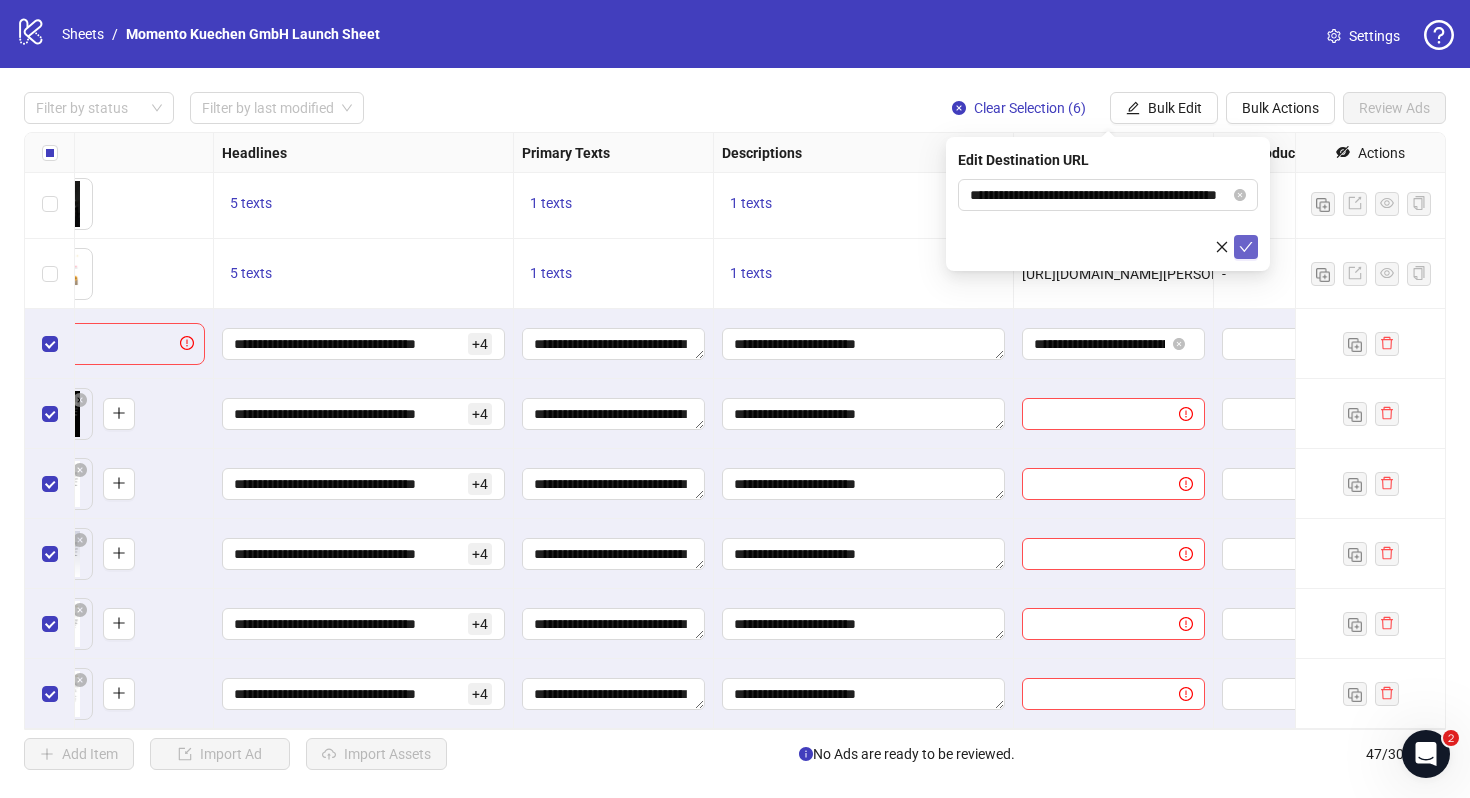click 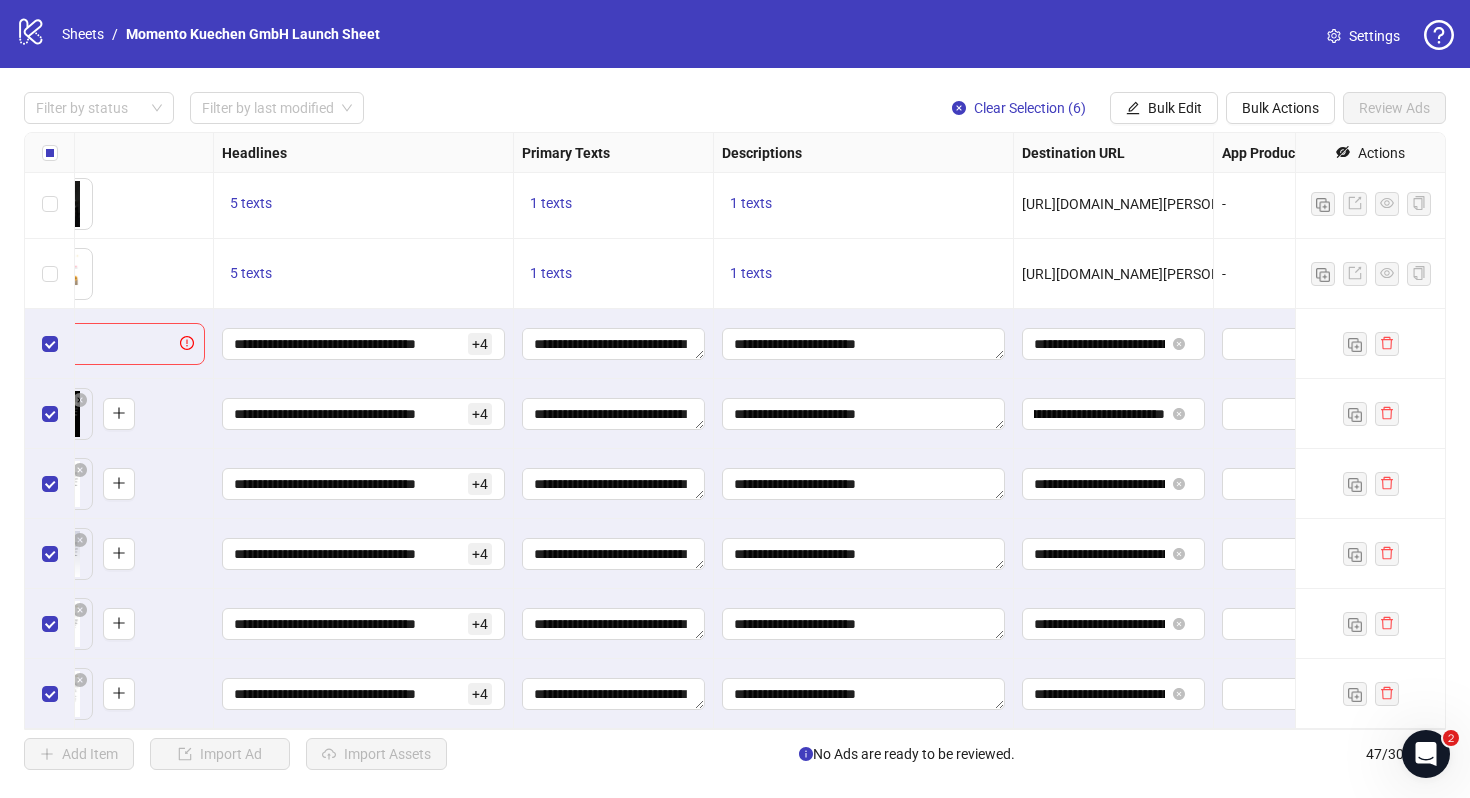scroll, scrollTop: 0, scrollLeft: 189, axis: horizontal 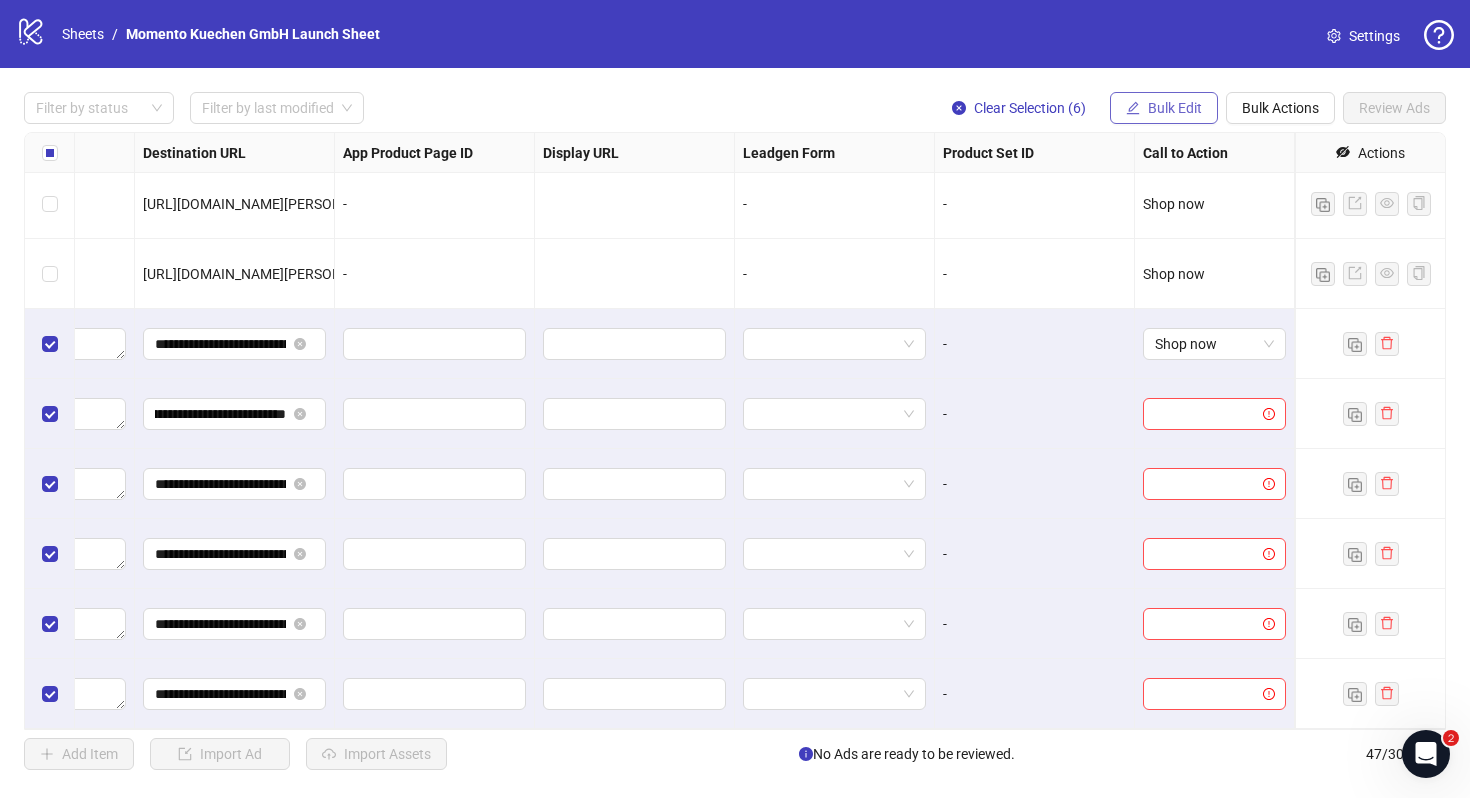 click on "Bulk Edit" at bounding box center [1175, 108] 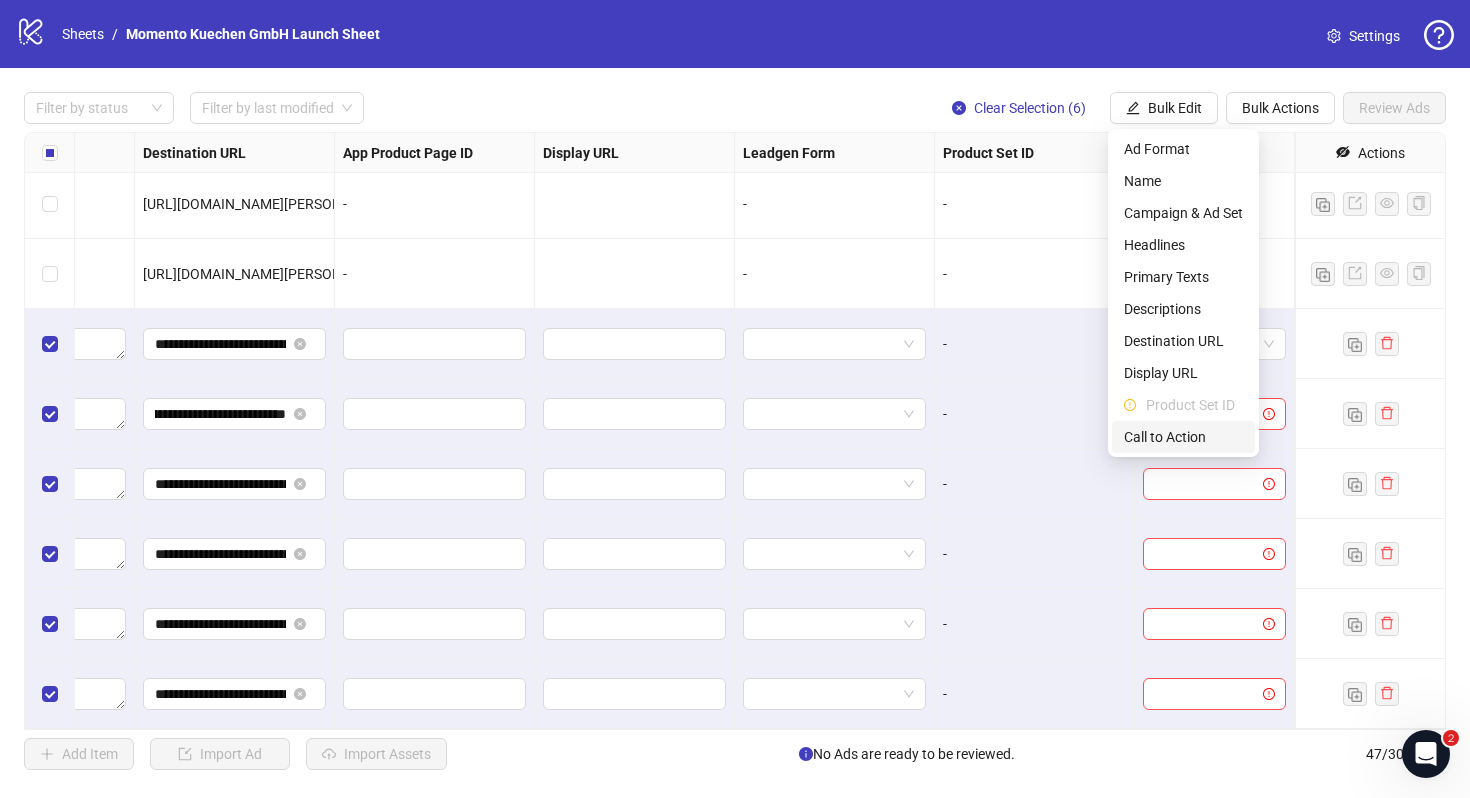 click on "Call to Action" at bounding box center [1183, 437] 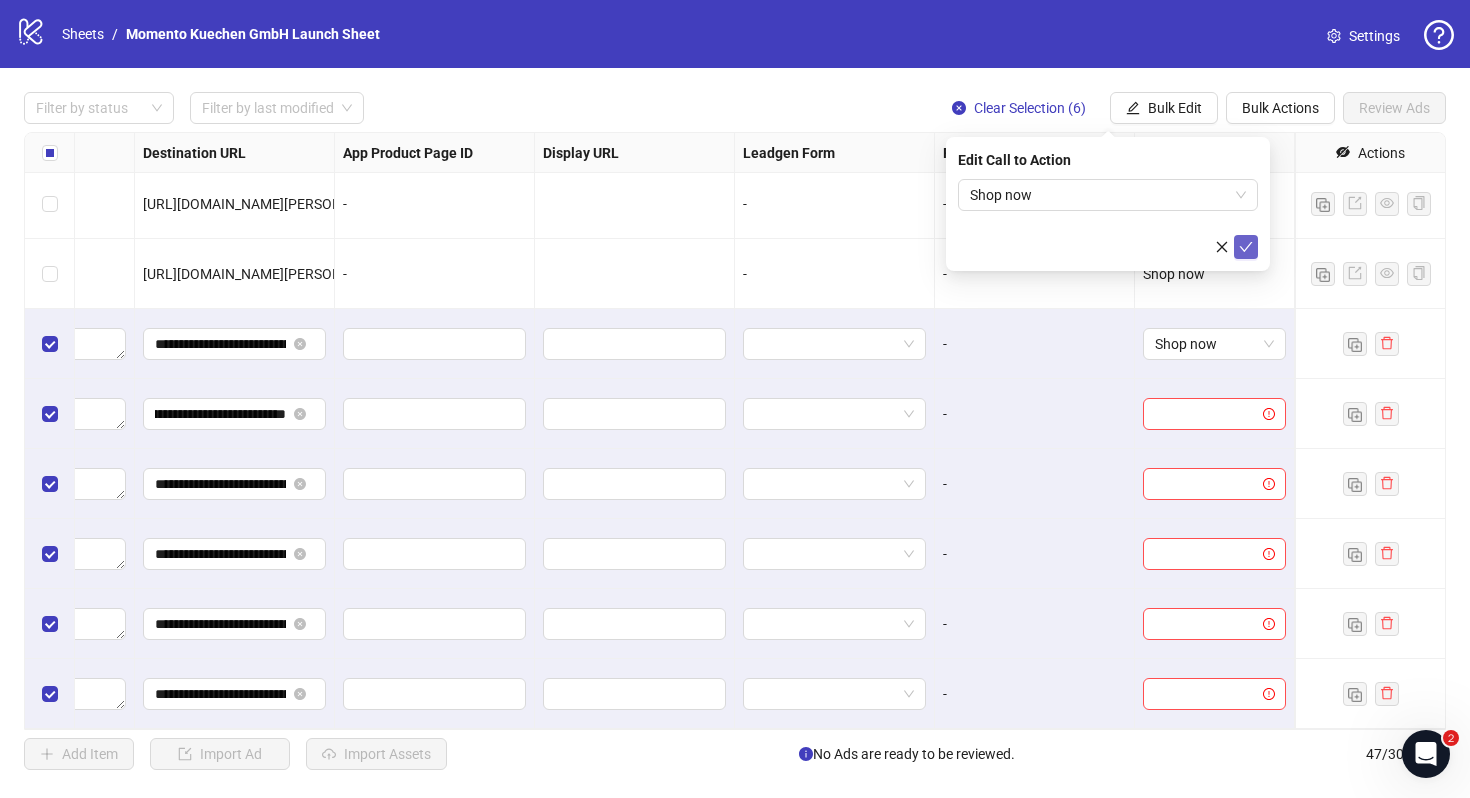 click 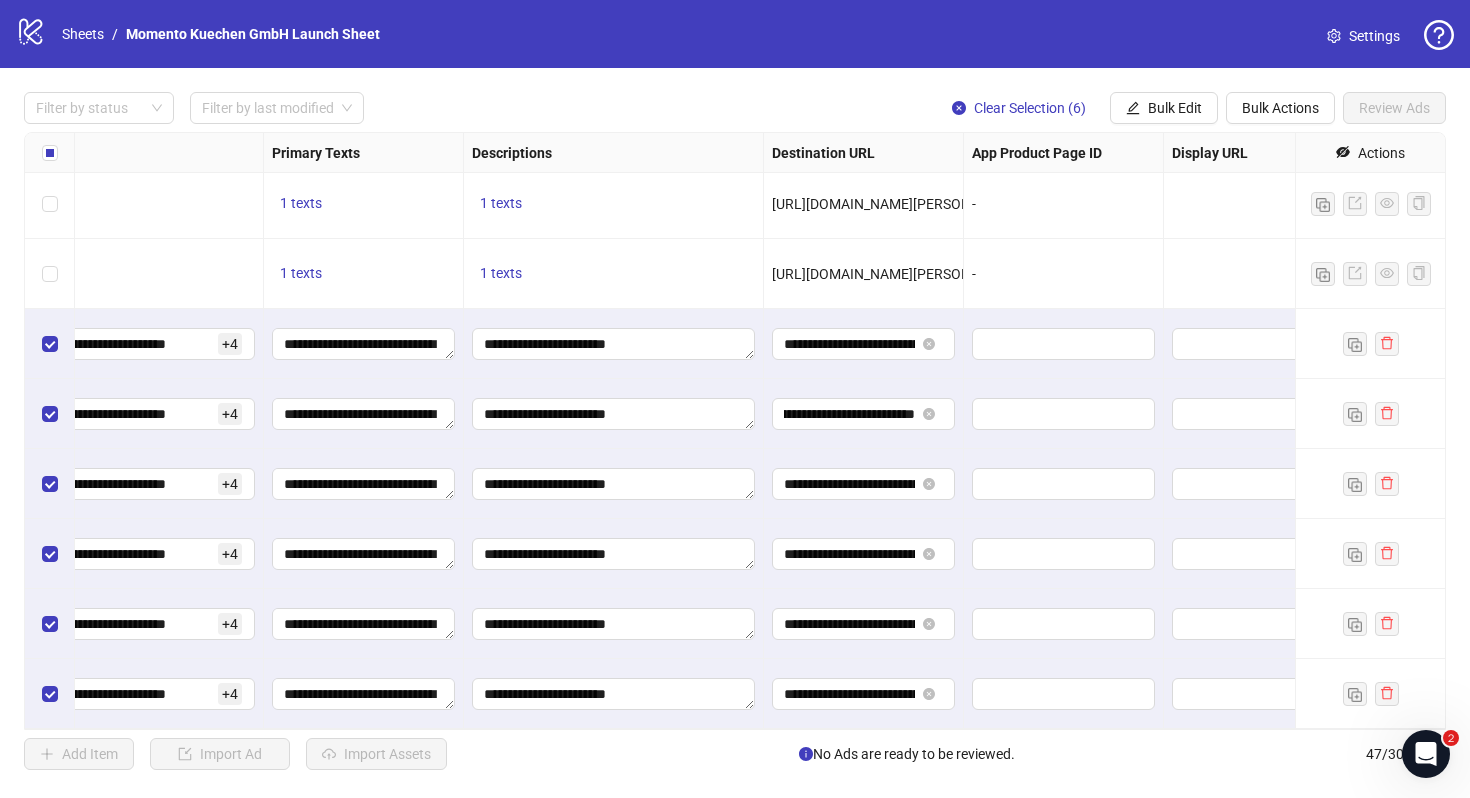 scroll, scrollTop: 2734, scrollLeft: 1130, axis: both 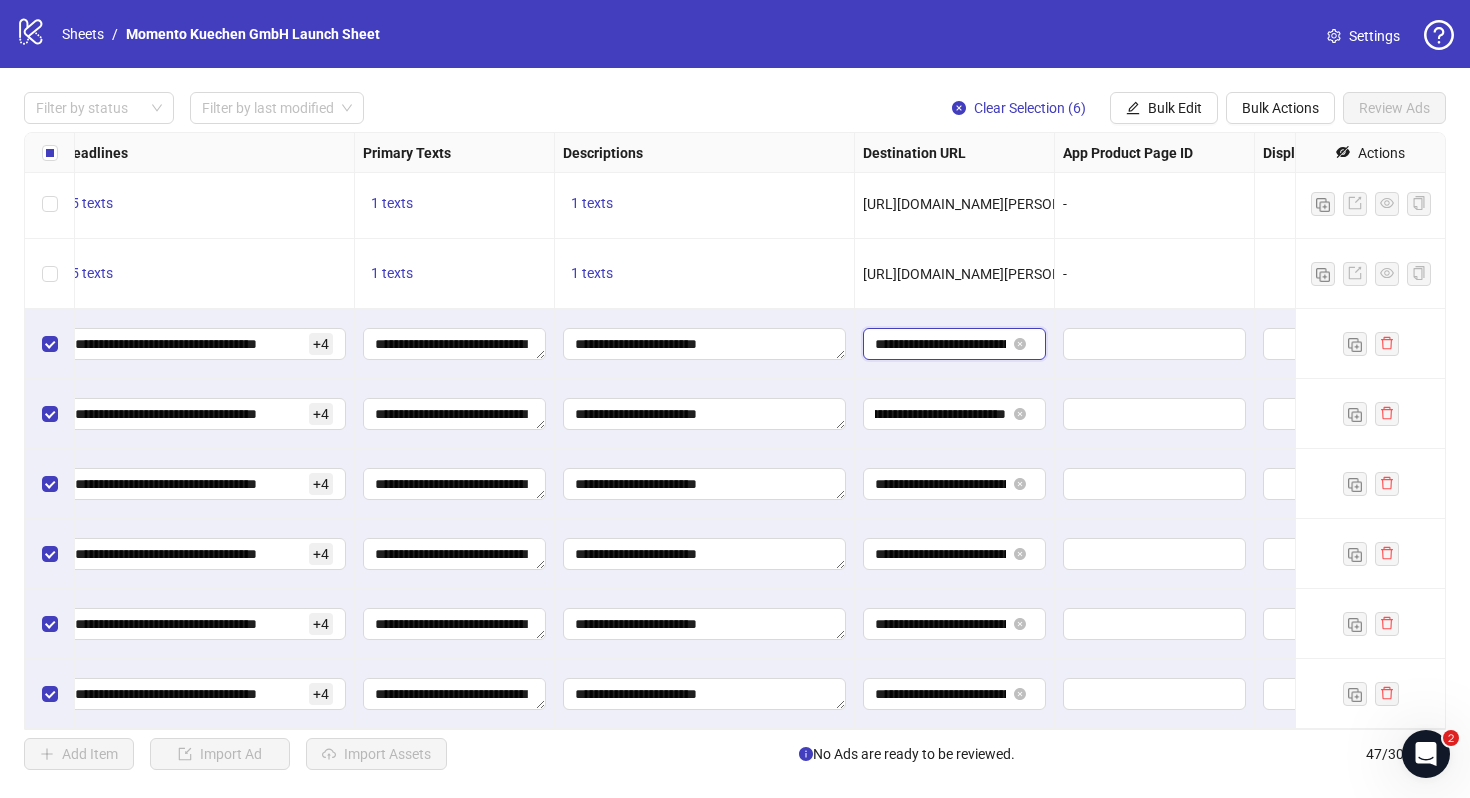 click on "**********" at bounding box center (940, 344) 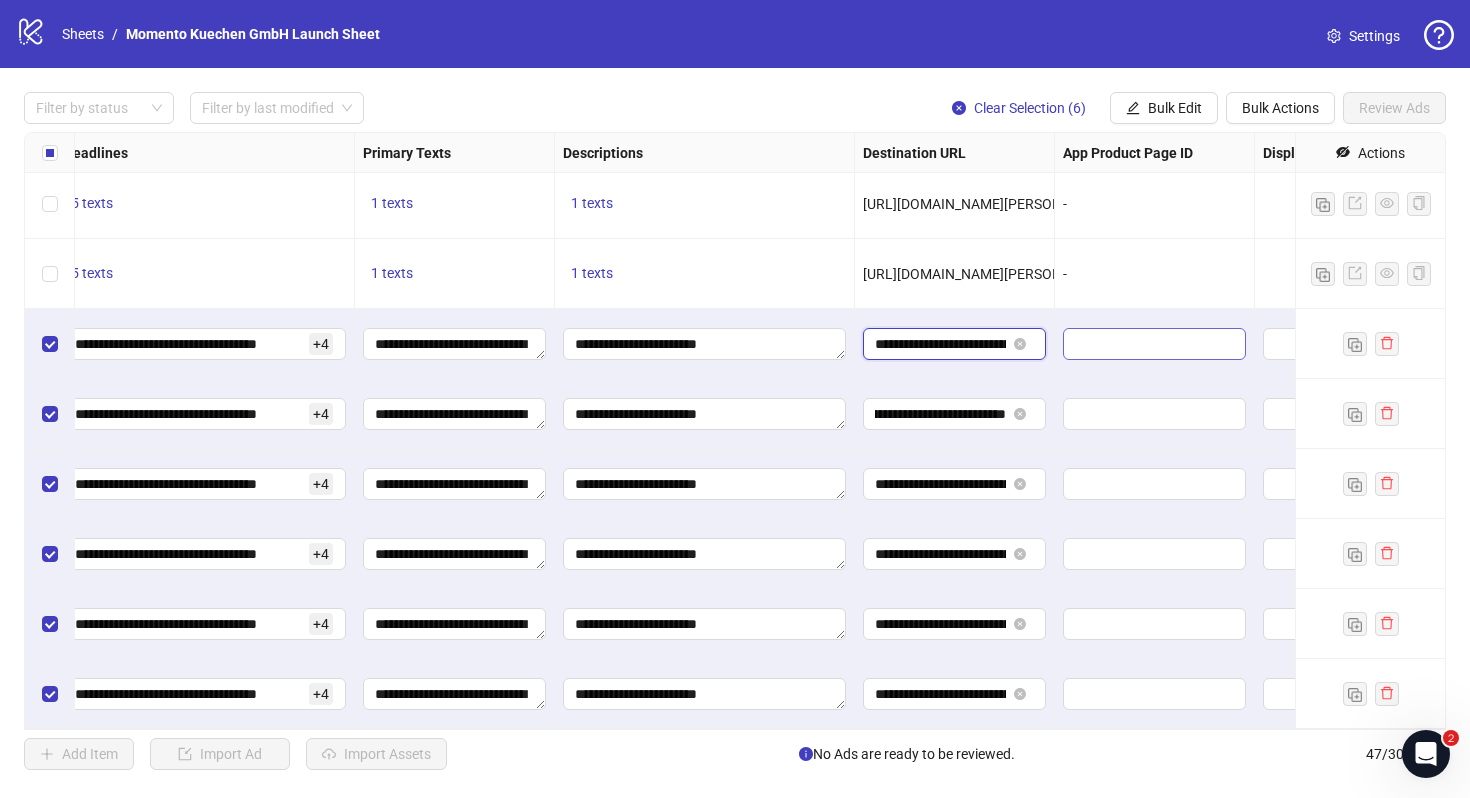 scroll, scrollTop: 0, scrollLeft: 189, axis: horizontal 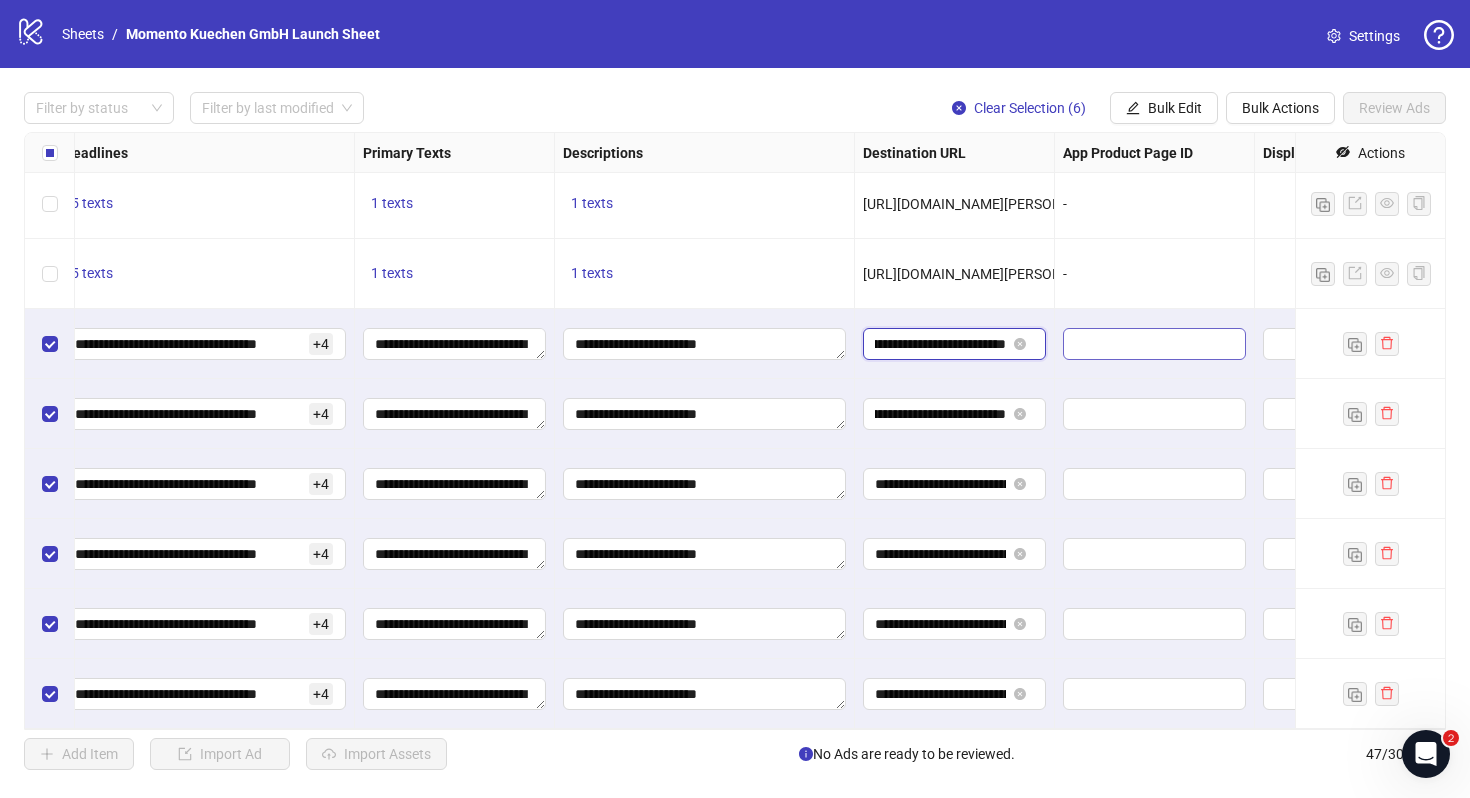 drag, startPoint x: 949, startPoint y: 343, endPoint x: 1078, endPoint y: 345, distance: 129.0155 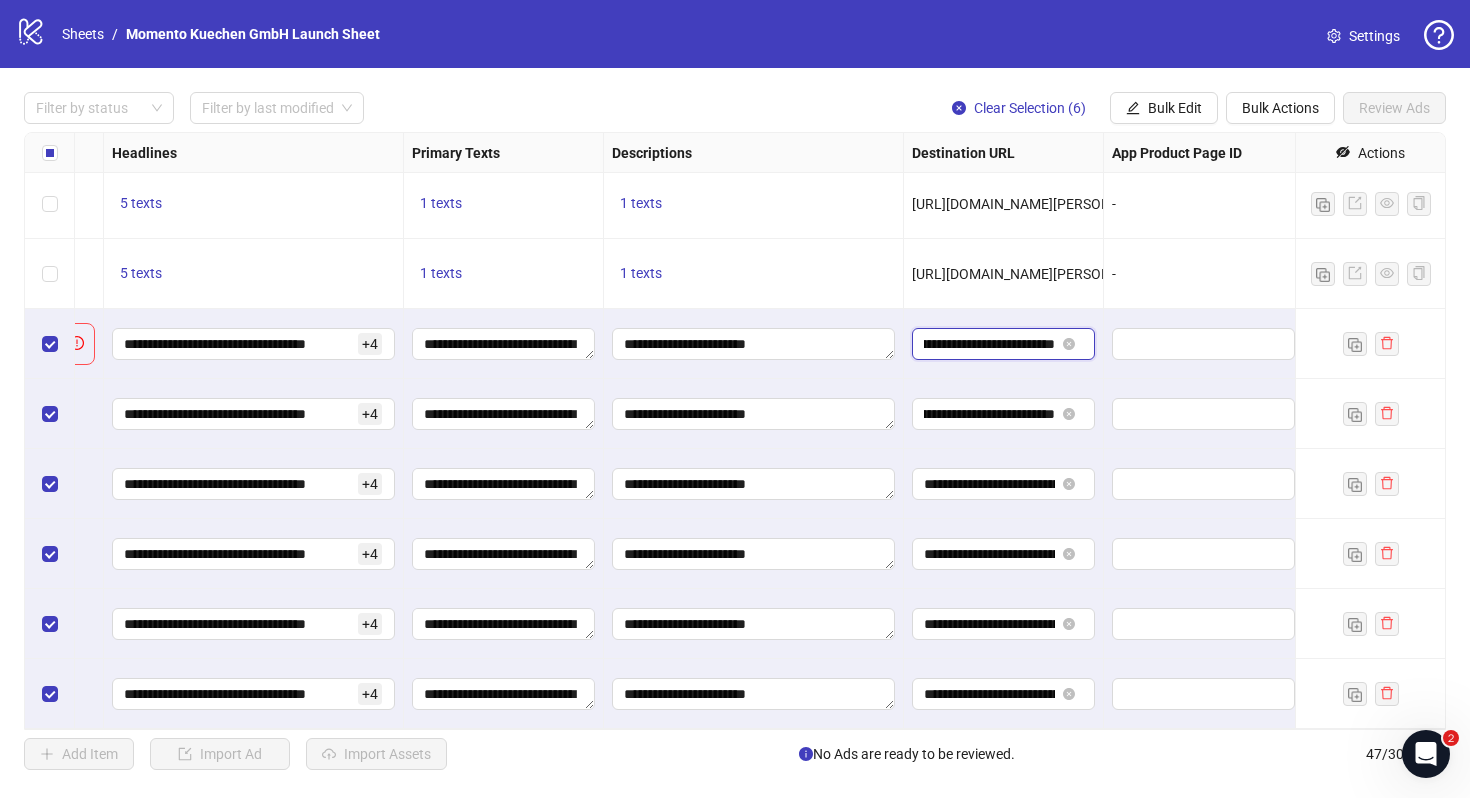 scroll, scrollTop: 2734, scrollLeft: 1079, axis: both 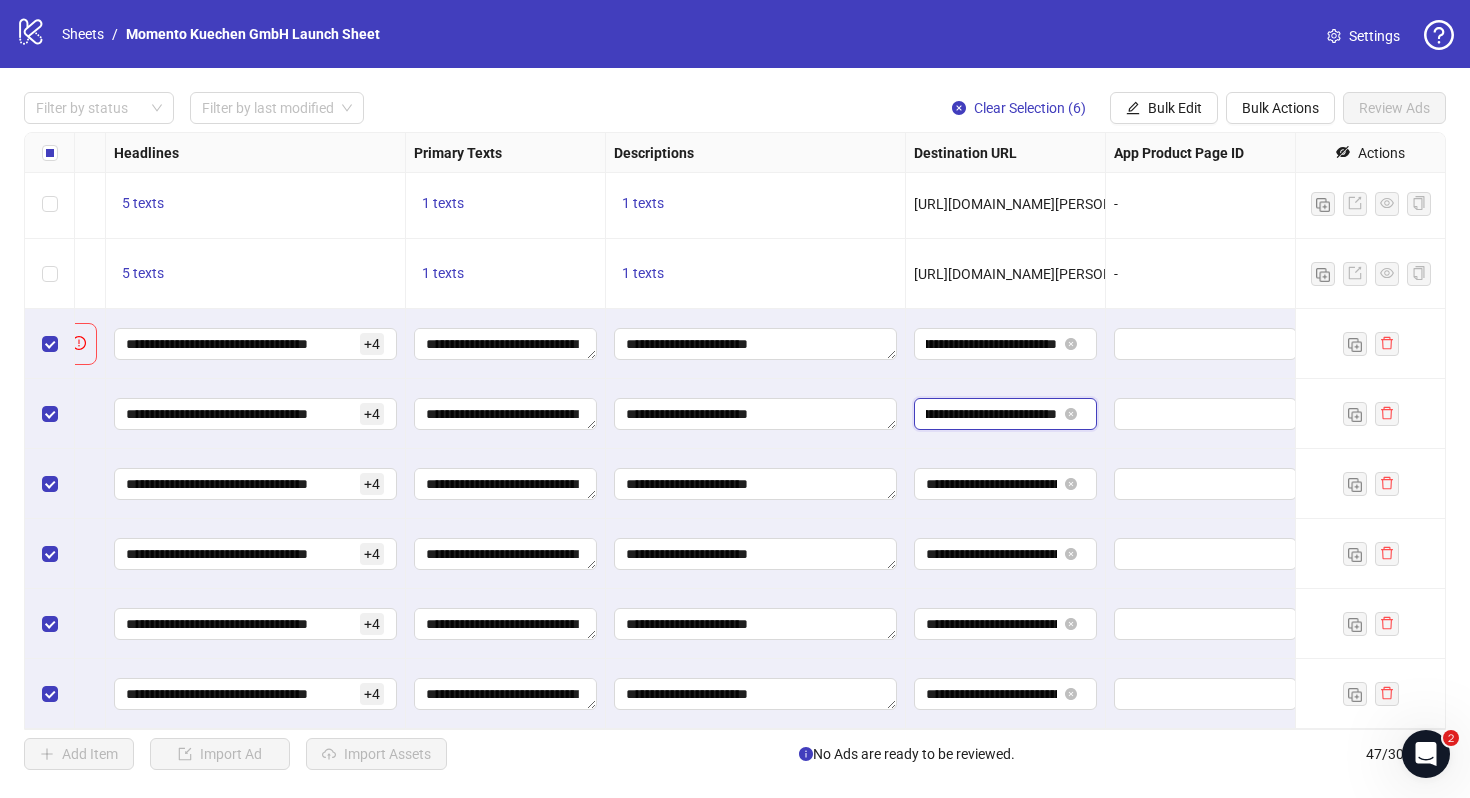 click on "**********" at bounding box center [991, 414] 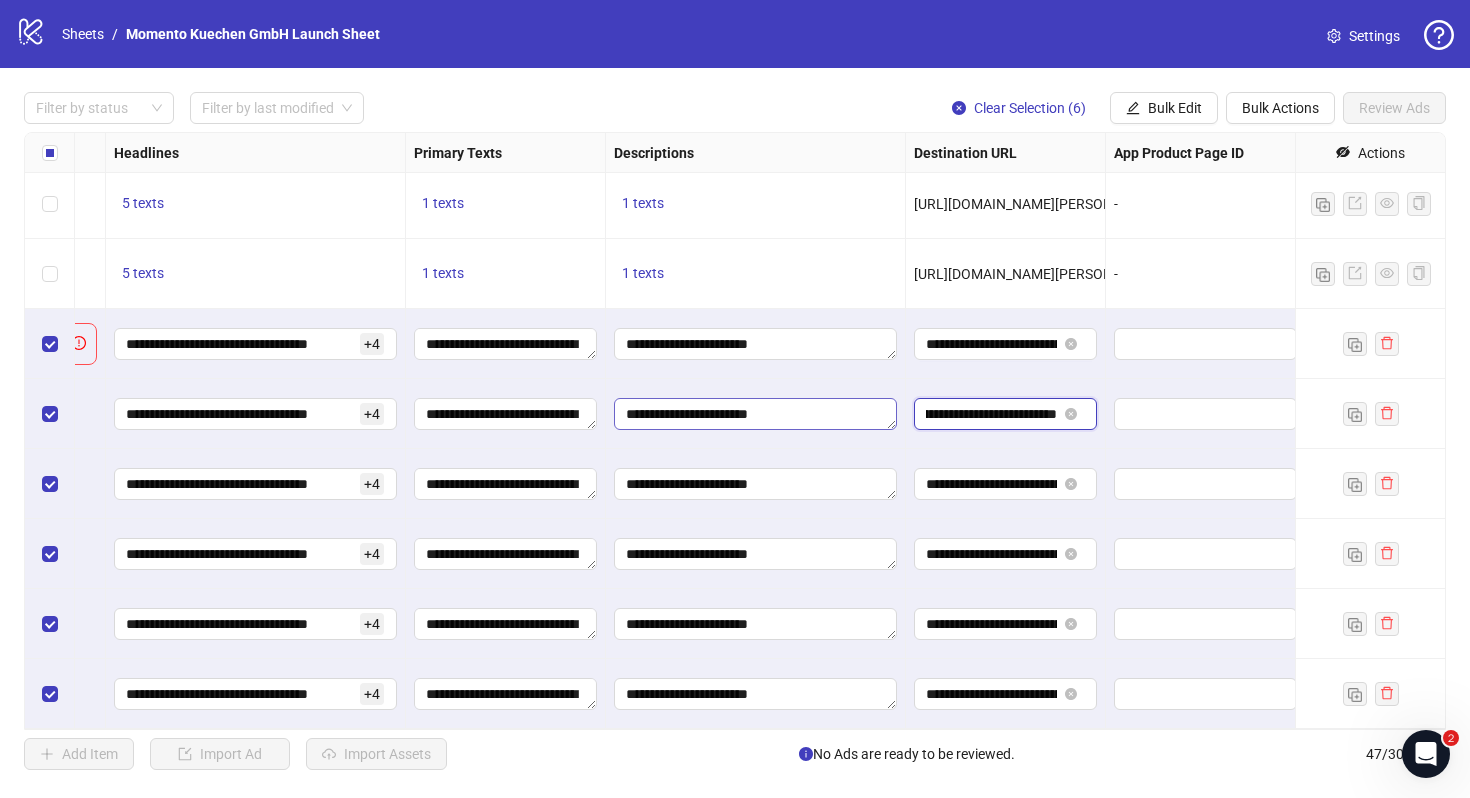 scroll, scrollTop: 0, scrollLeft: 0, axis: both 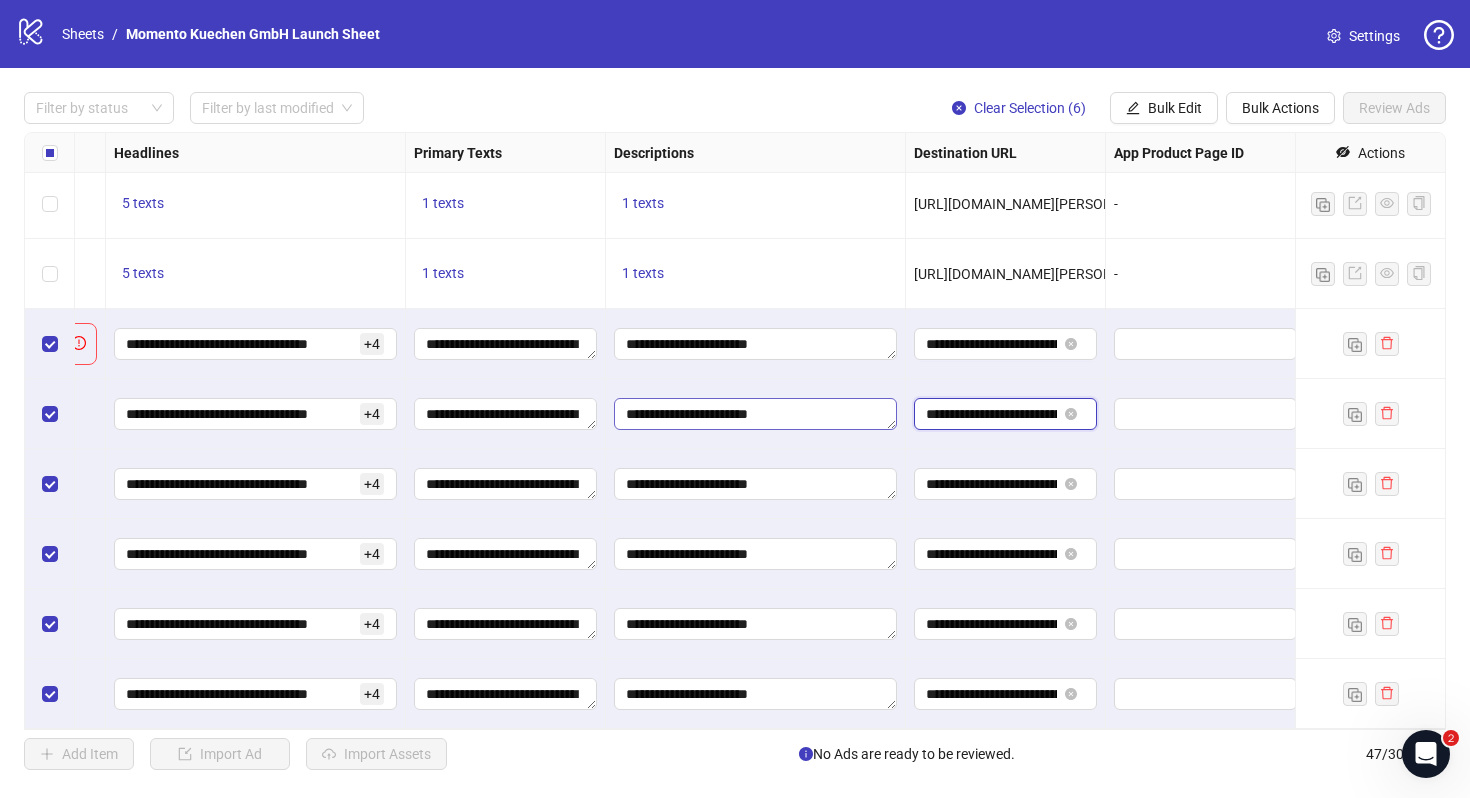 drag, startPoint x: 1020, startPoint y: 418, endPoint x: 748, endPoint y: 417, distance: 272.00183 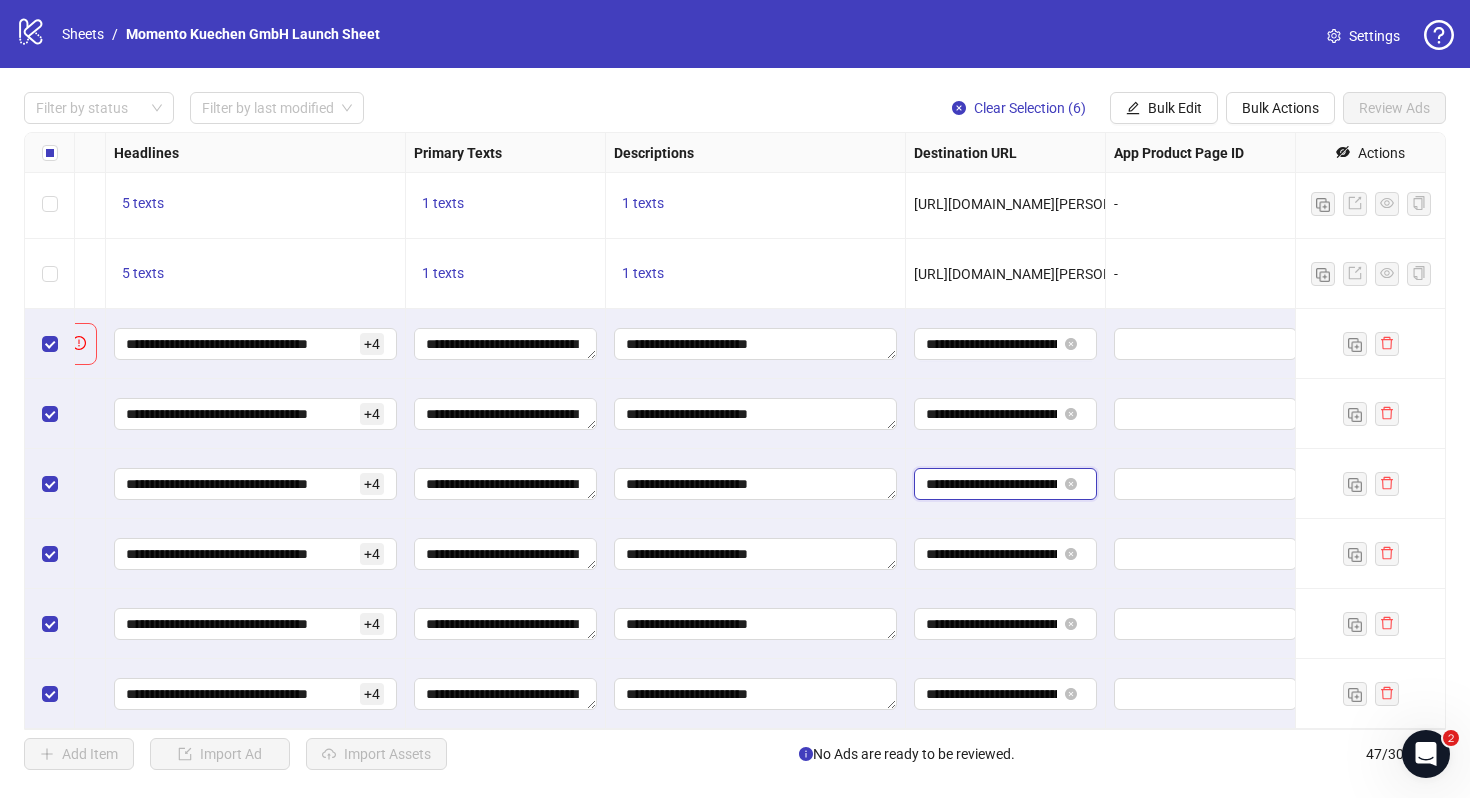 click on "**********" at bounding box center [991, 484] 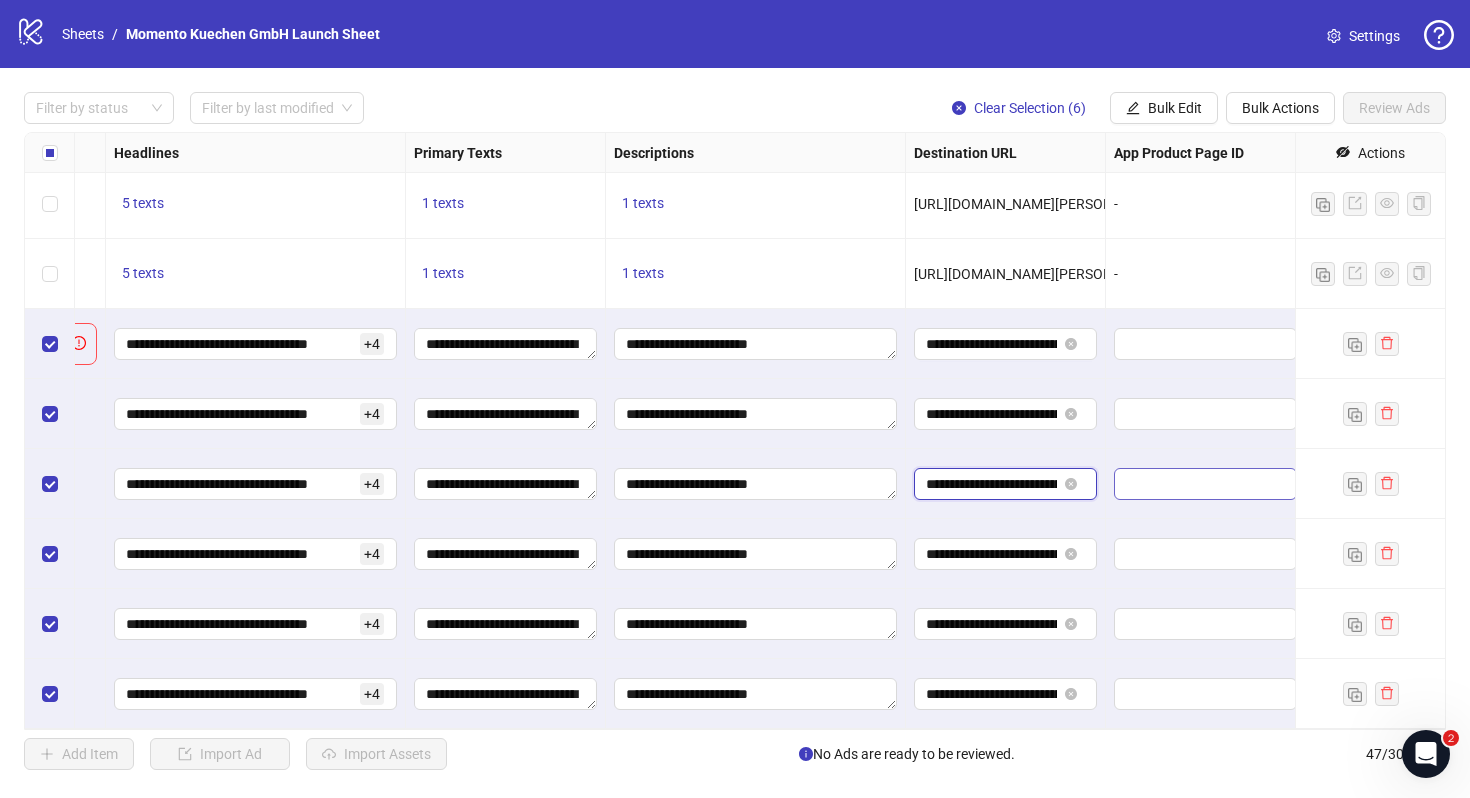 scroll, scrollTop: 0, scrollLeft: 189, axis: horizontal 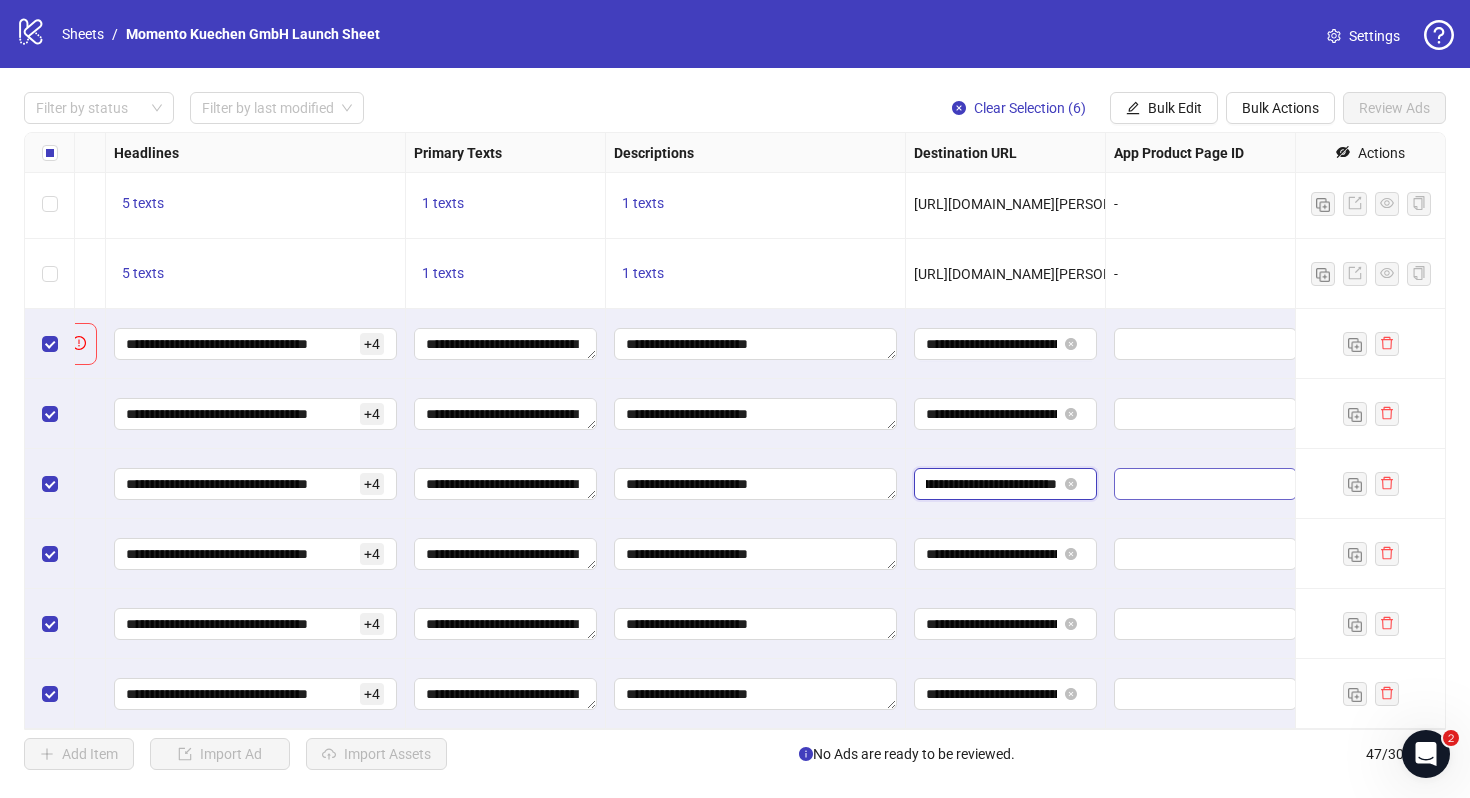 drag, startPoint x: 991, startPoint y: 488, endPoint x: 1174, endPoint y: 487, distance: 183.00273 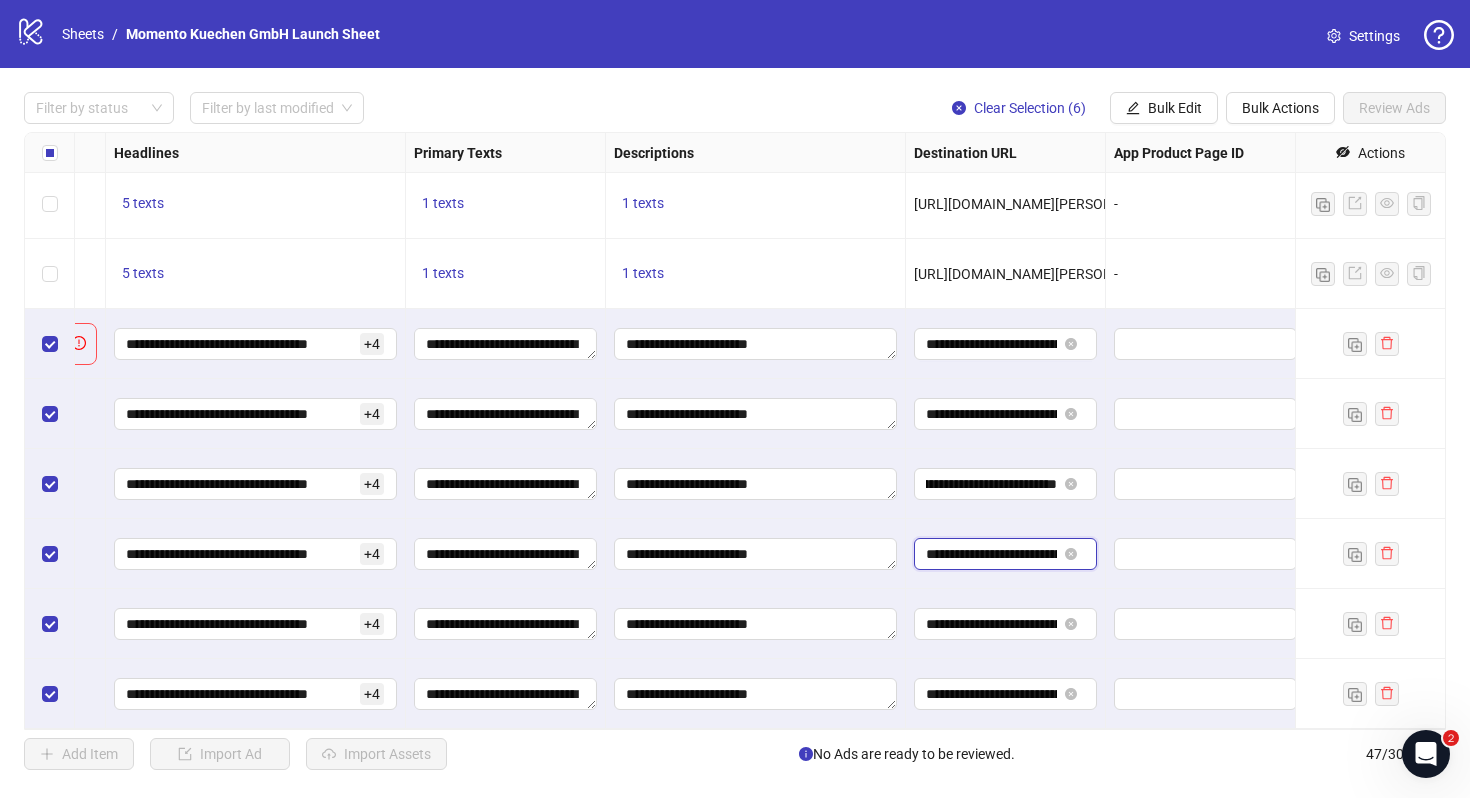 click on "**********" at bounding box center (991, 554) 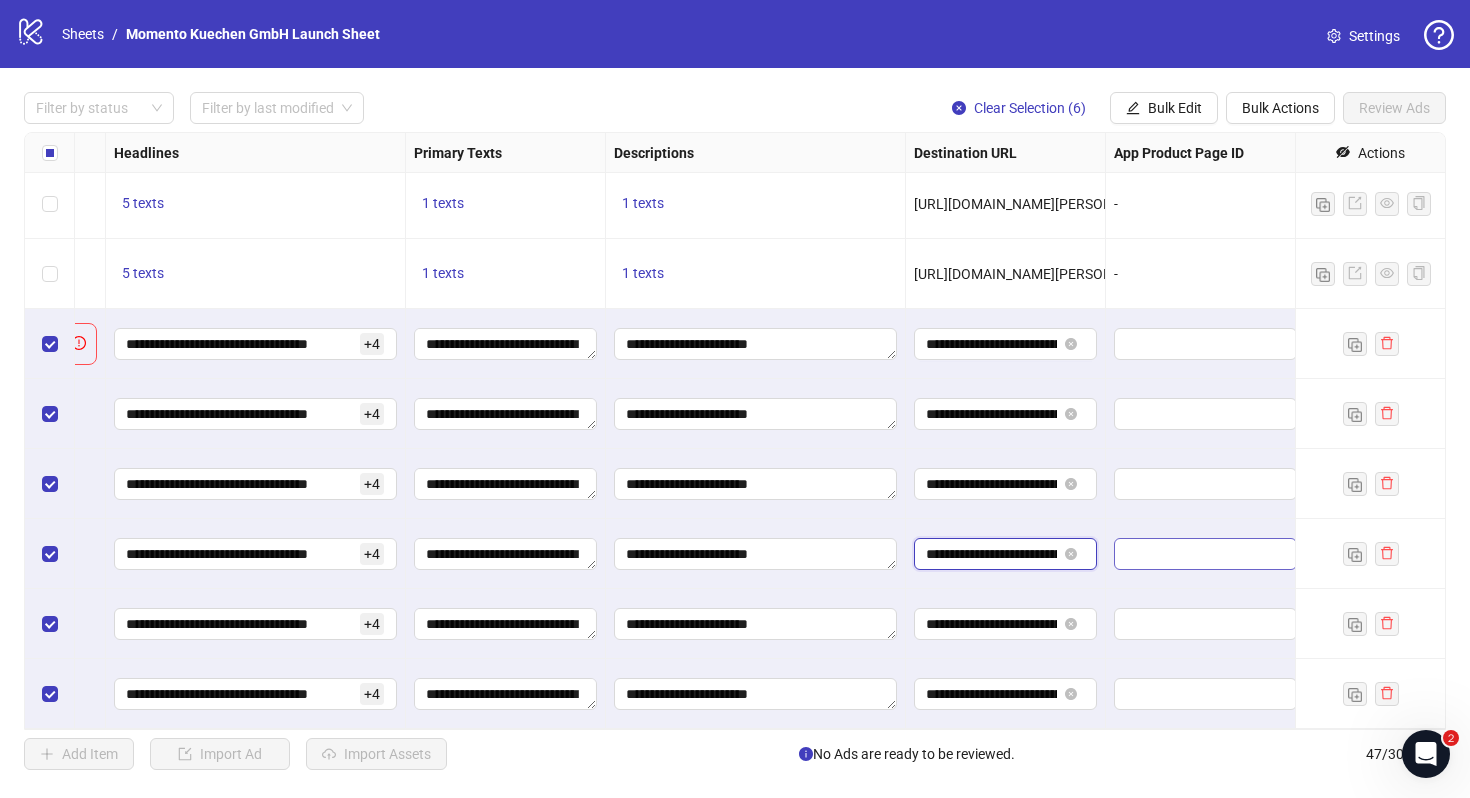 scroll, scrollTop: 0, scrollLeft: 189, axis: horizontal 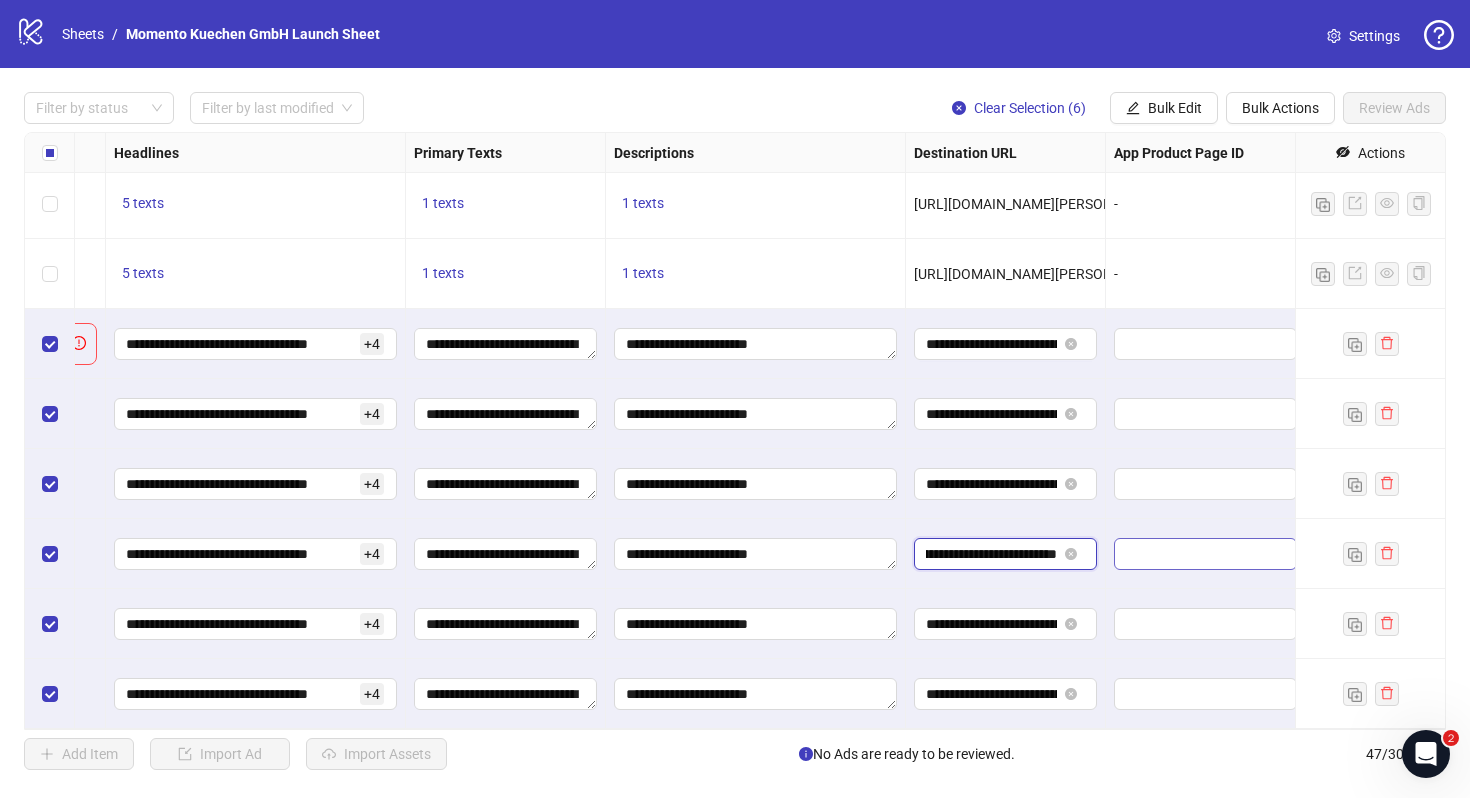 drag, startPoint x: 1022, startPoint y: 556, endPoint x: 1164, endPoint y: 556, distance: 142 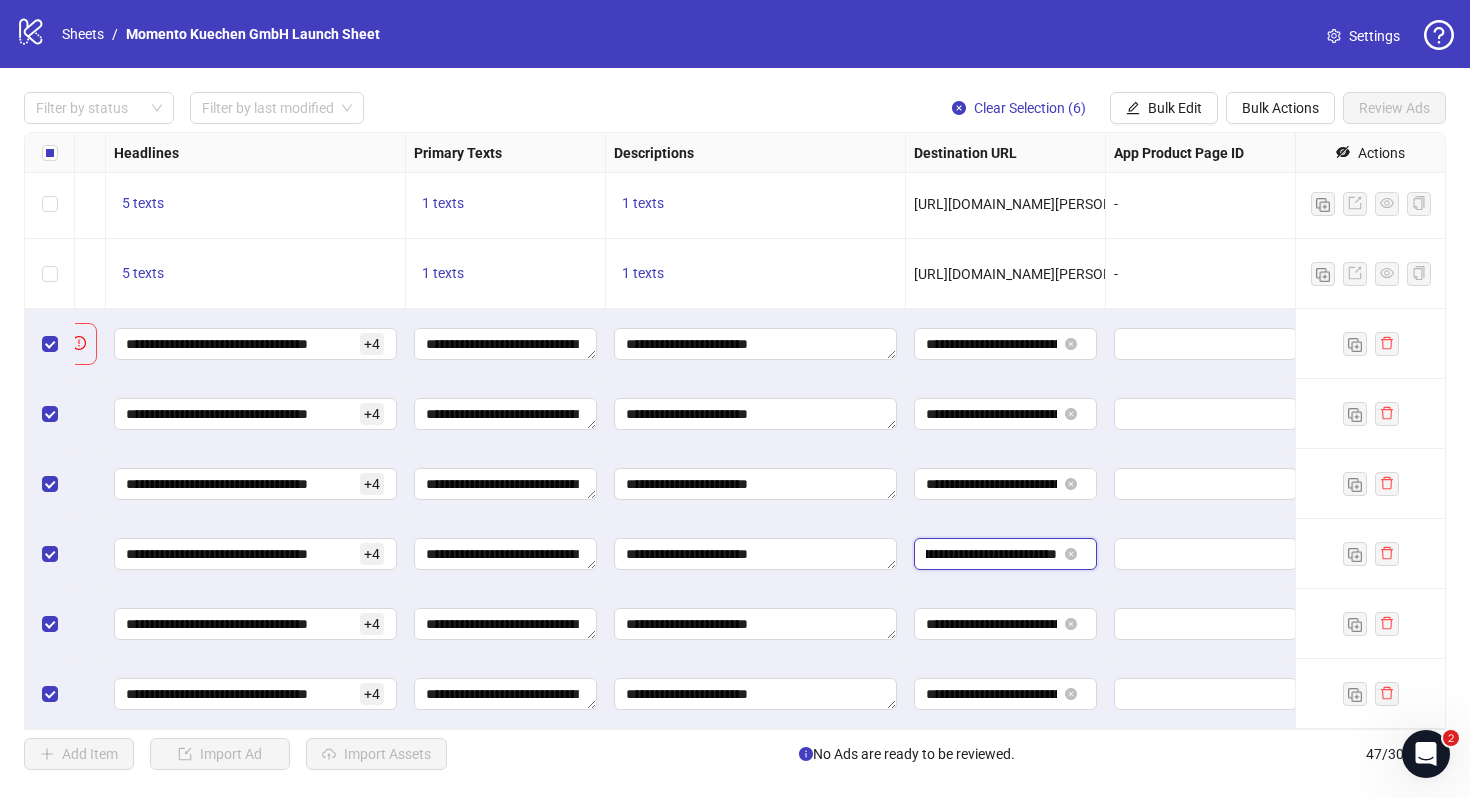 scroll, scrollTop: 0, scrollLeft: 0, axis: both 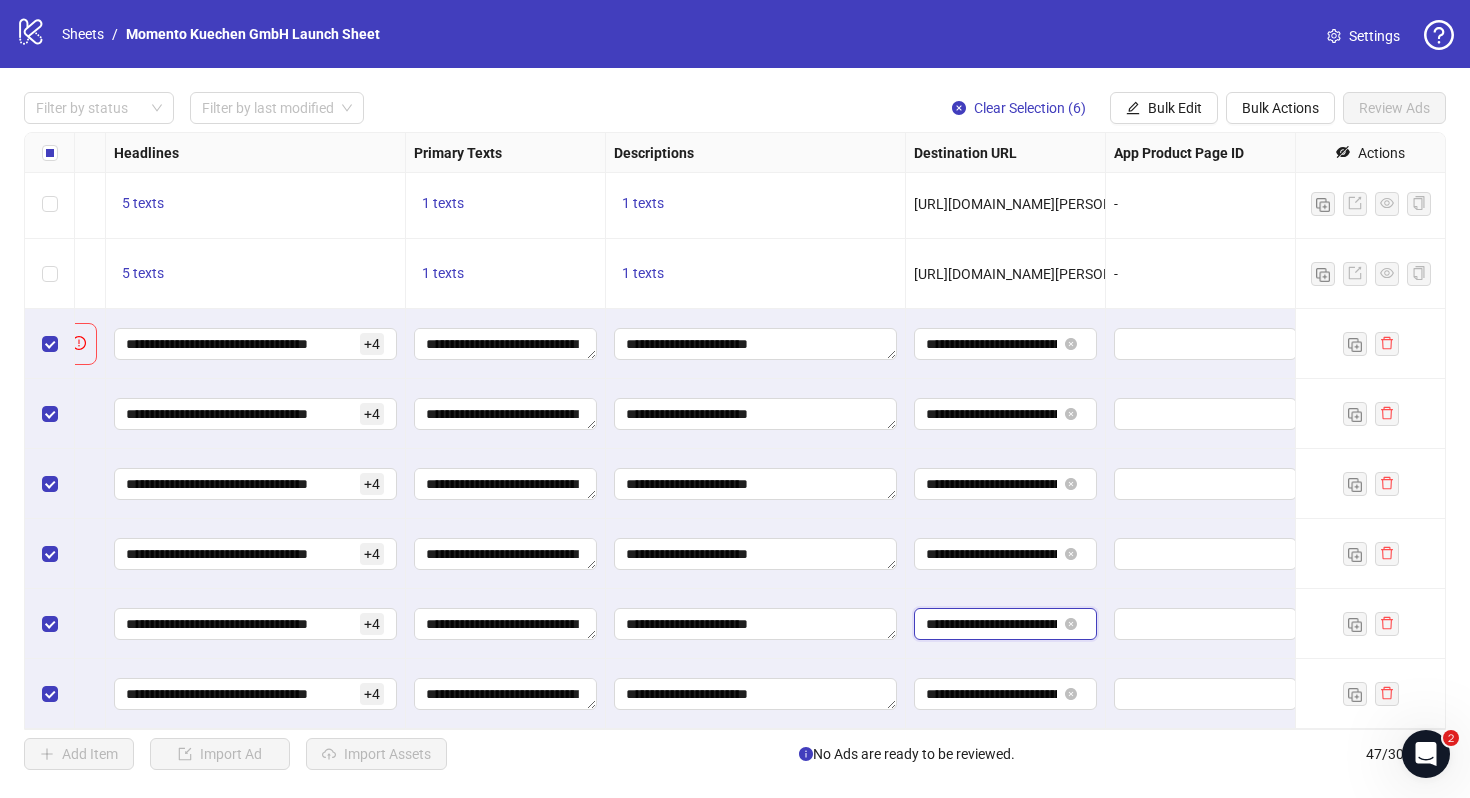 click on "**********" at bounding box center (991, 624) 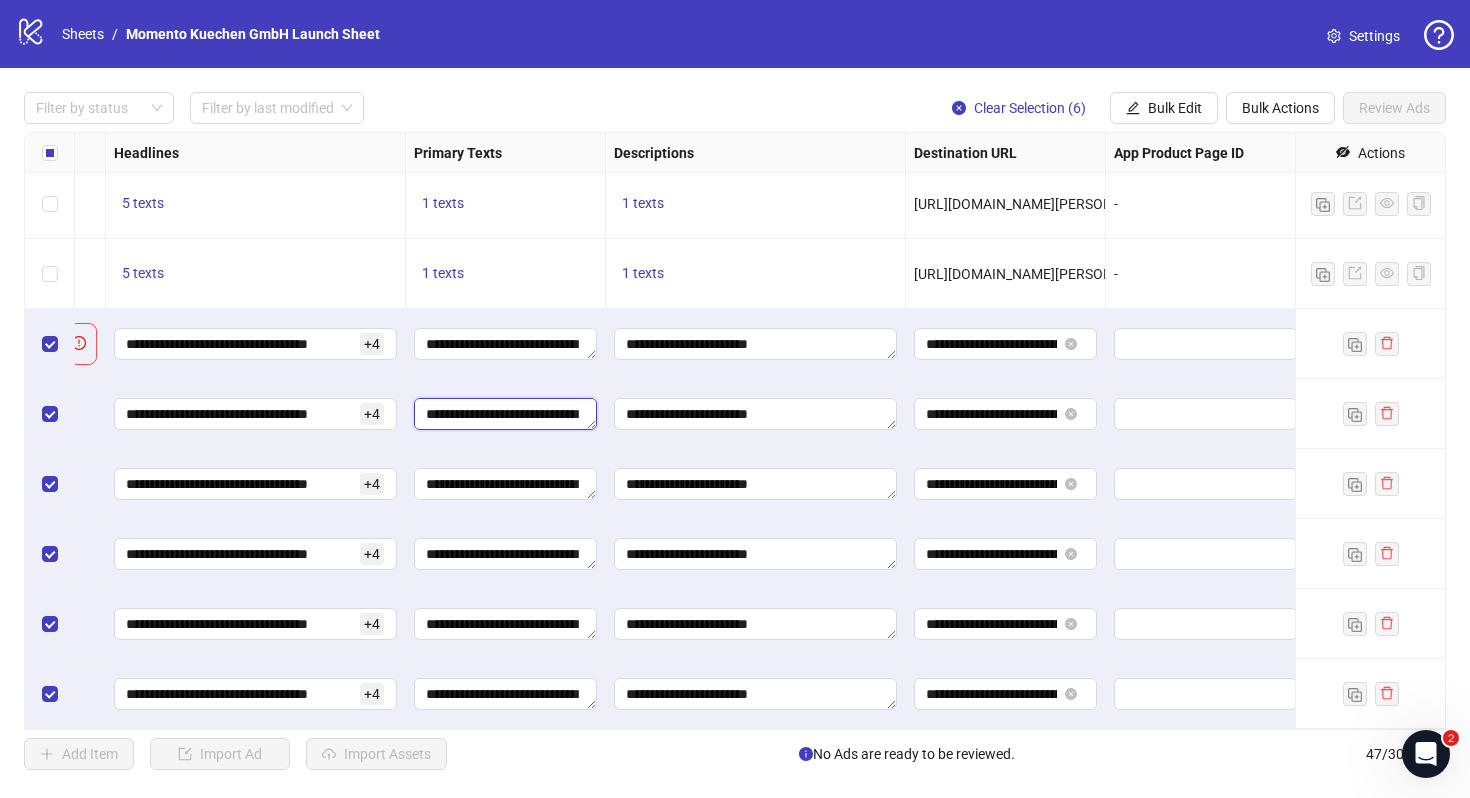 click on "**********" at bounding box center (505, 414) 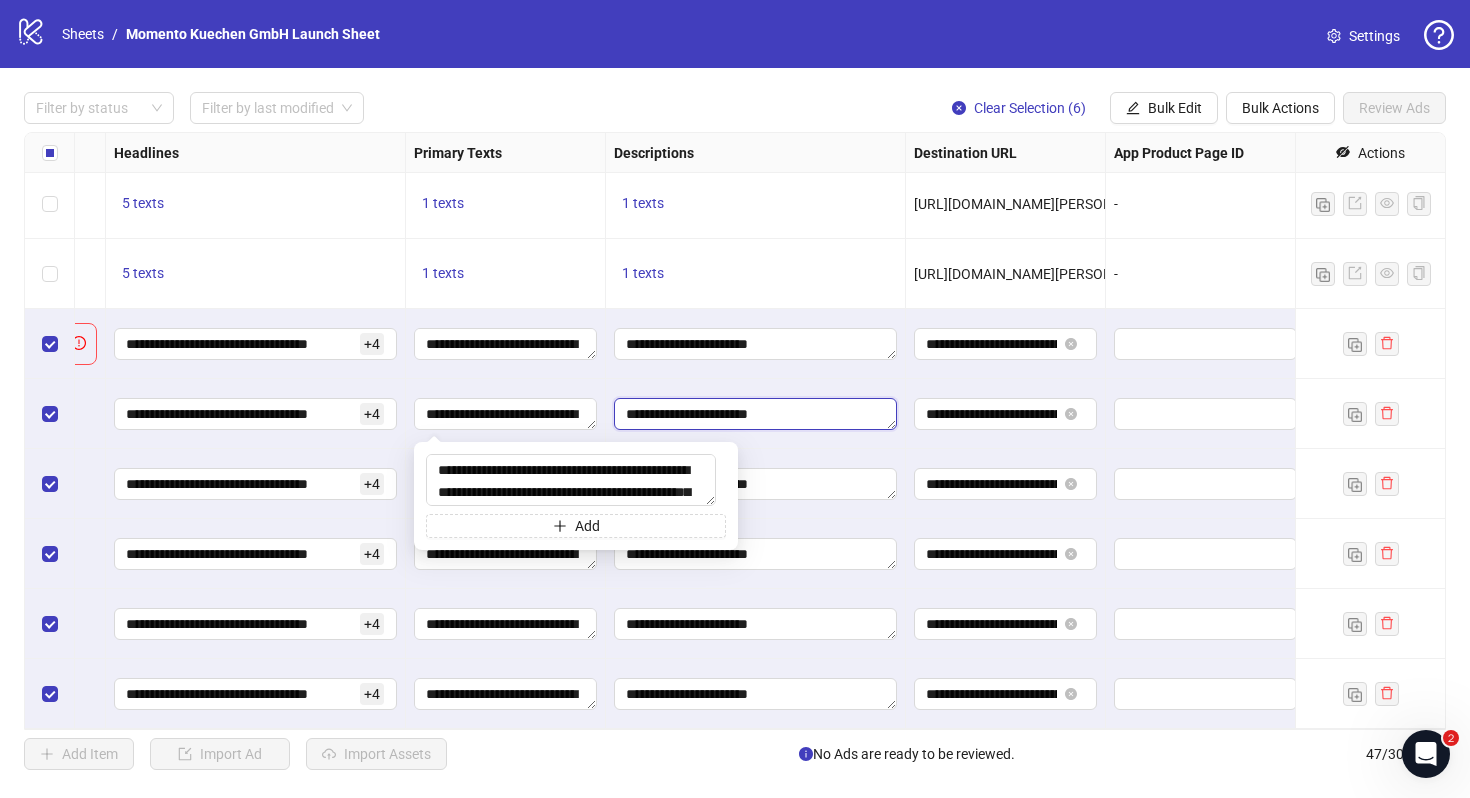 click on "**********" at bounding box center [755, 414] 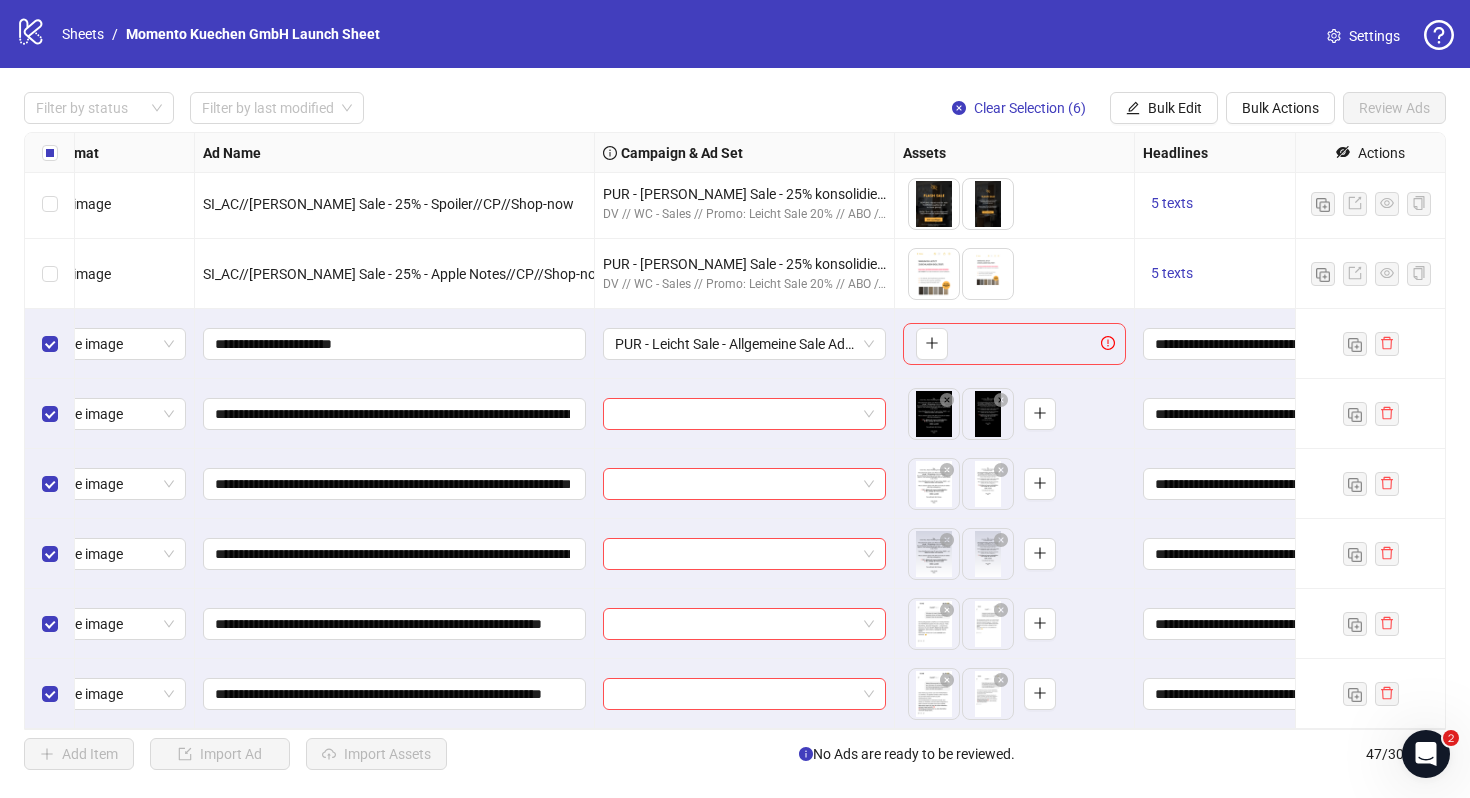 scroll, scrollTop: 2734, scrollLeft: 0, axis: vertical 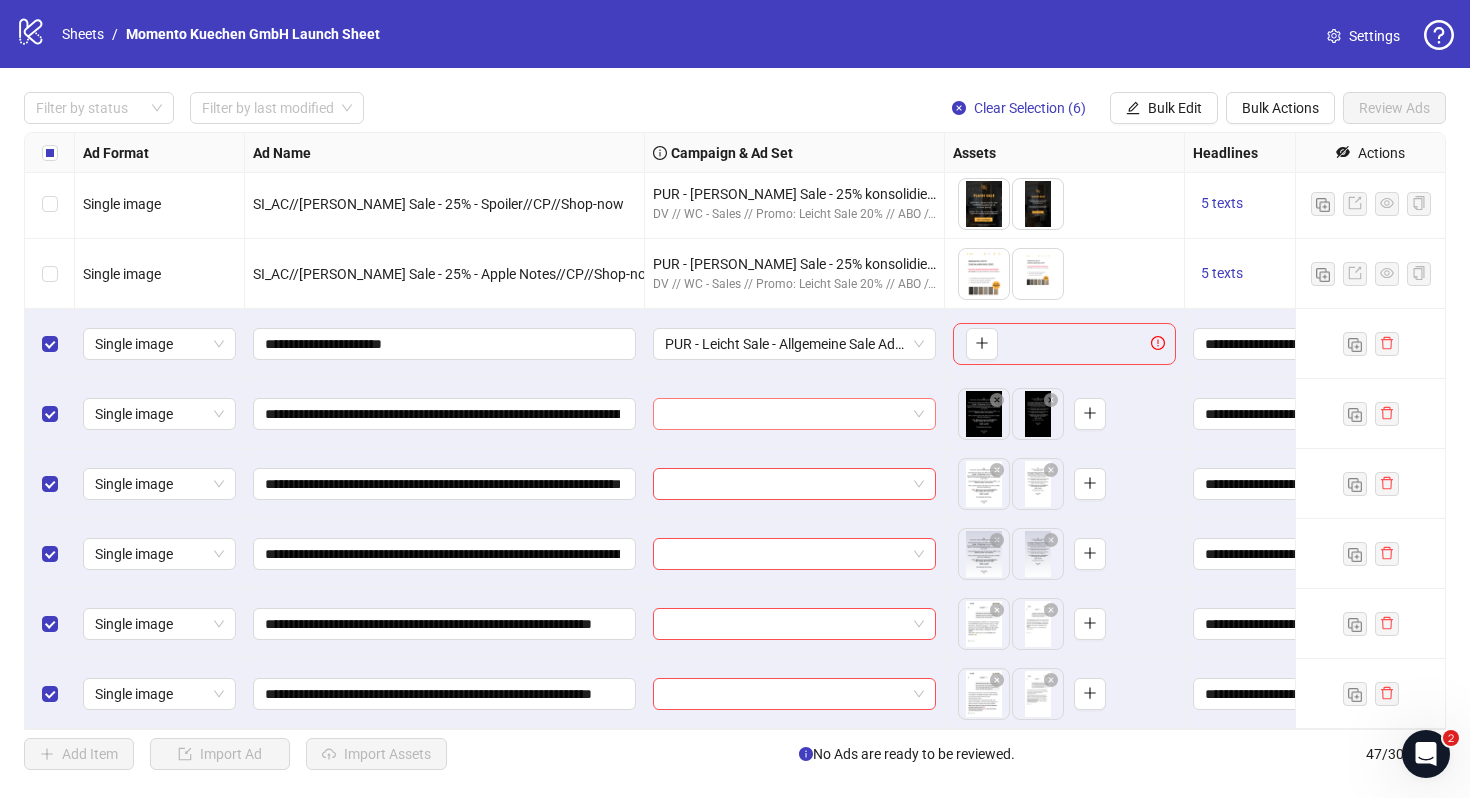click at bounding box center (785, 414) 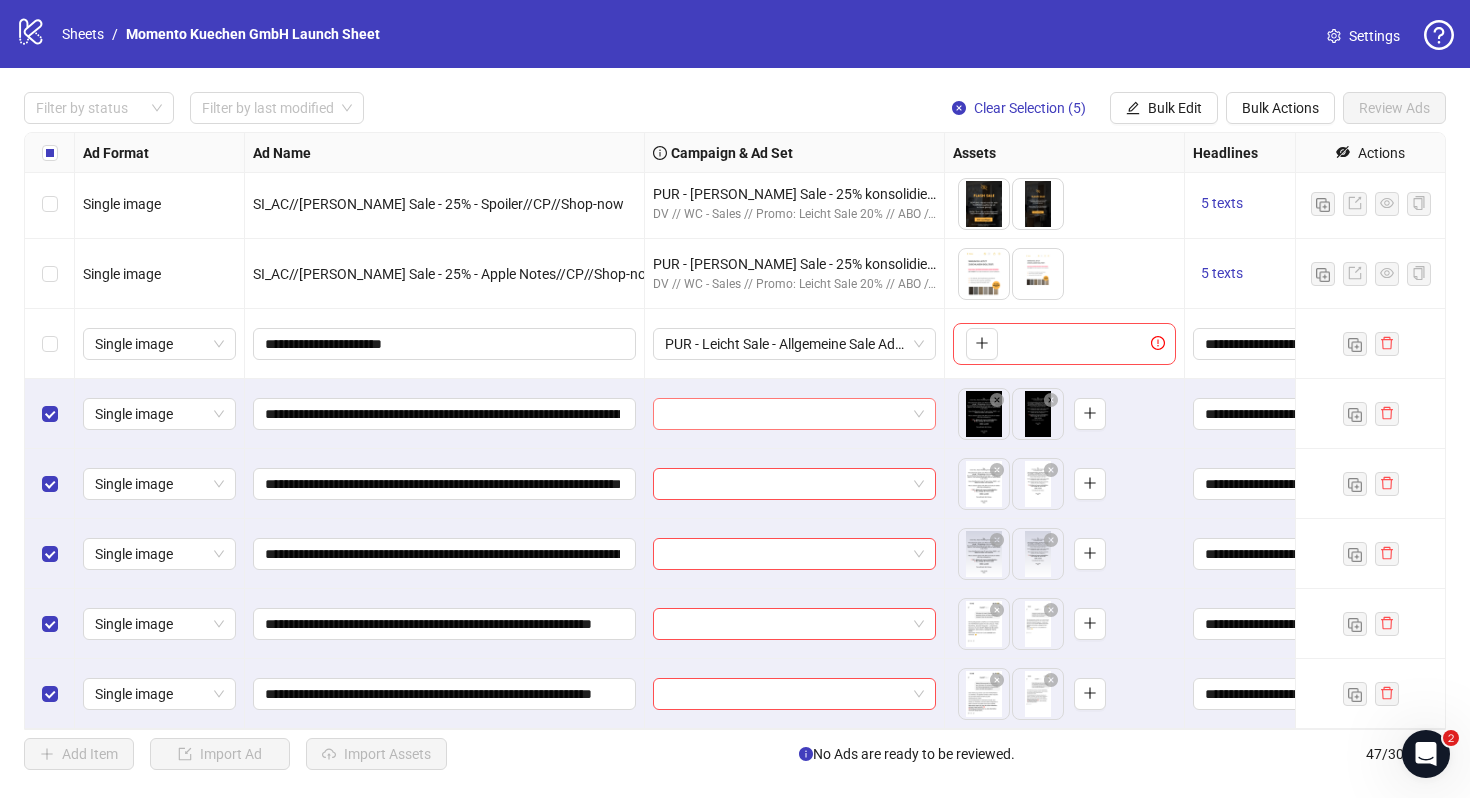 click at bounding box center (785, 414) 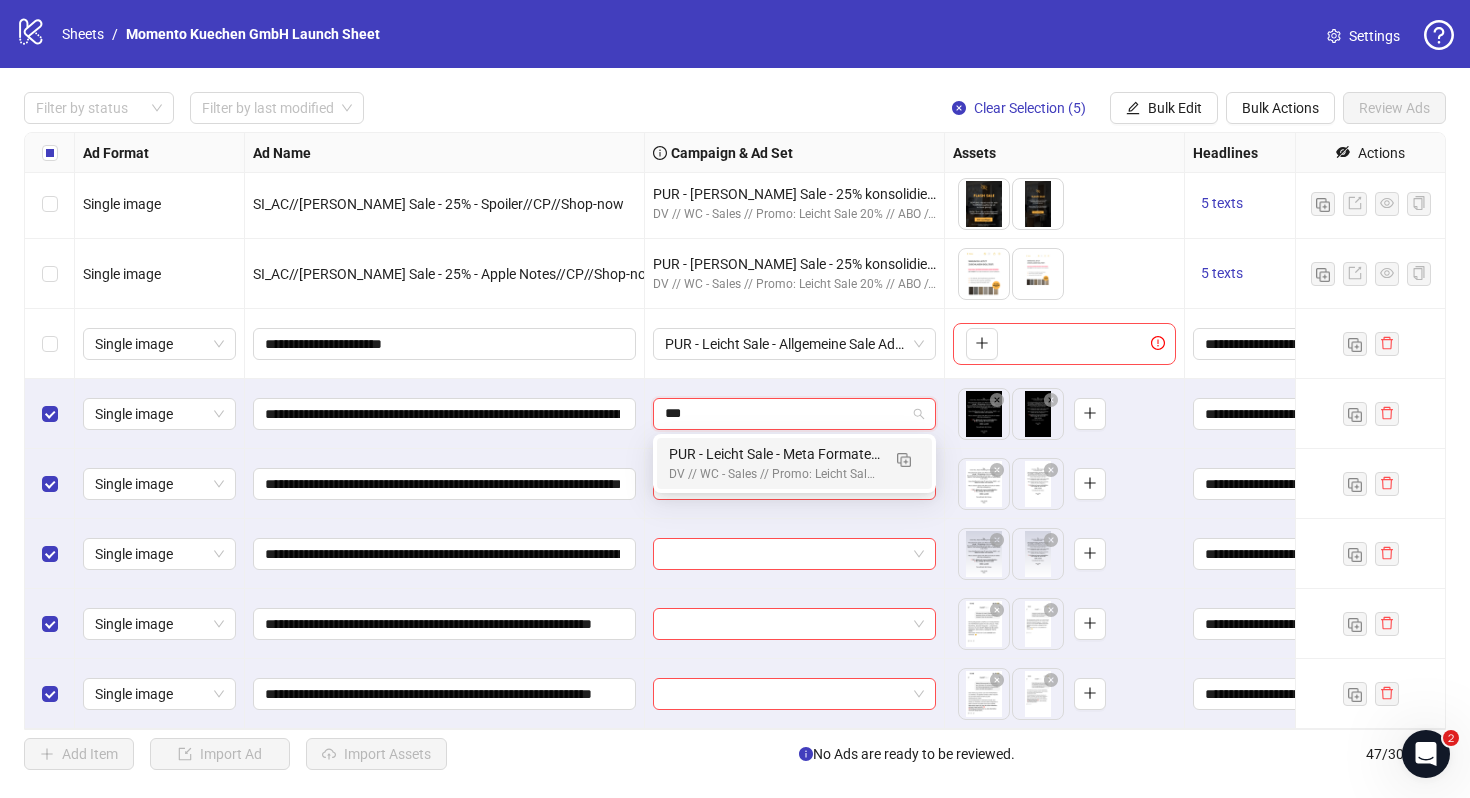 type on "****" 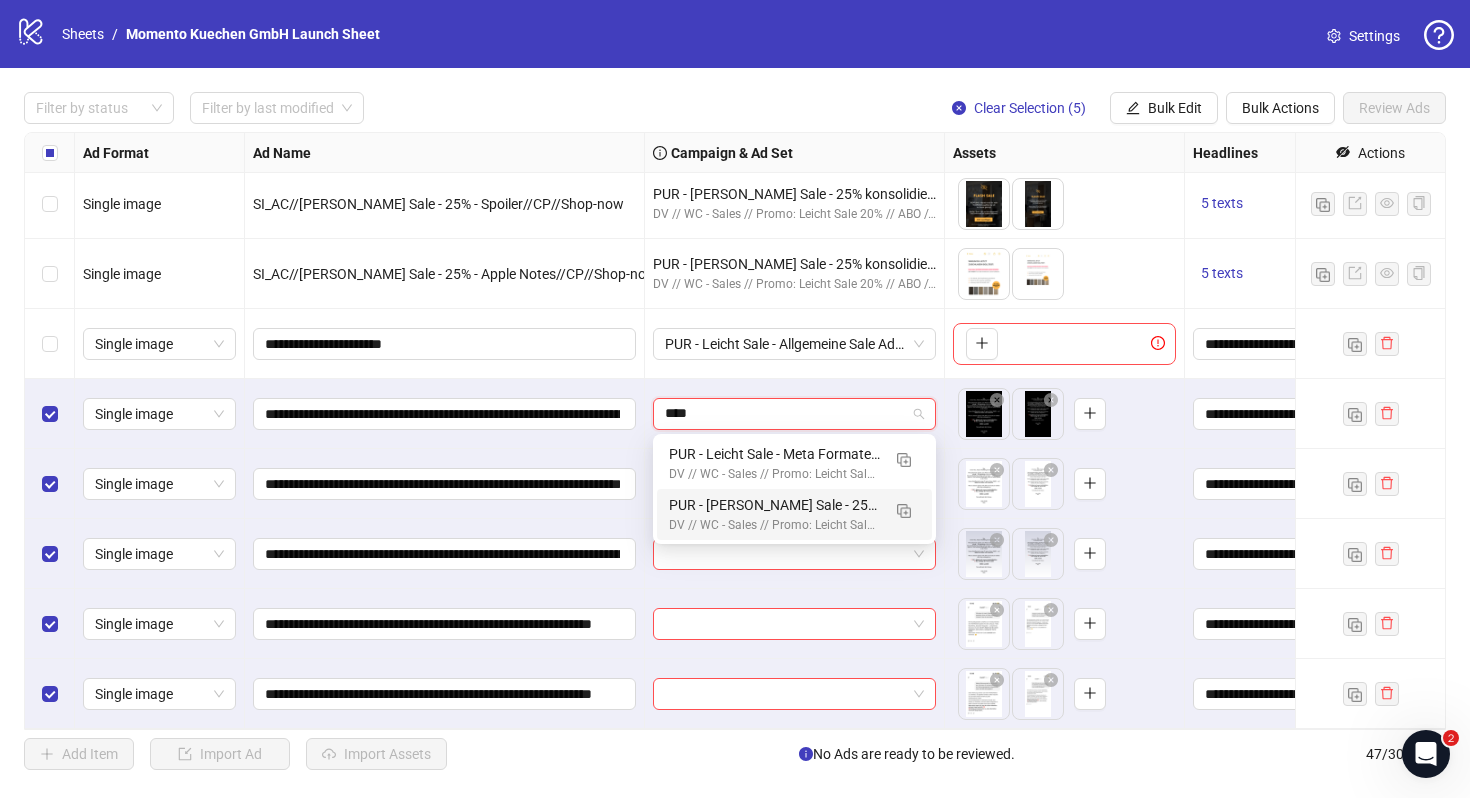 click on "PUR -  [PERSON_NAME] Sale - 25% Meta Formate // 7DC // CLA excl. // ADV Broad - GER/AT - m/w - 25-65+ // Auto" at bounding box center (774, 505) 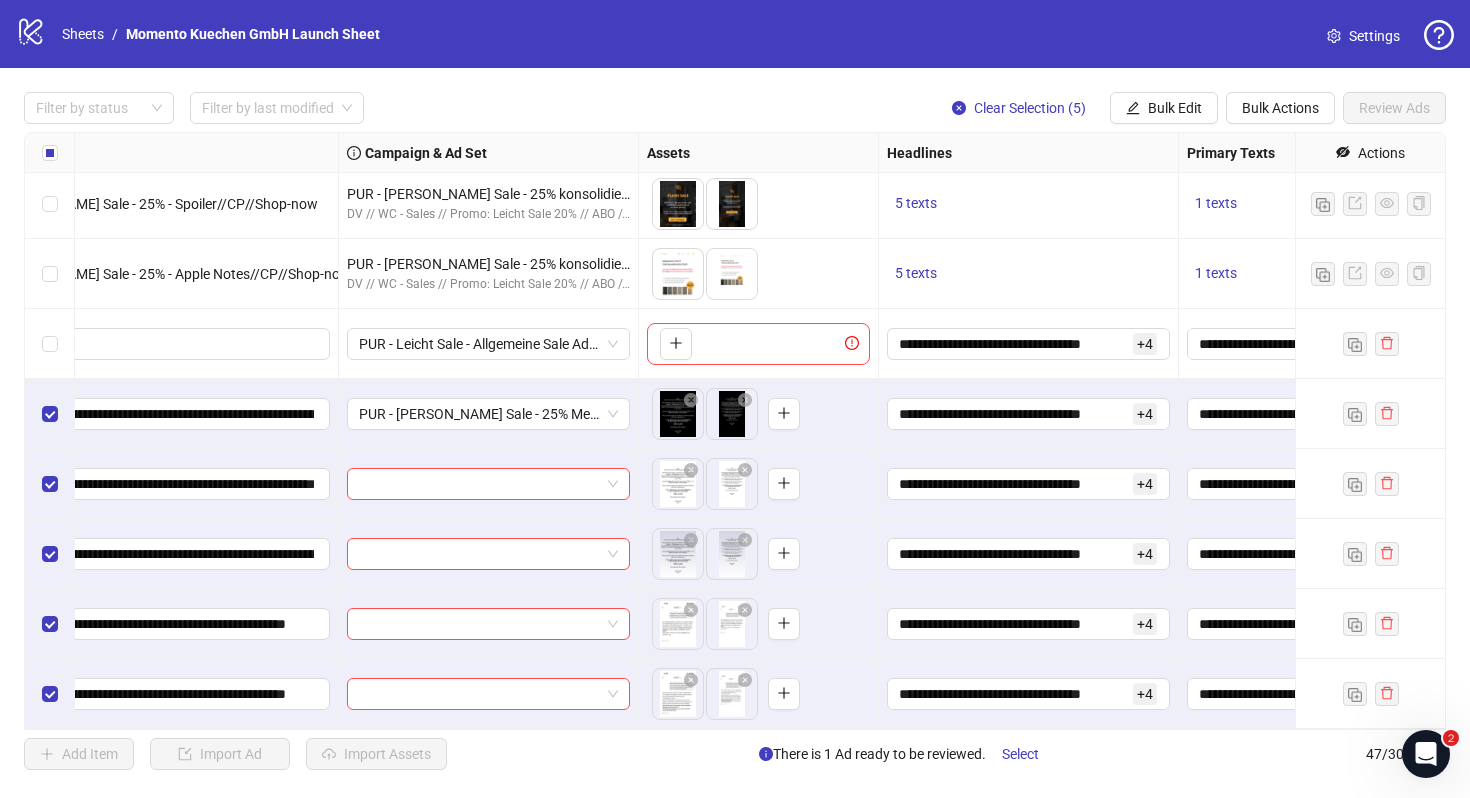 scroll, scrollTop: 2734, scrollLeft: 399, axis: both 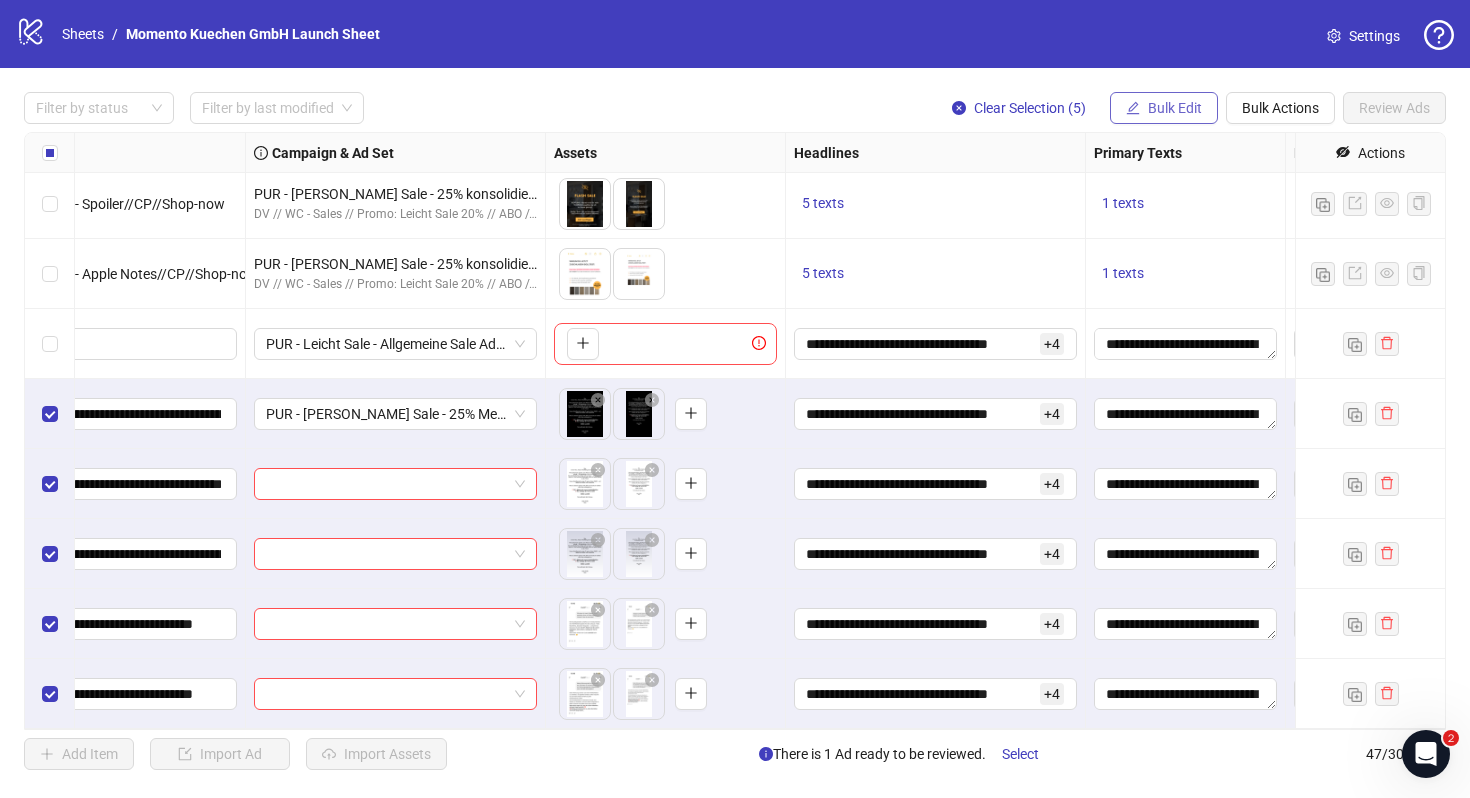 click on "Bulk Edit" at bounding box center (1175, 108) 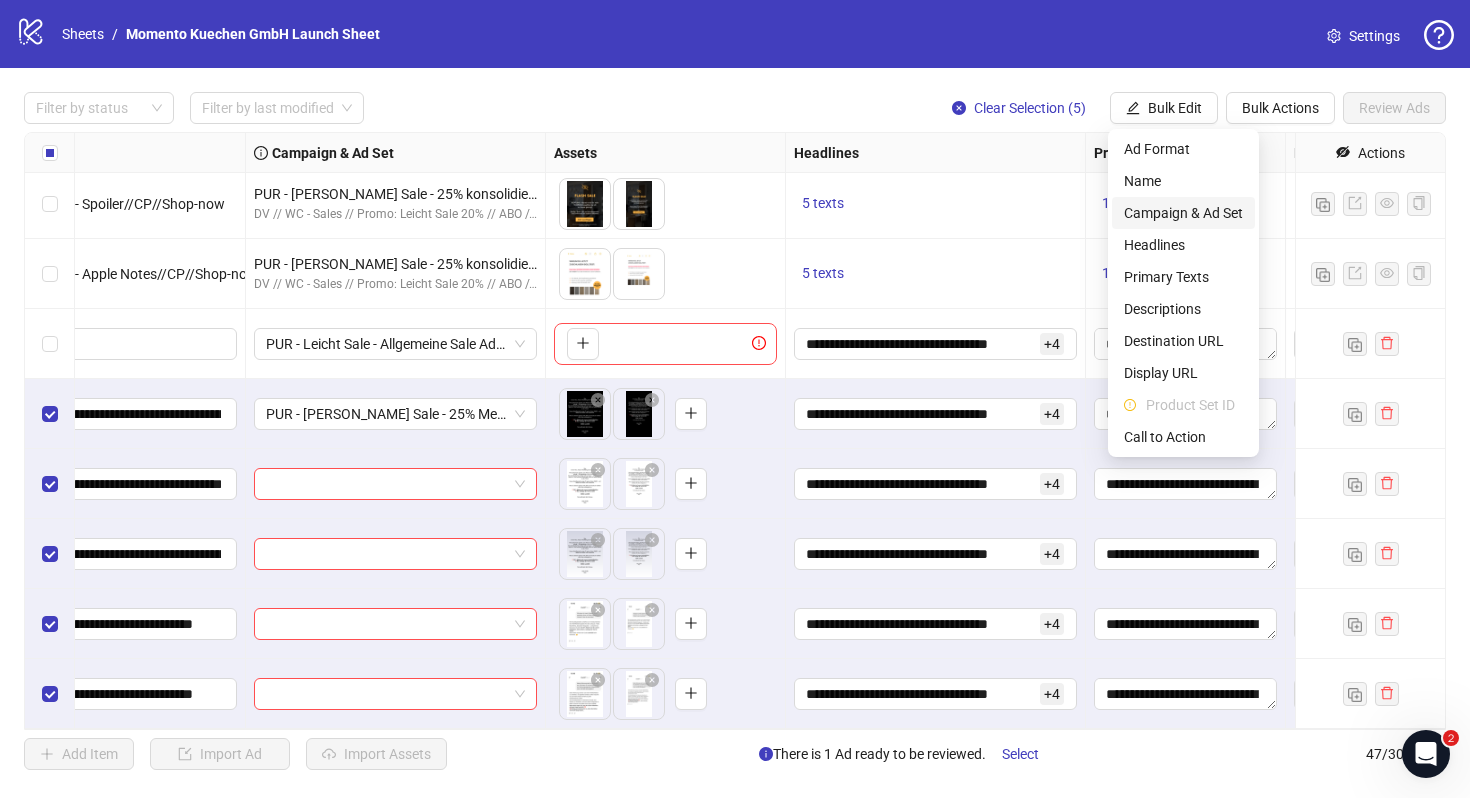 click on "Campaign & Ad Set" at bounding box center [1183, 213] 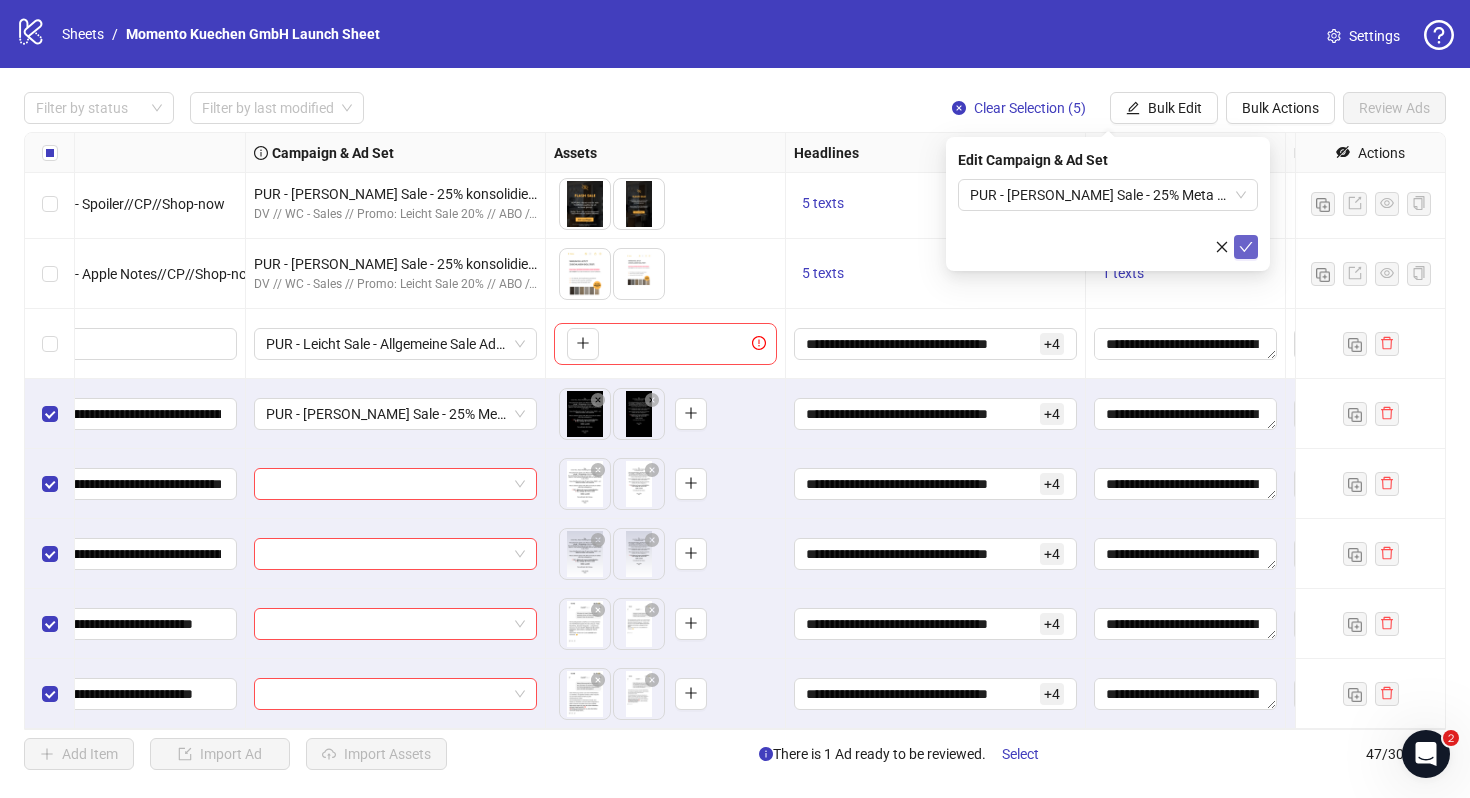 click 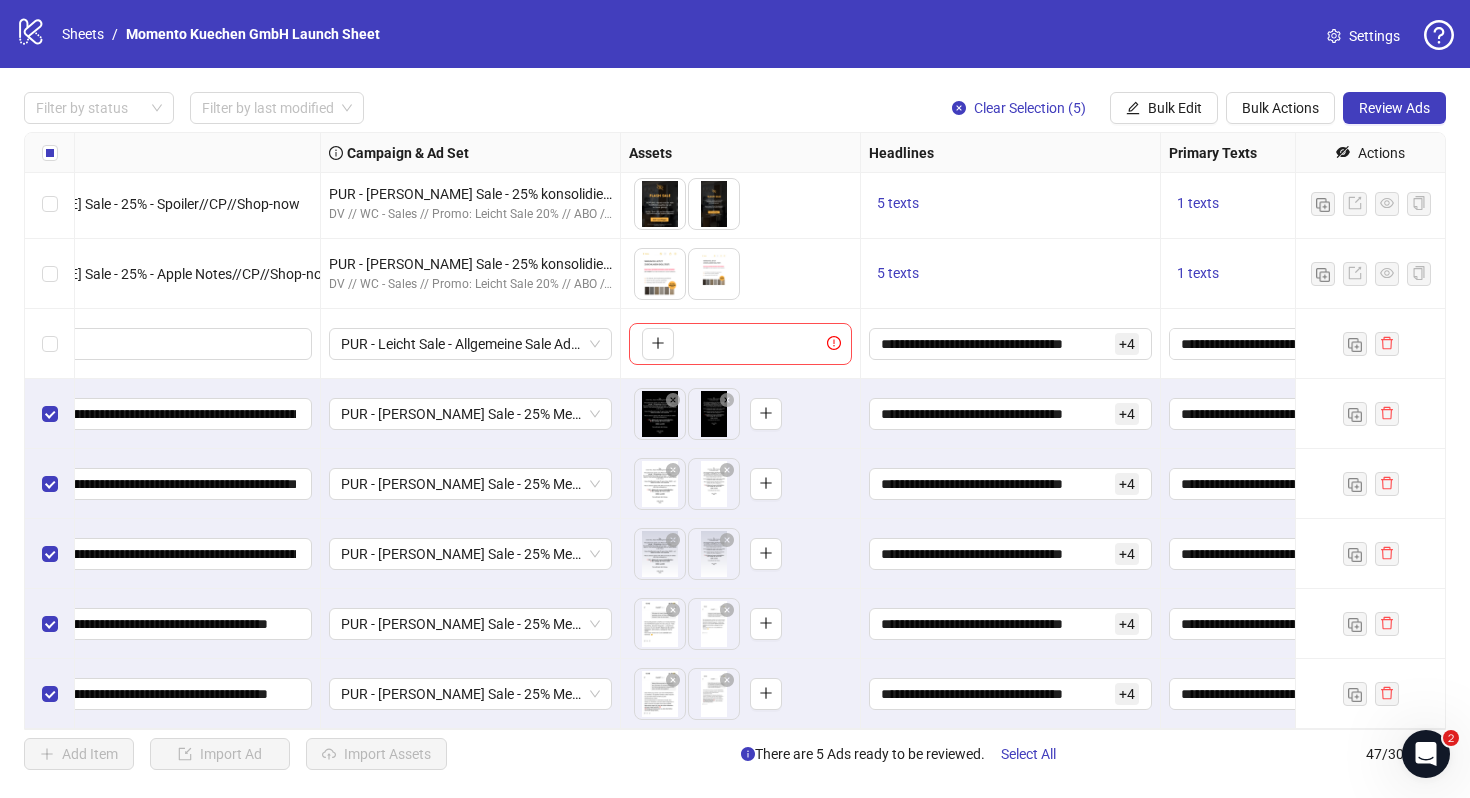 scroll, scrollTop: 2734, scrollLeft: 0, axis: vertical 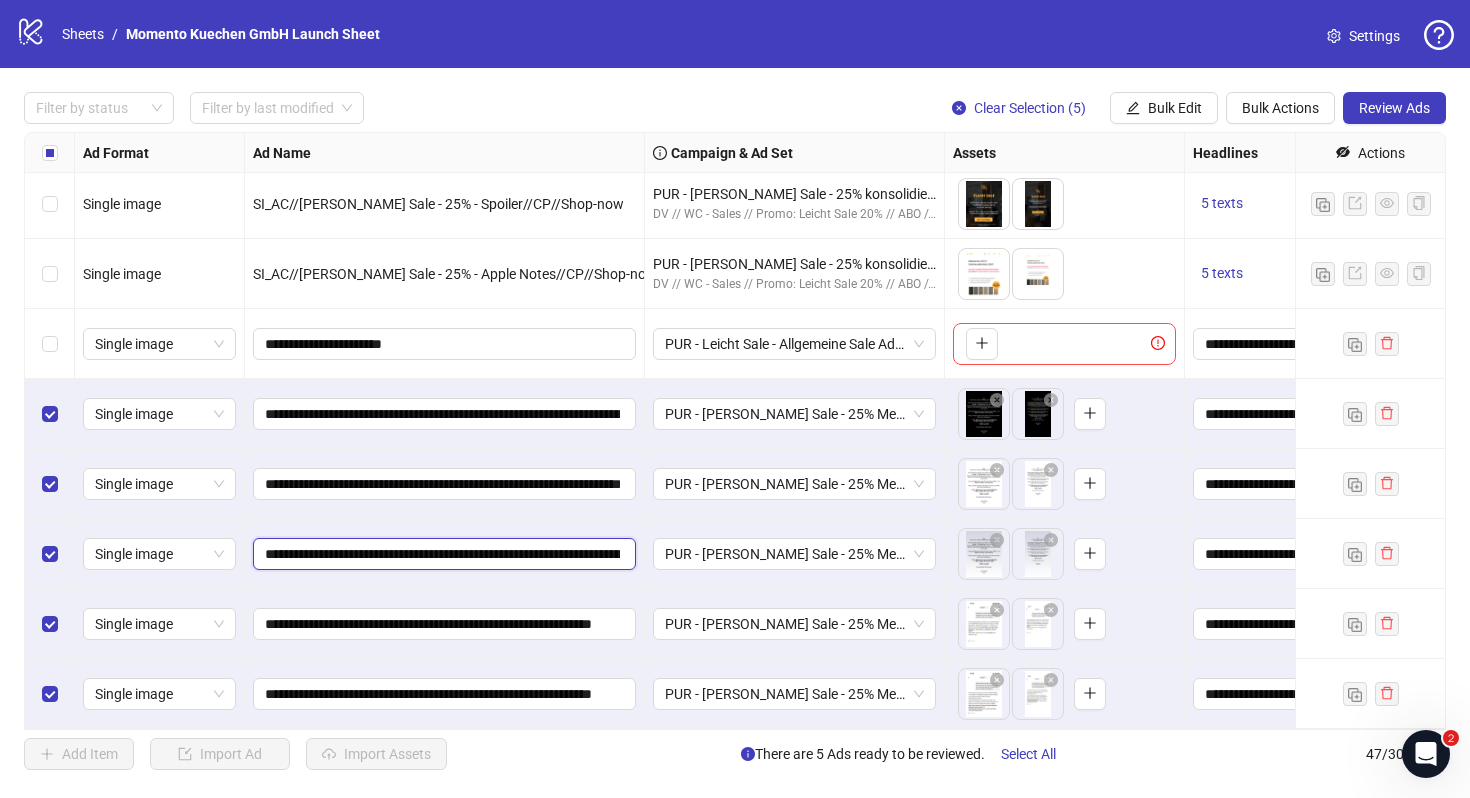 click on "**********" at bounding box center (442, 554) 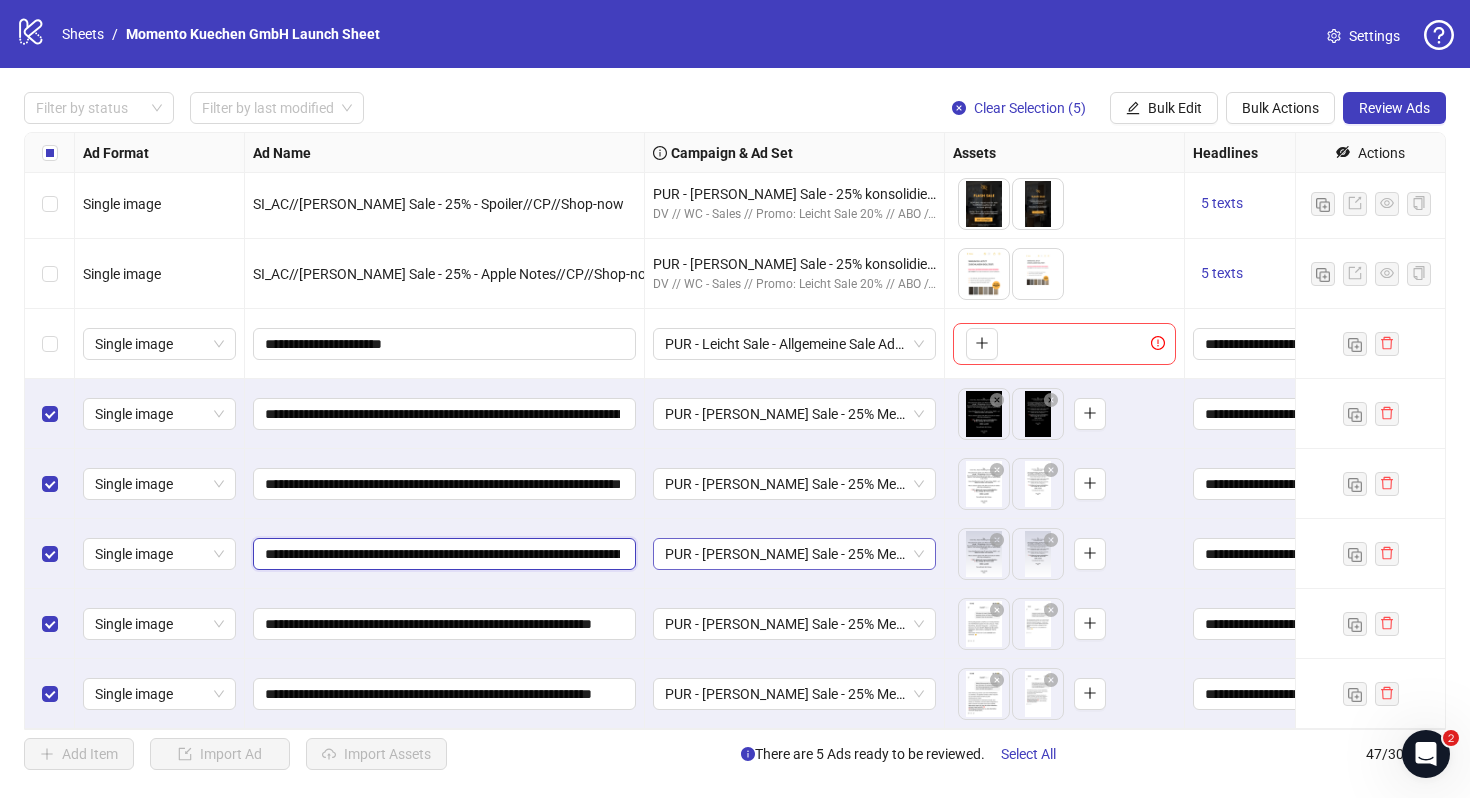 scroll, scrollTop: 0, scrollLeft: 158, axis: horizontal 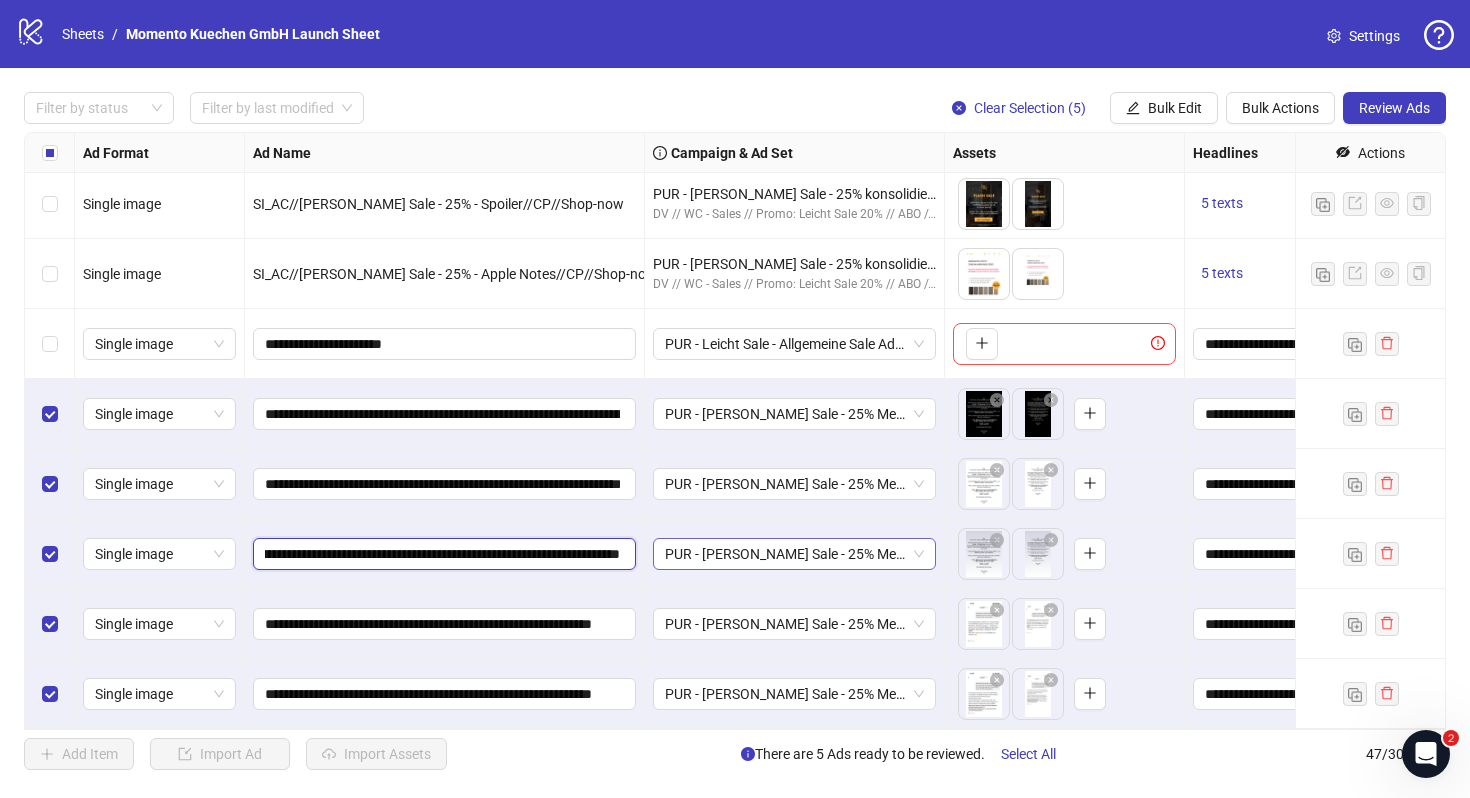 drag, startPoint x: 547, startPoint y: 553, endPoint x: 684, endPoint y: 554, distance: 137.00365 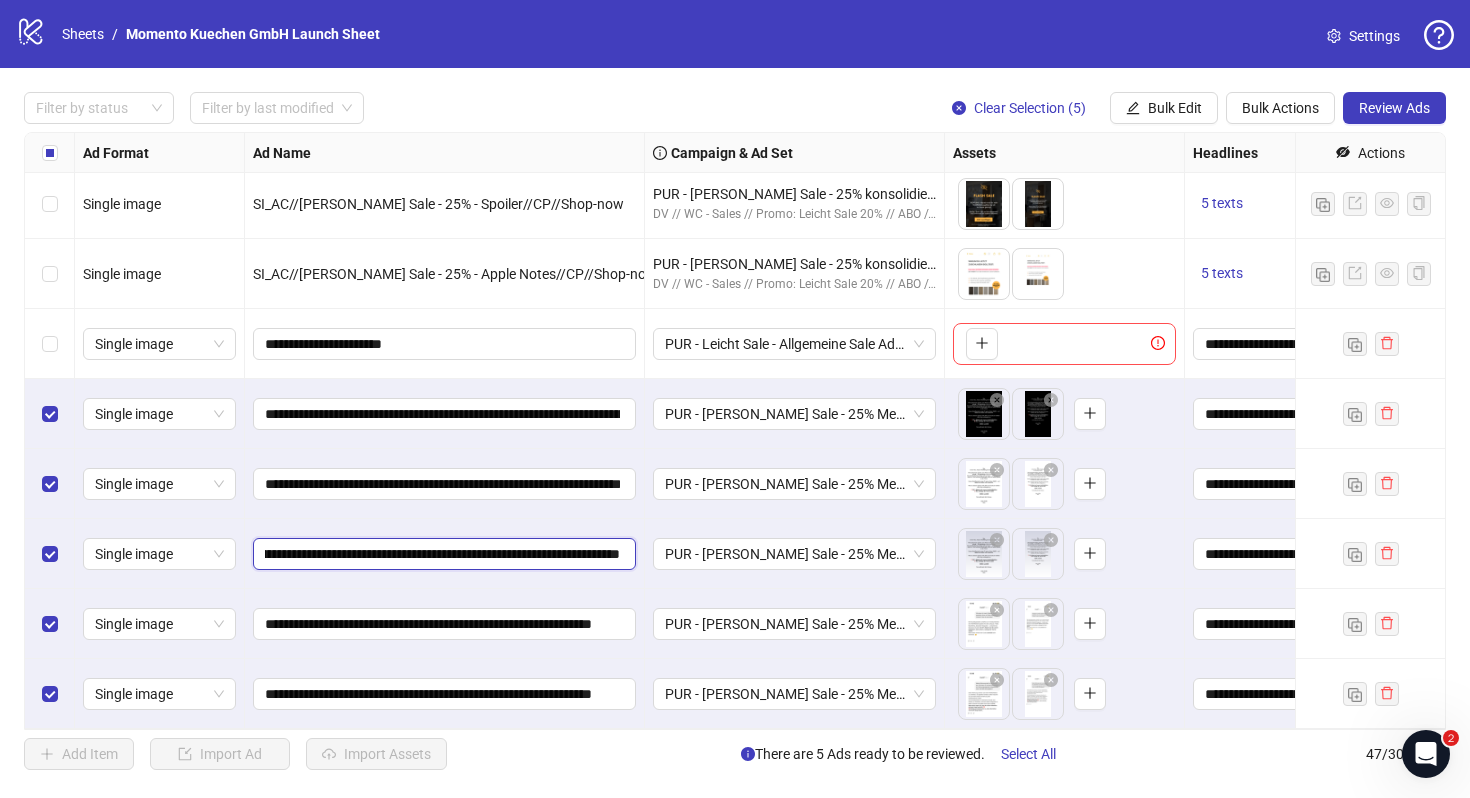 click on "**********" at bounding box center (442, 554) 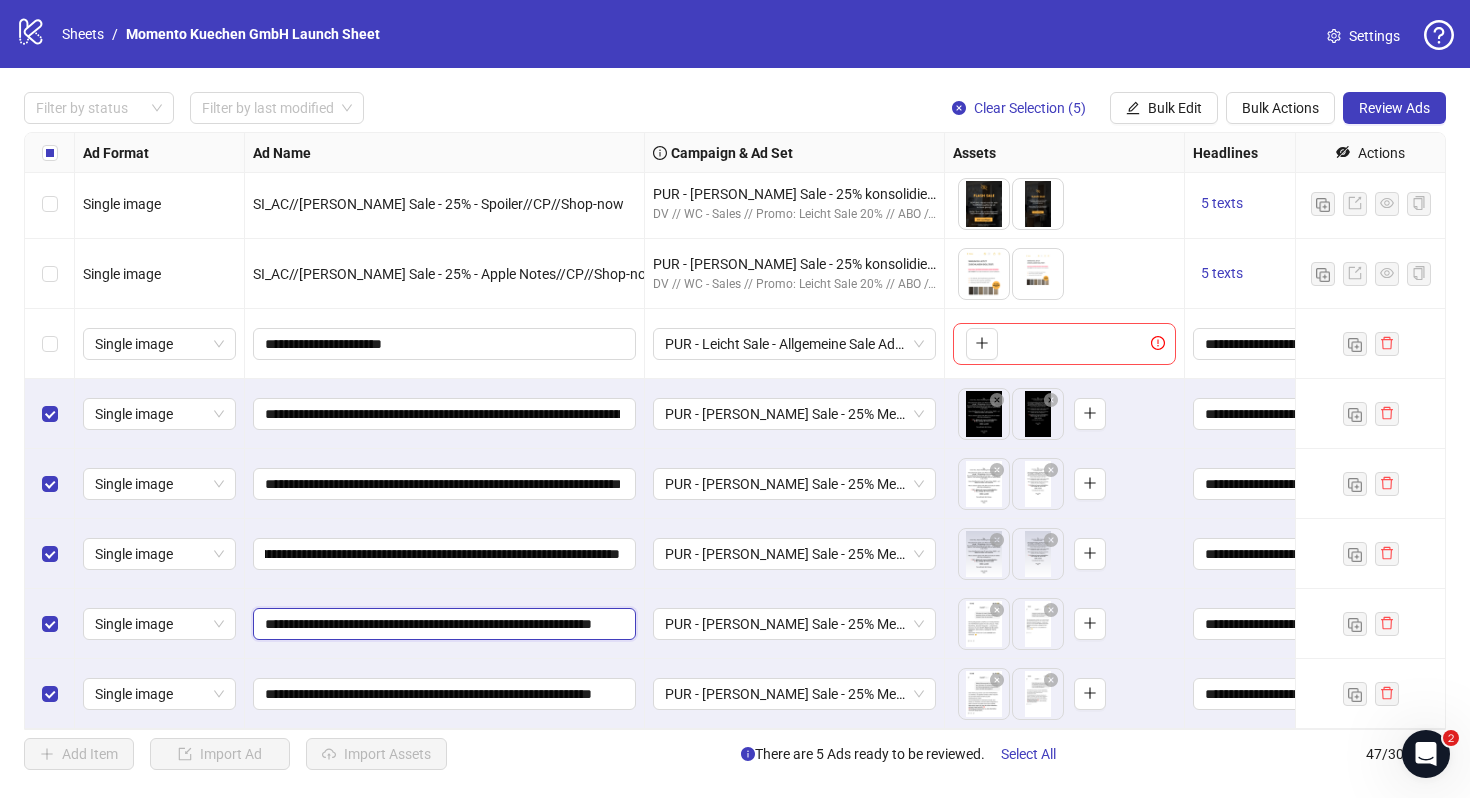 click on "**********" at bounding box center (442, 624) 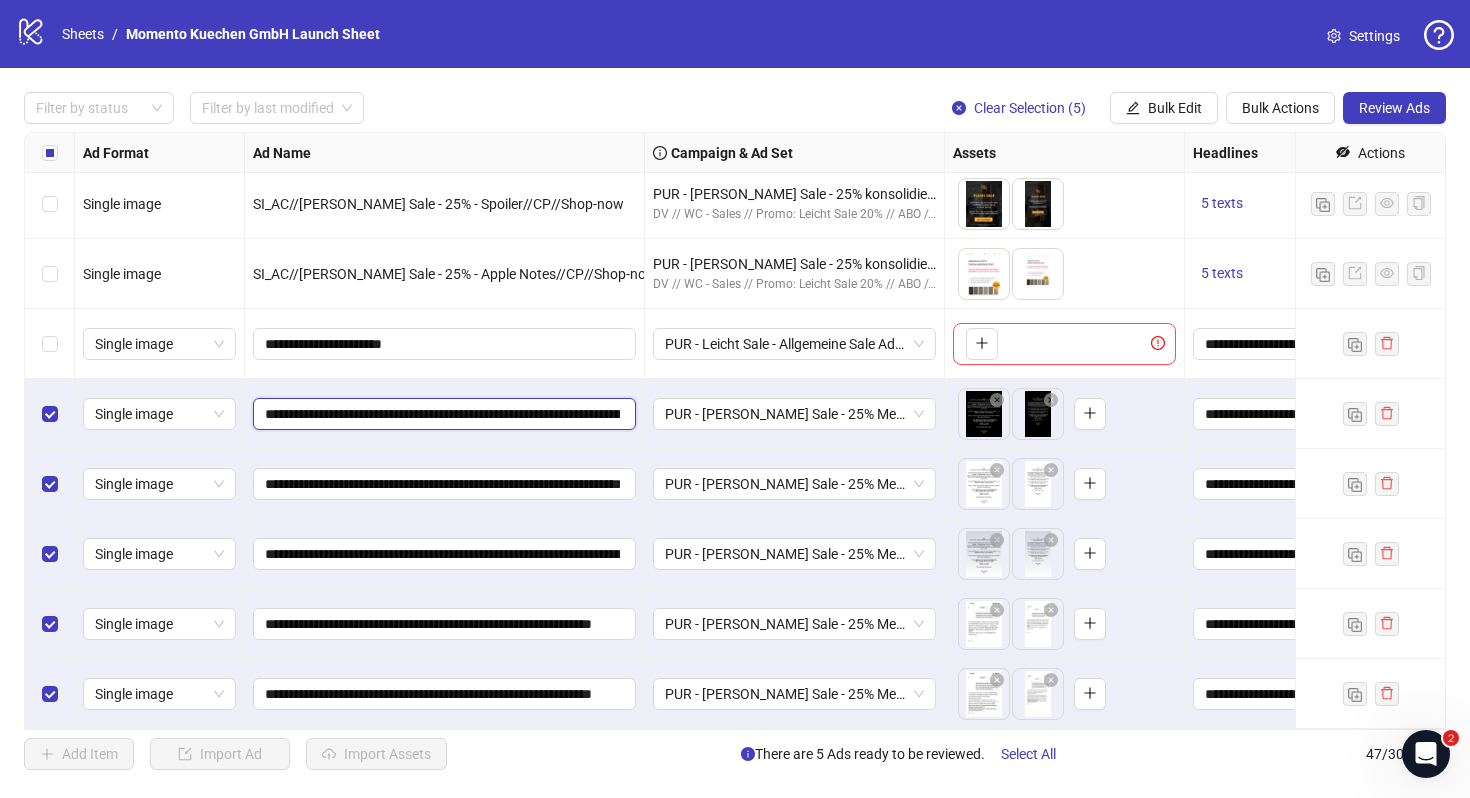 click on "**********" at bounding box center [442, 414] 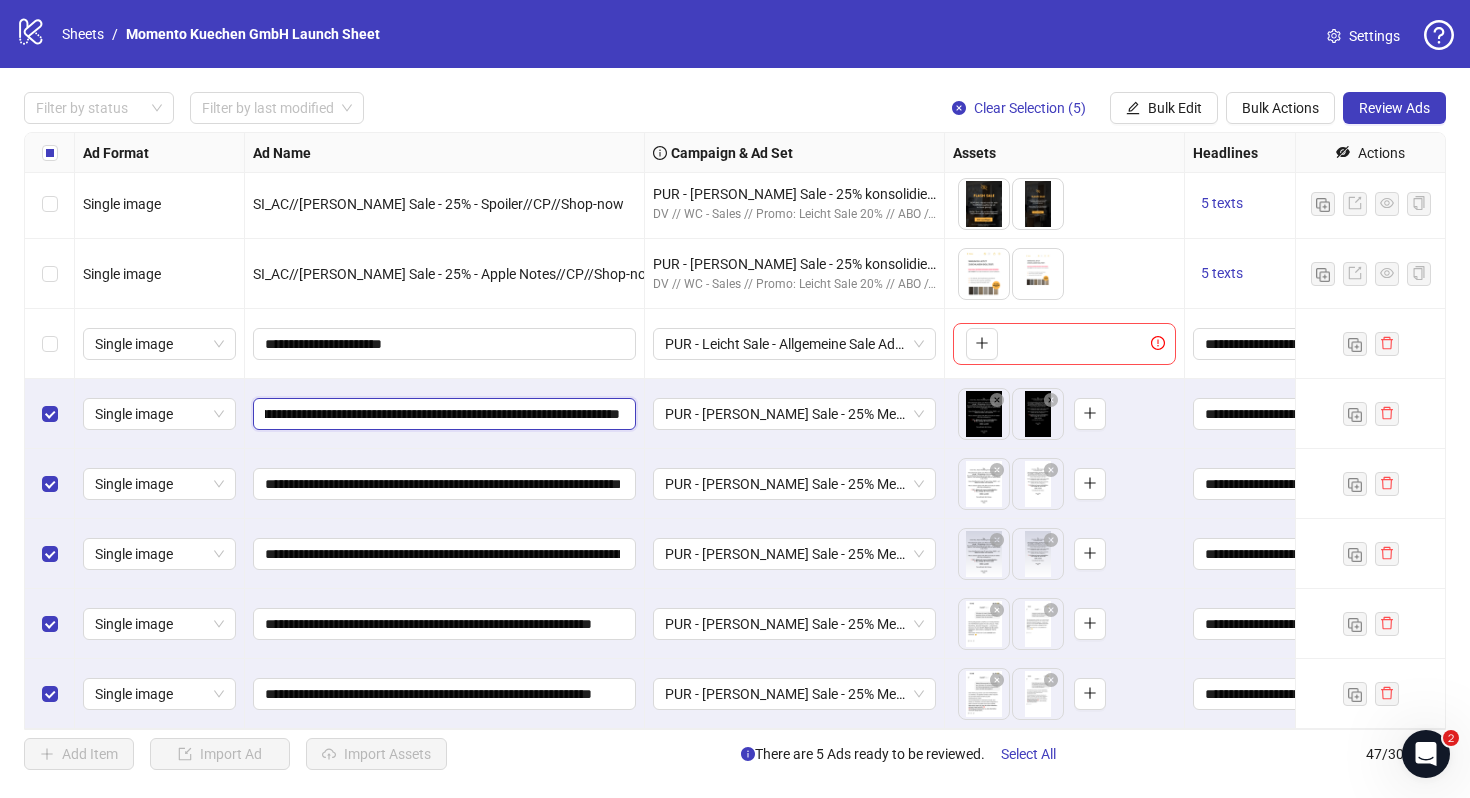 scroll, scrollTop: 0, scrollLeft: 134, axis: horizontal 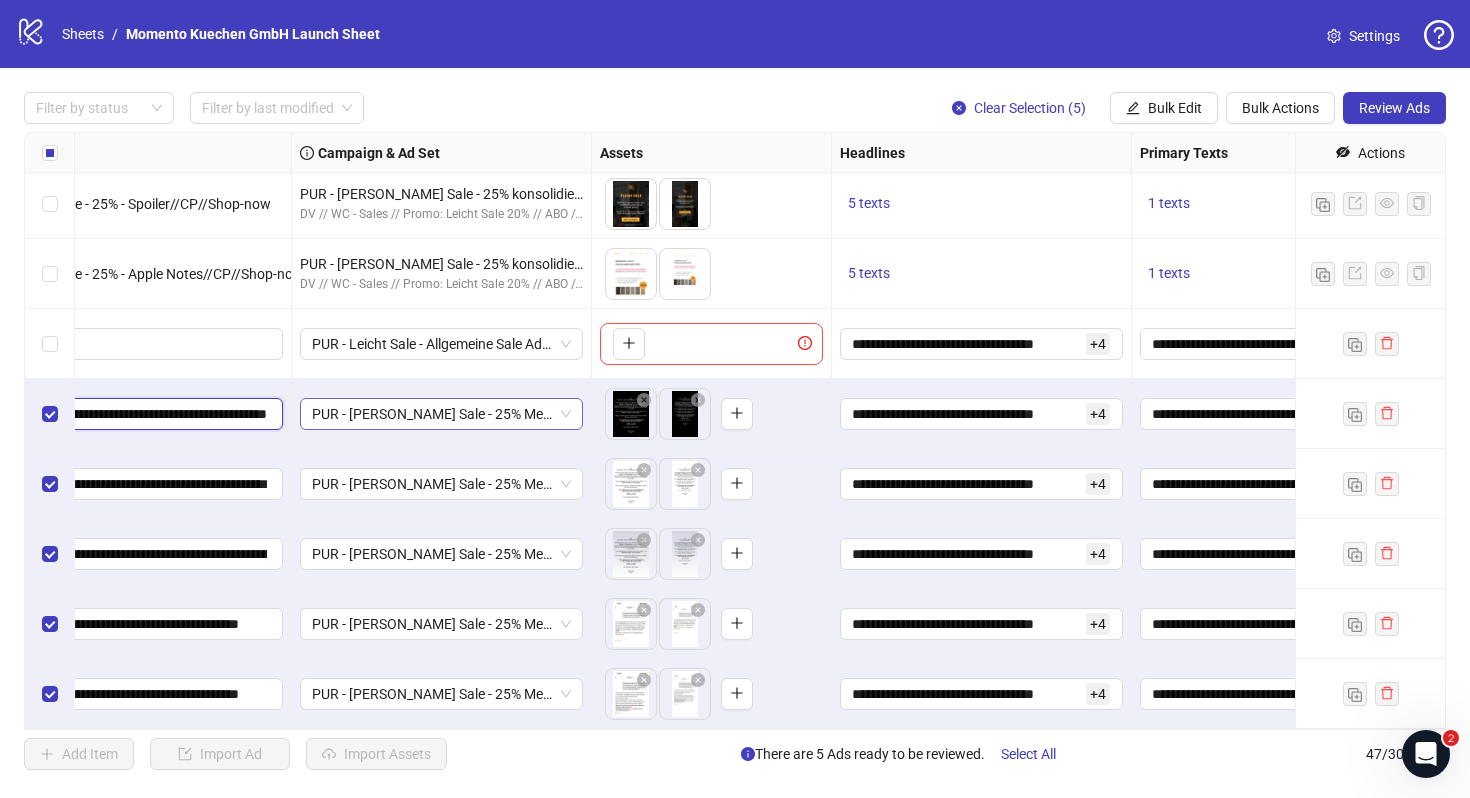 click on "PUR -  [PERSON_NAME] Sale - 25% Meta Formate // 7DC // CLA excl. // ADV Broad - GER/AT - m/w - 25-65+ // Auto" at bounding box center (441, 414) 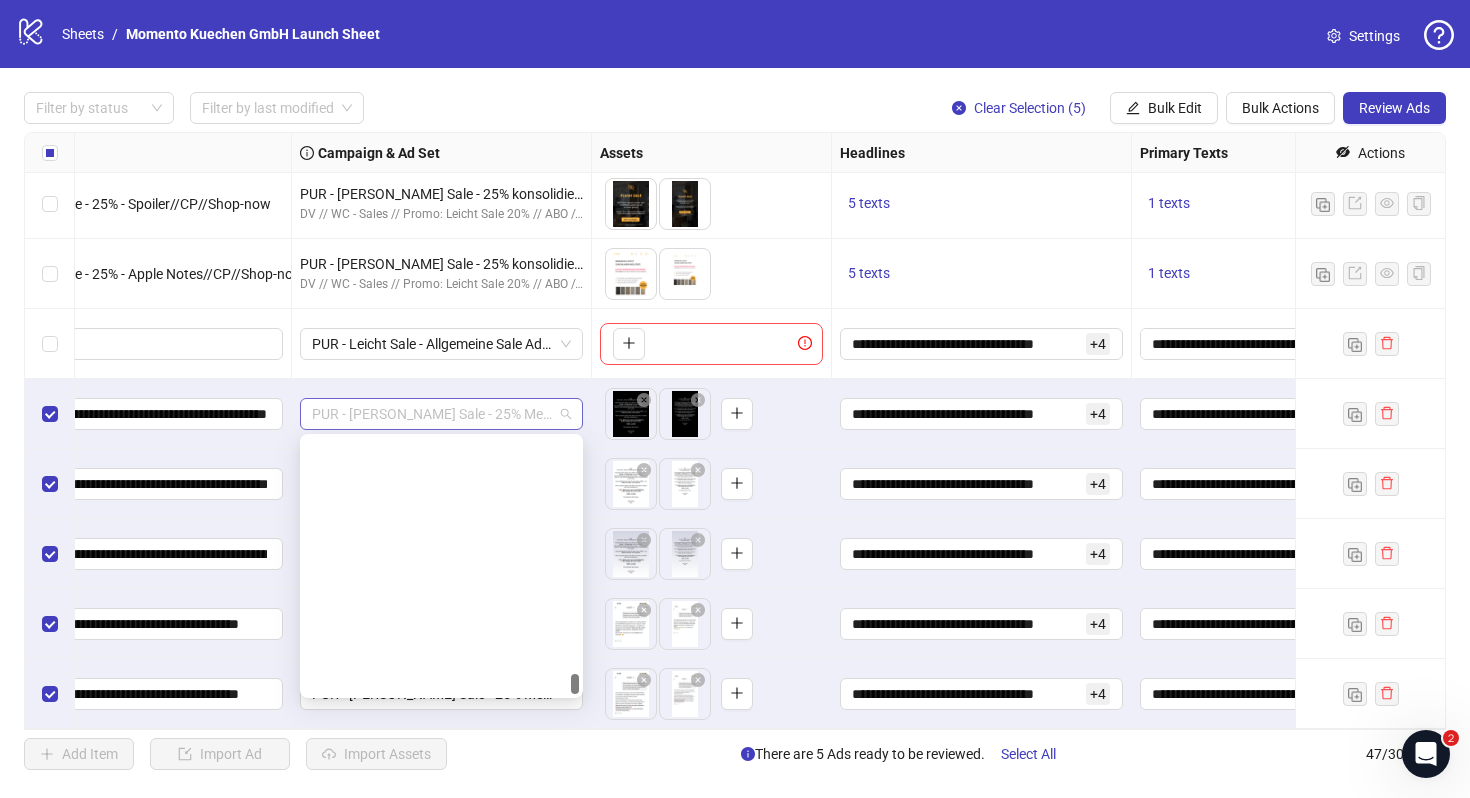 scroll, scrollTop: 0, scrollLeft: 0, axis: both 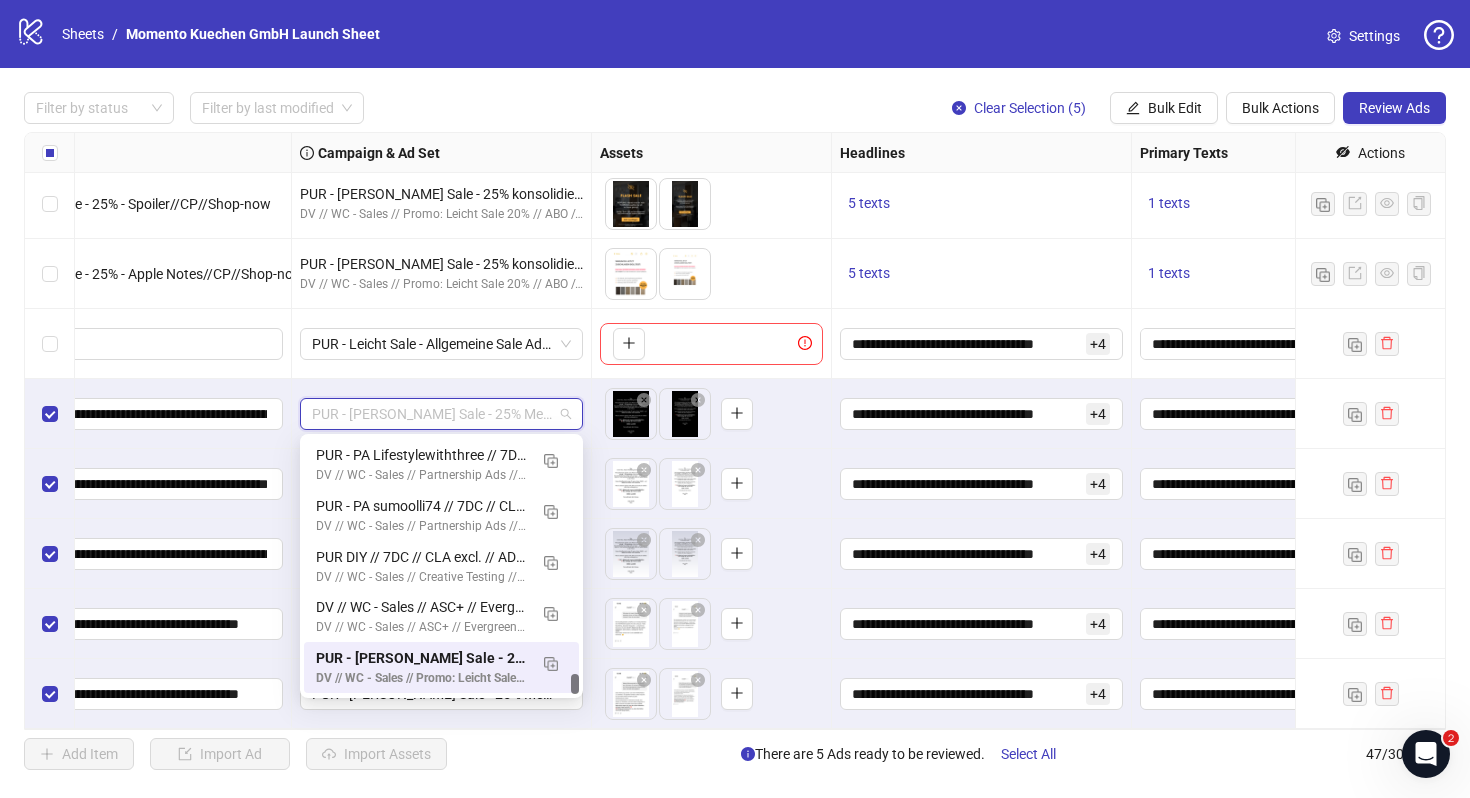 click on "PUR -  [PERSON_NAME] Sale - 25% Meta Formate // 7DC // CLA excl. // ADV Broad - GER/AT - m/w - 25-65+ // Auto" at bounding box center (441, 414) 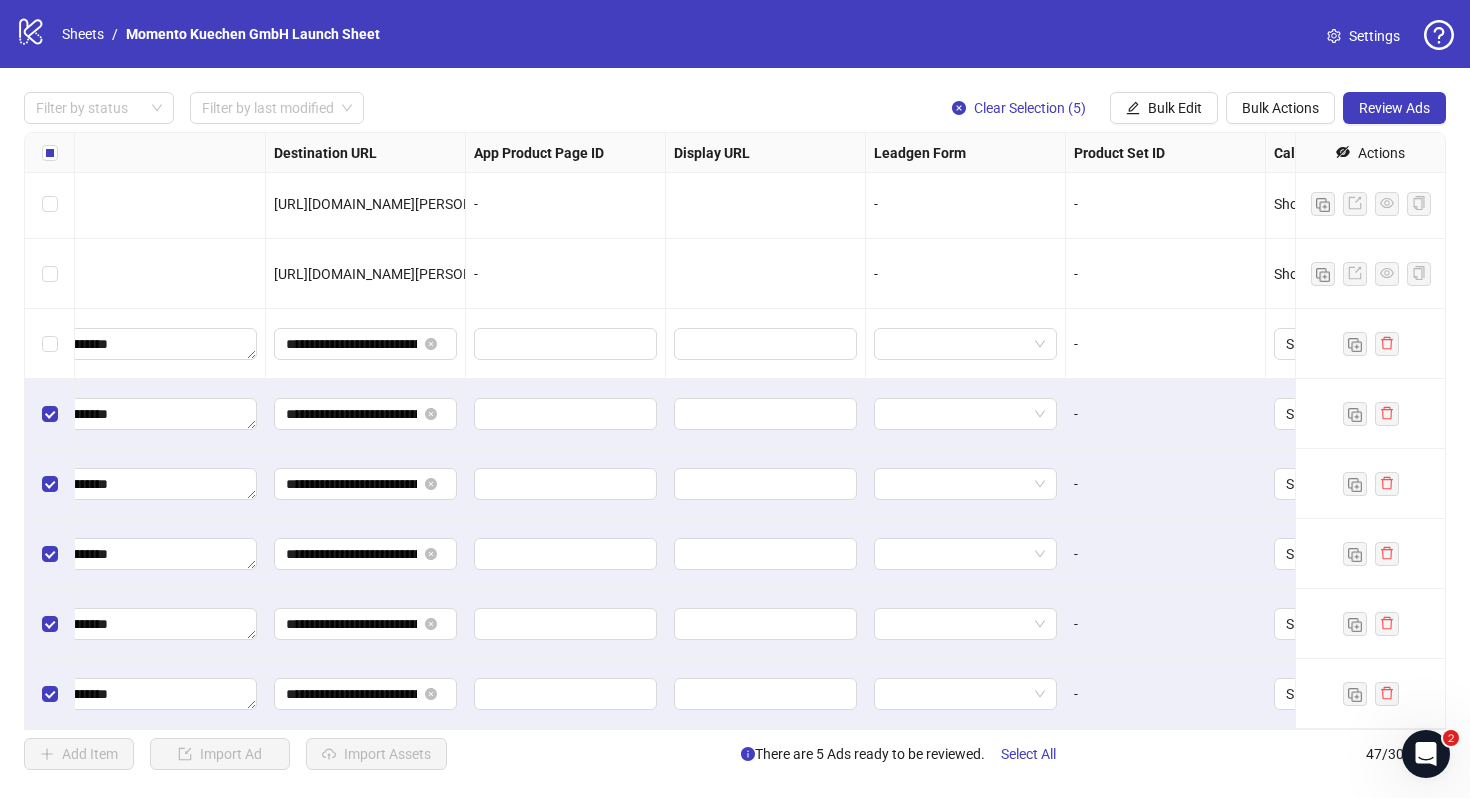 scroll, scrollTop: 2734, scrollLeft: 1850, axis: both 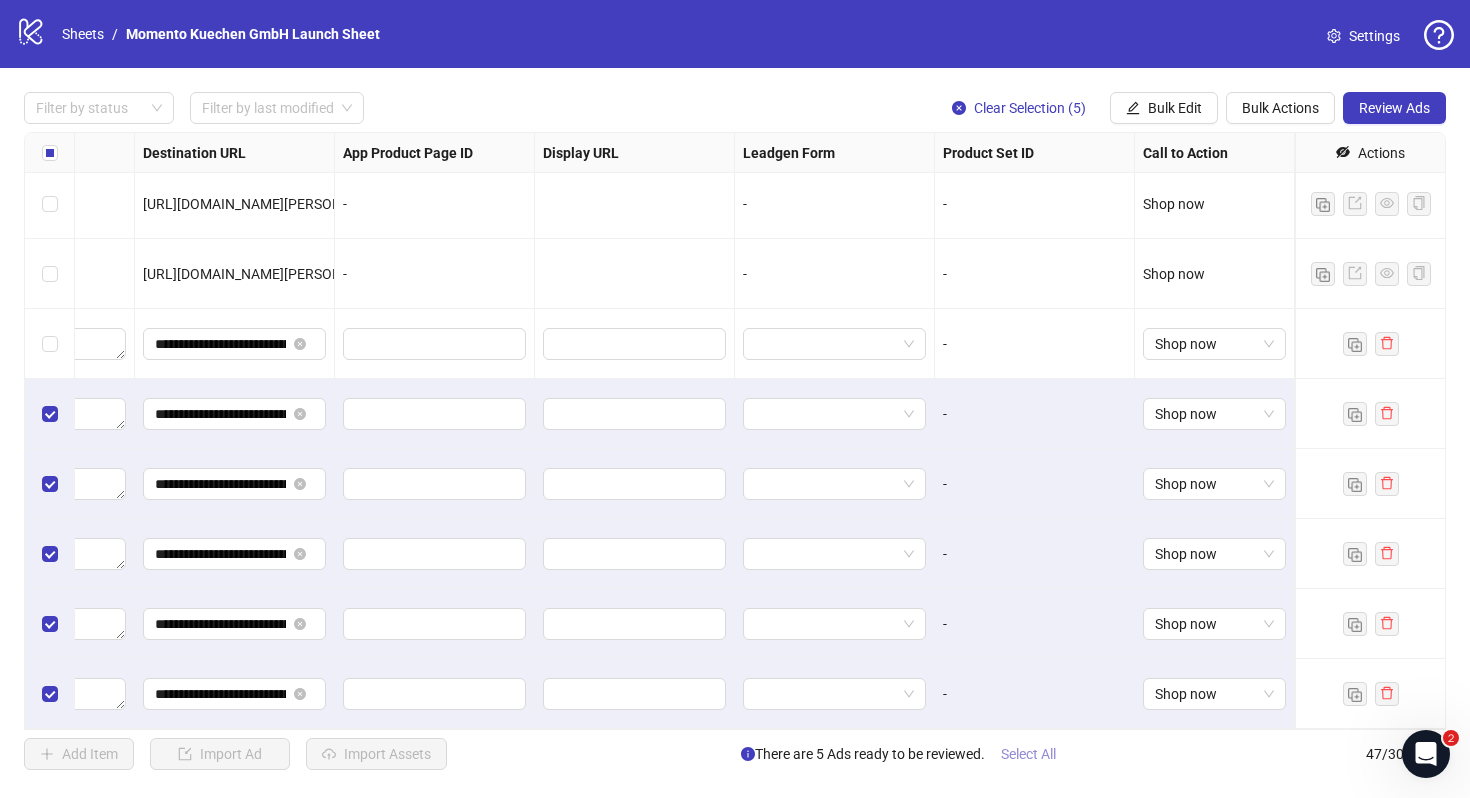 click on "Select All" at bounding box center (1028, 754) 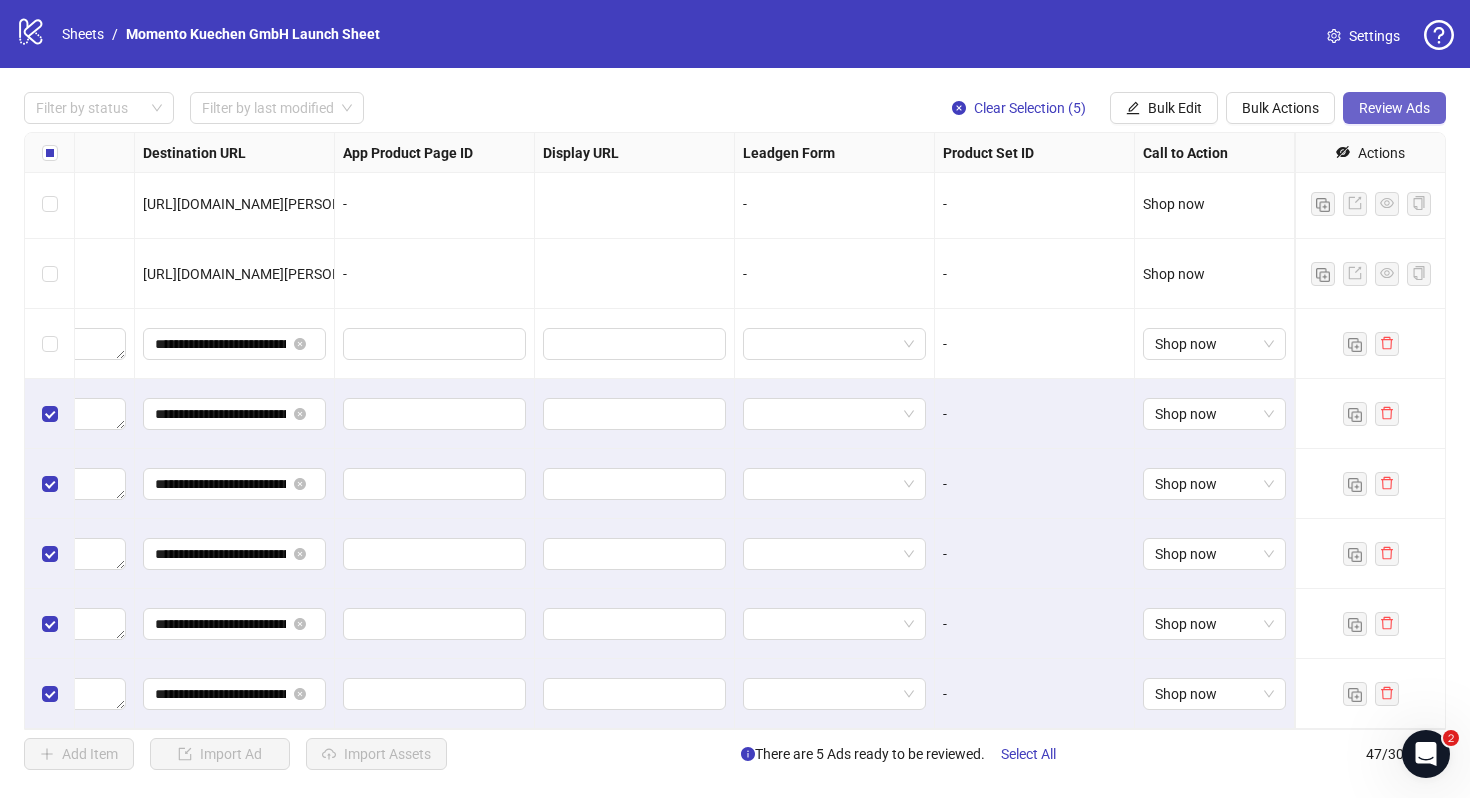 click on "Review Ads" at bounding box center (1394, 108) 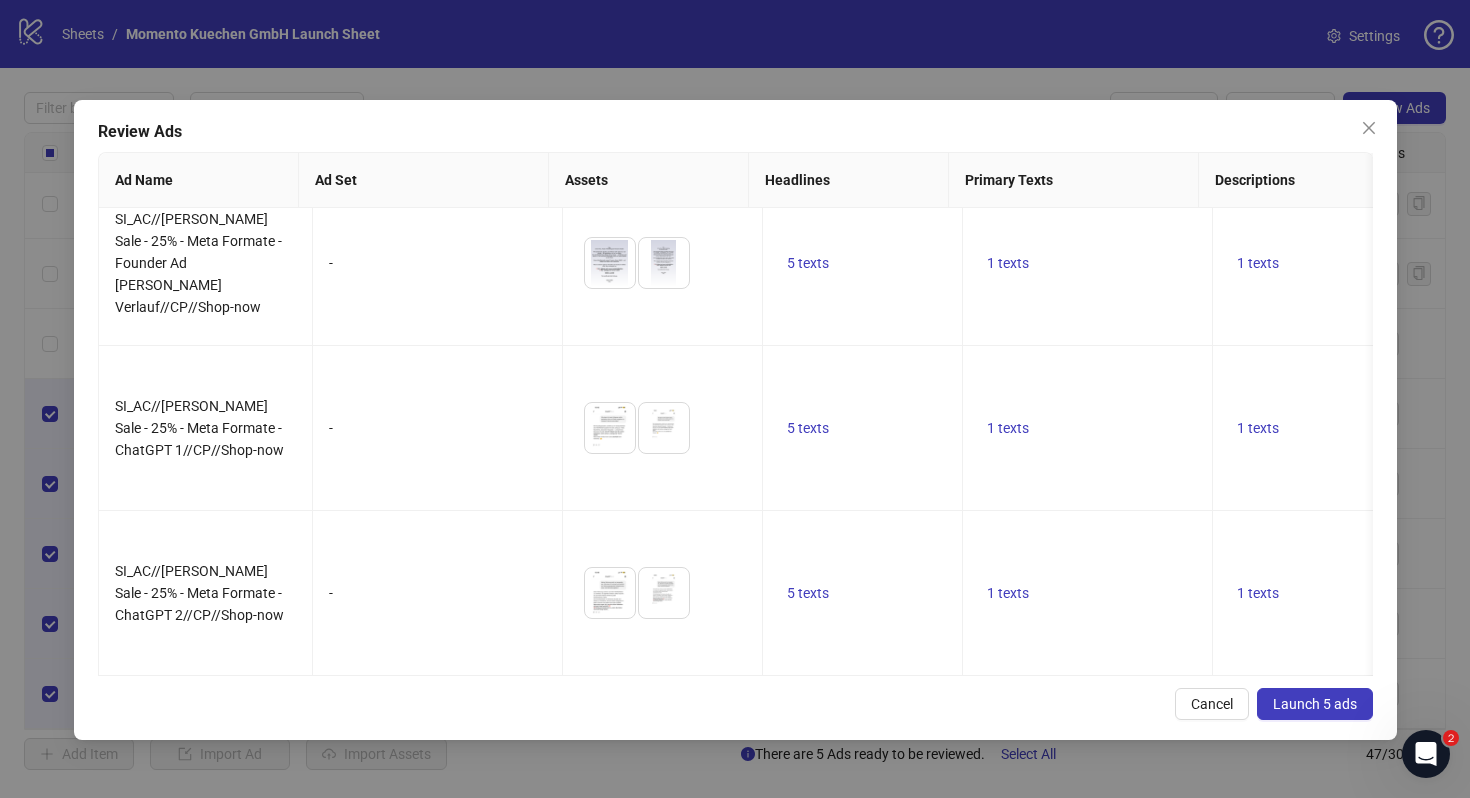 scroll, scrollTop: 0, scrollLeft: 0, axis: both 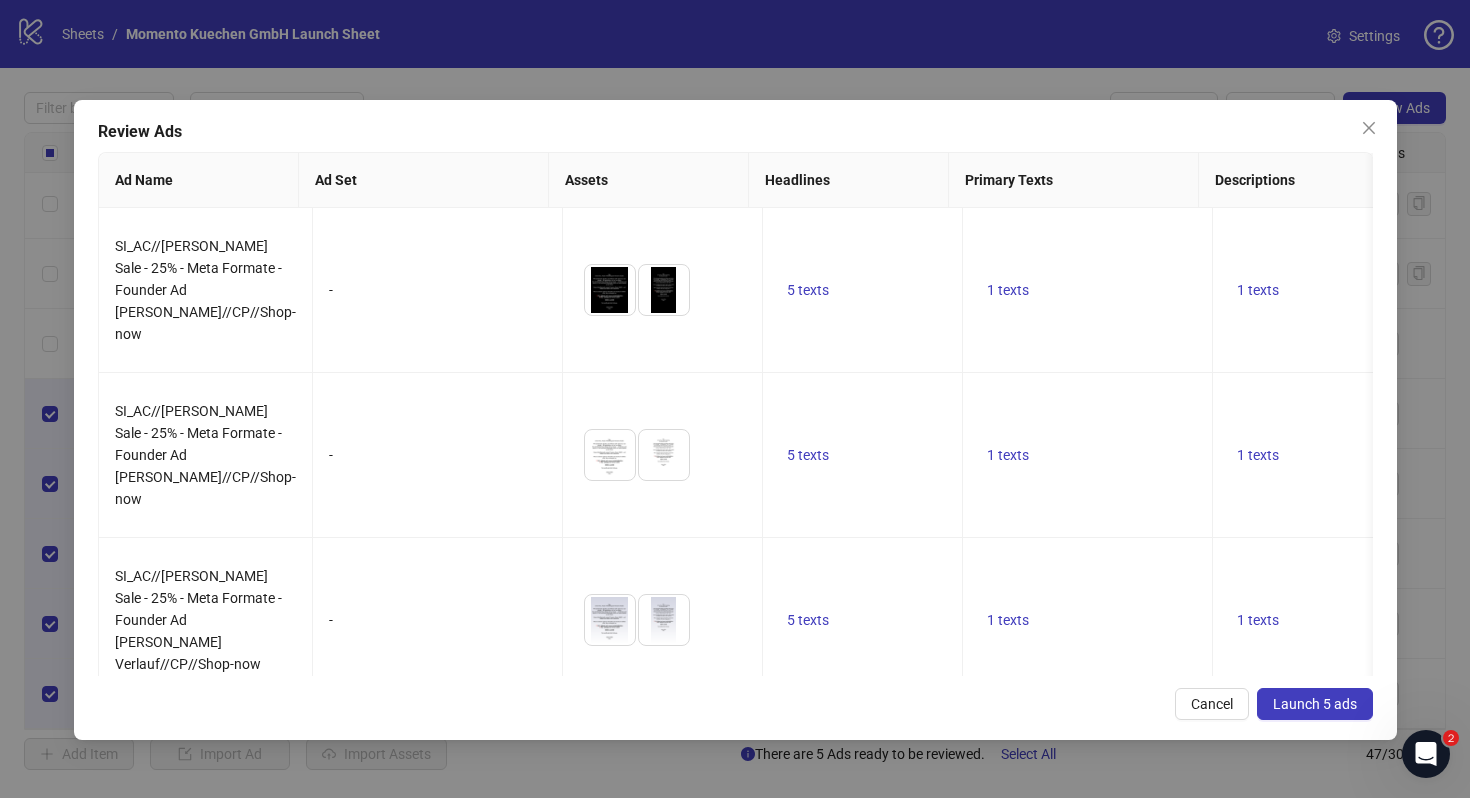 click on "Launch 5 ads" at bounding box center [1315, 704] 